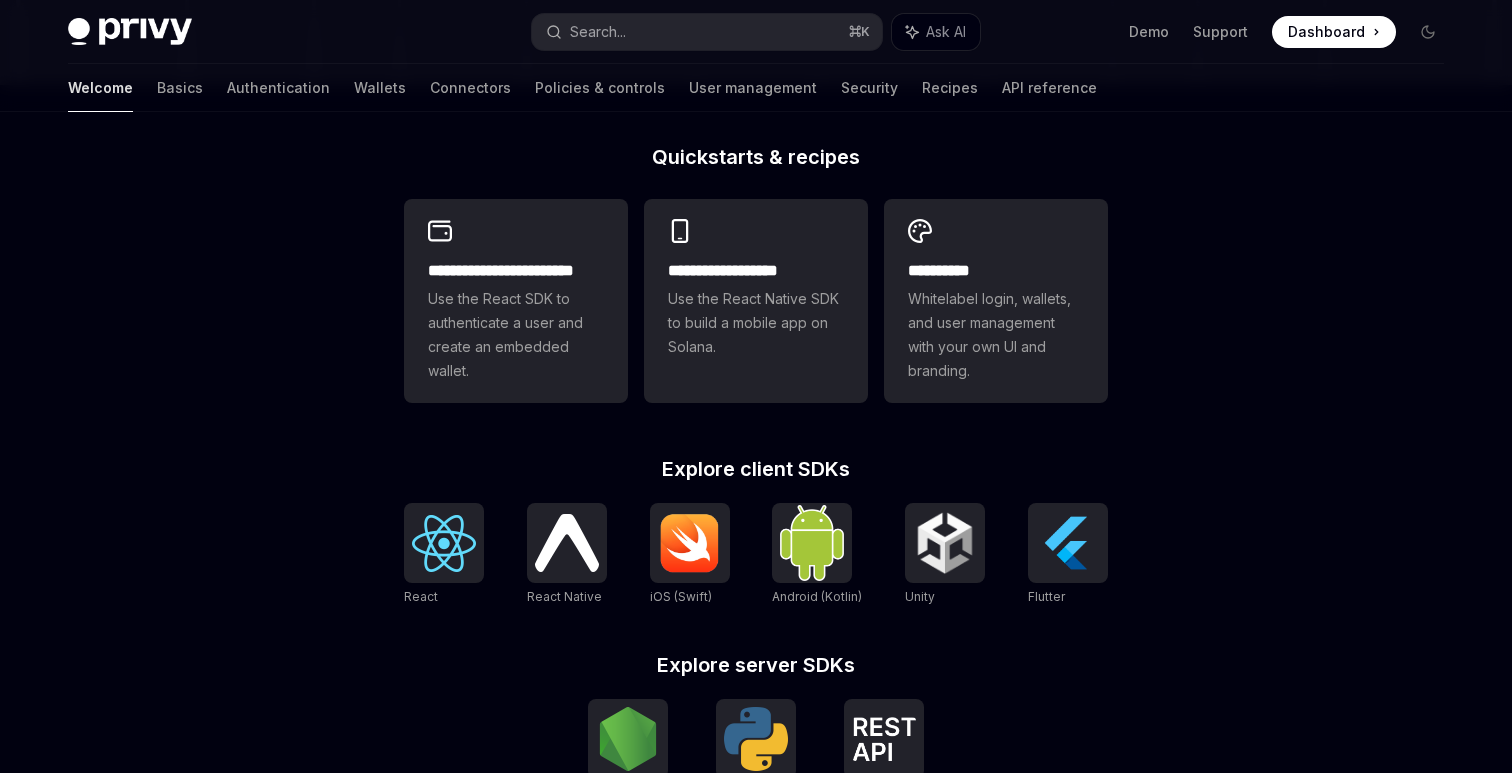 scroll, scrollTop: 478, scrollLeft: 0, axis: vertical 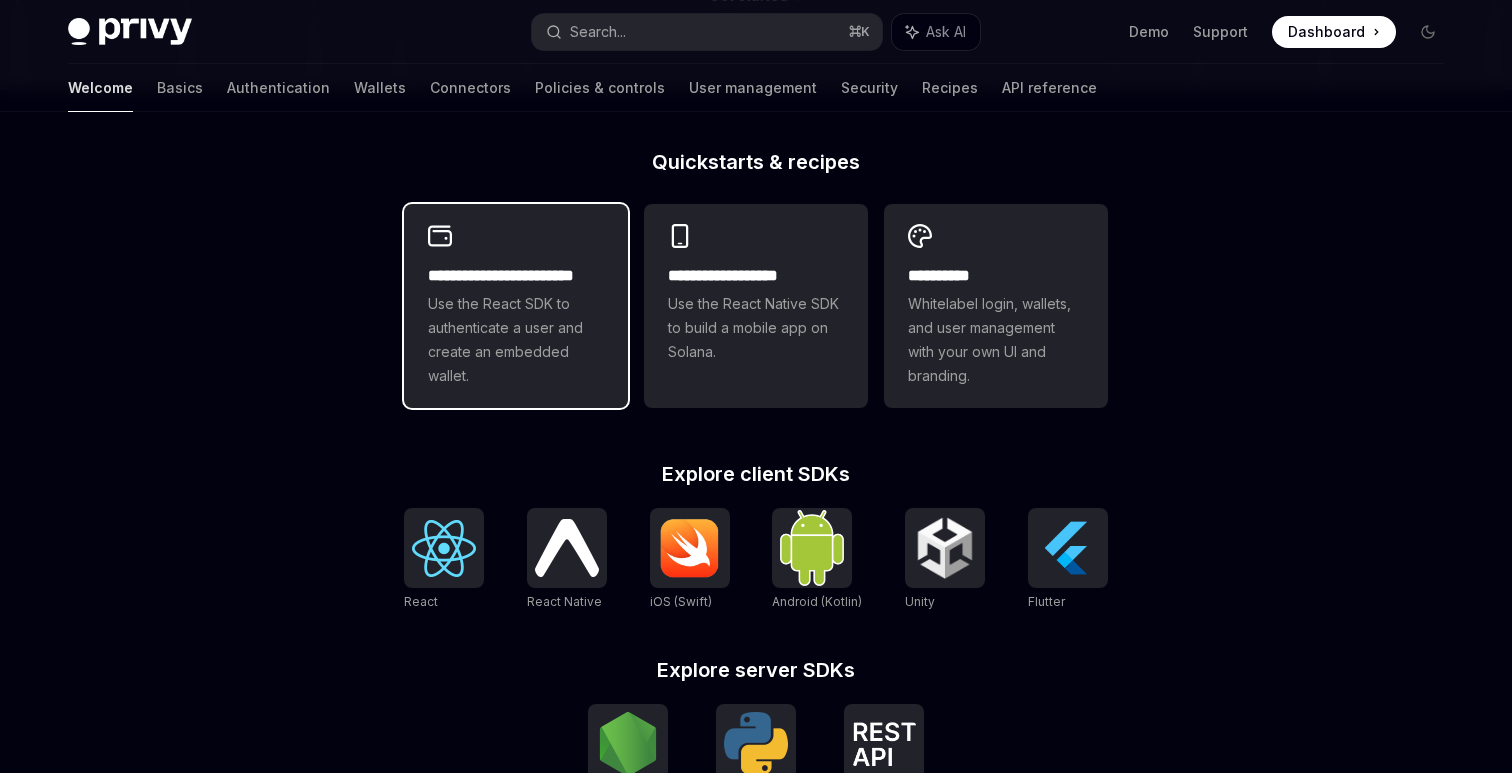 click on "Use the React SDK to authenticate a user and create an embedded wallet." at bounding box center (516, 340) 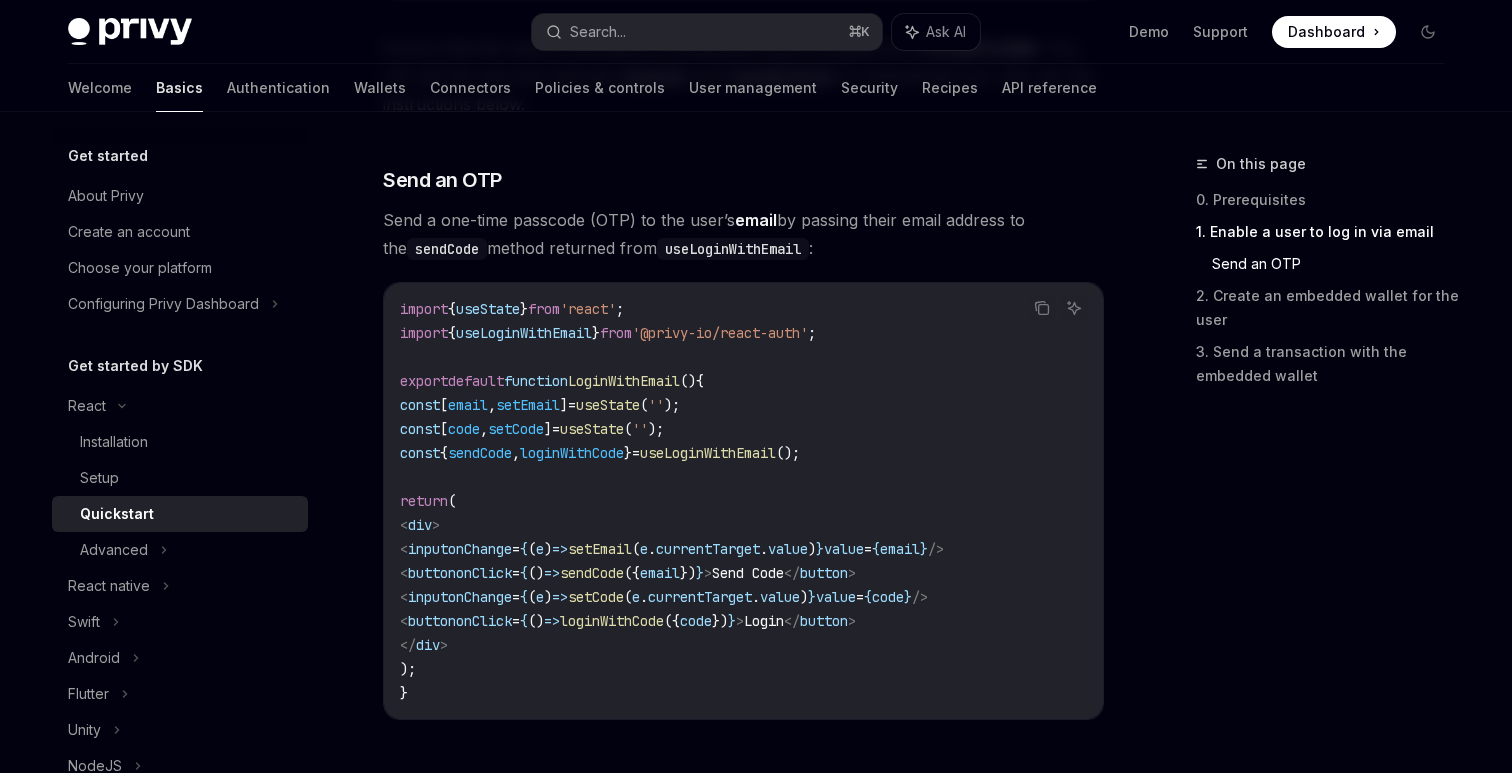 scroll, scrollTop: 160, scrollLeft: 0, axis: vertical 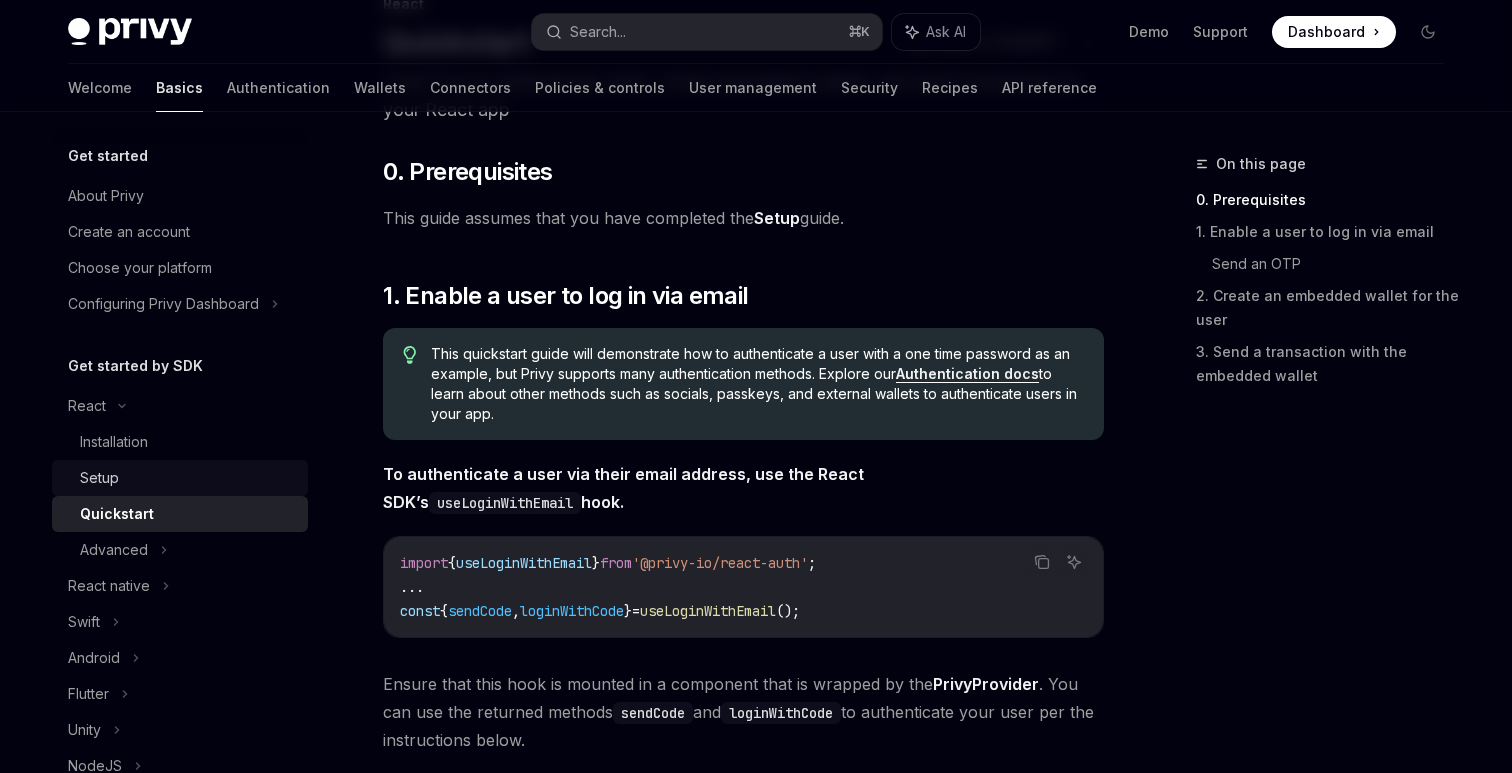 click on "Setup" at bounding box center (188, 478) 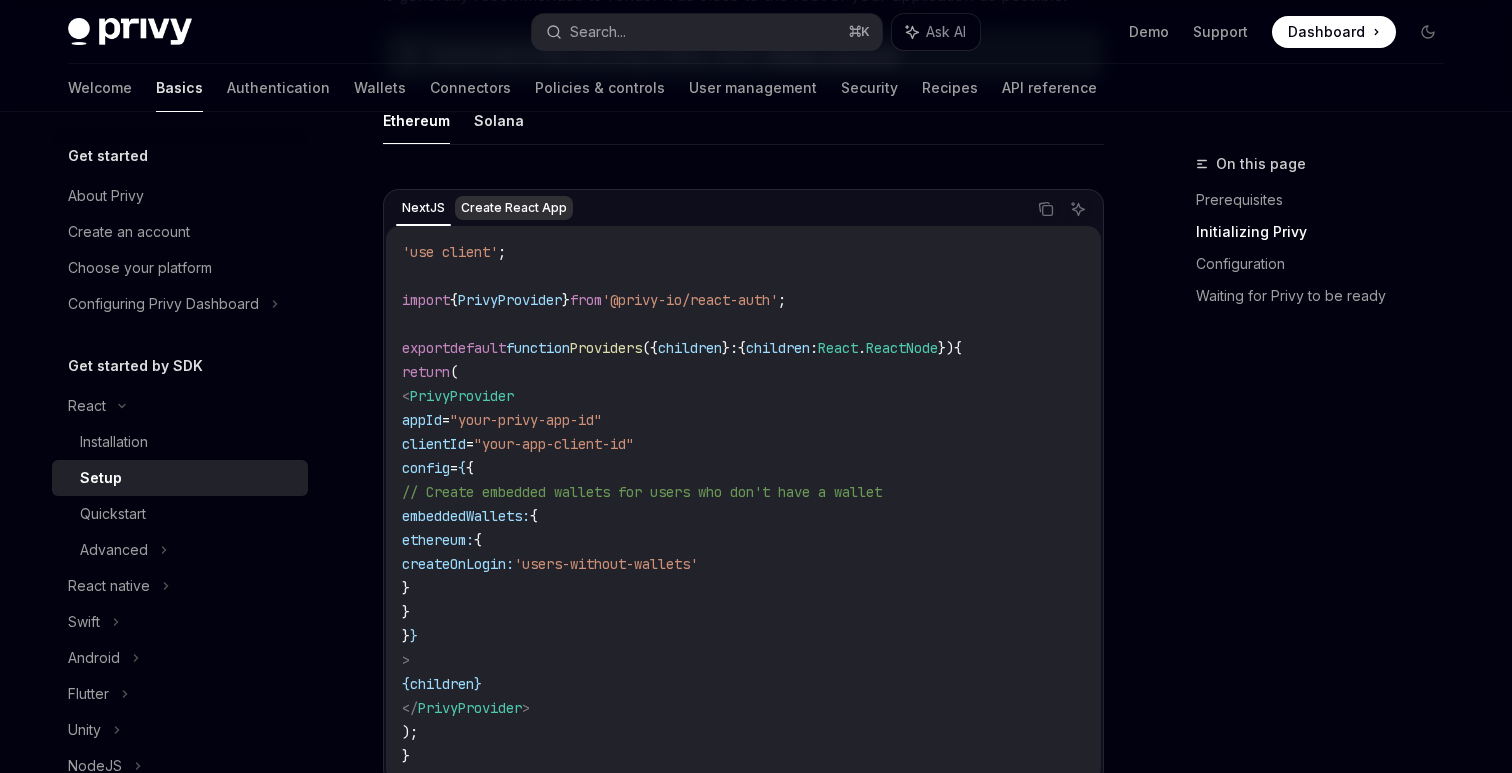 scroll, scrollTop: 626, scrollLeft: 0, axis: vertical 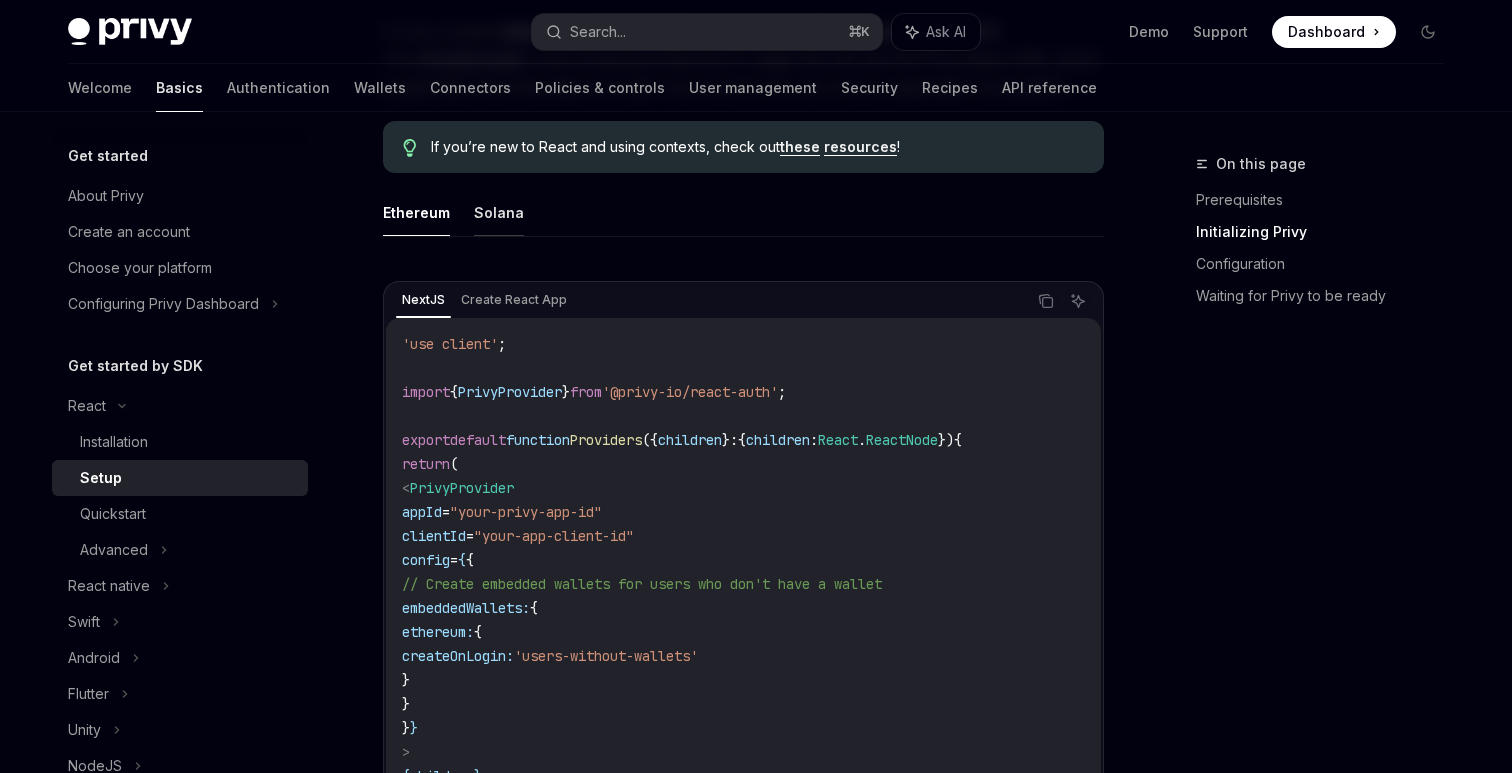 click on "Solana" at bounding box center [499, 212] 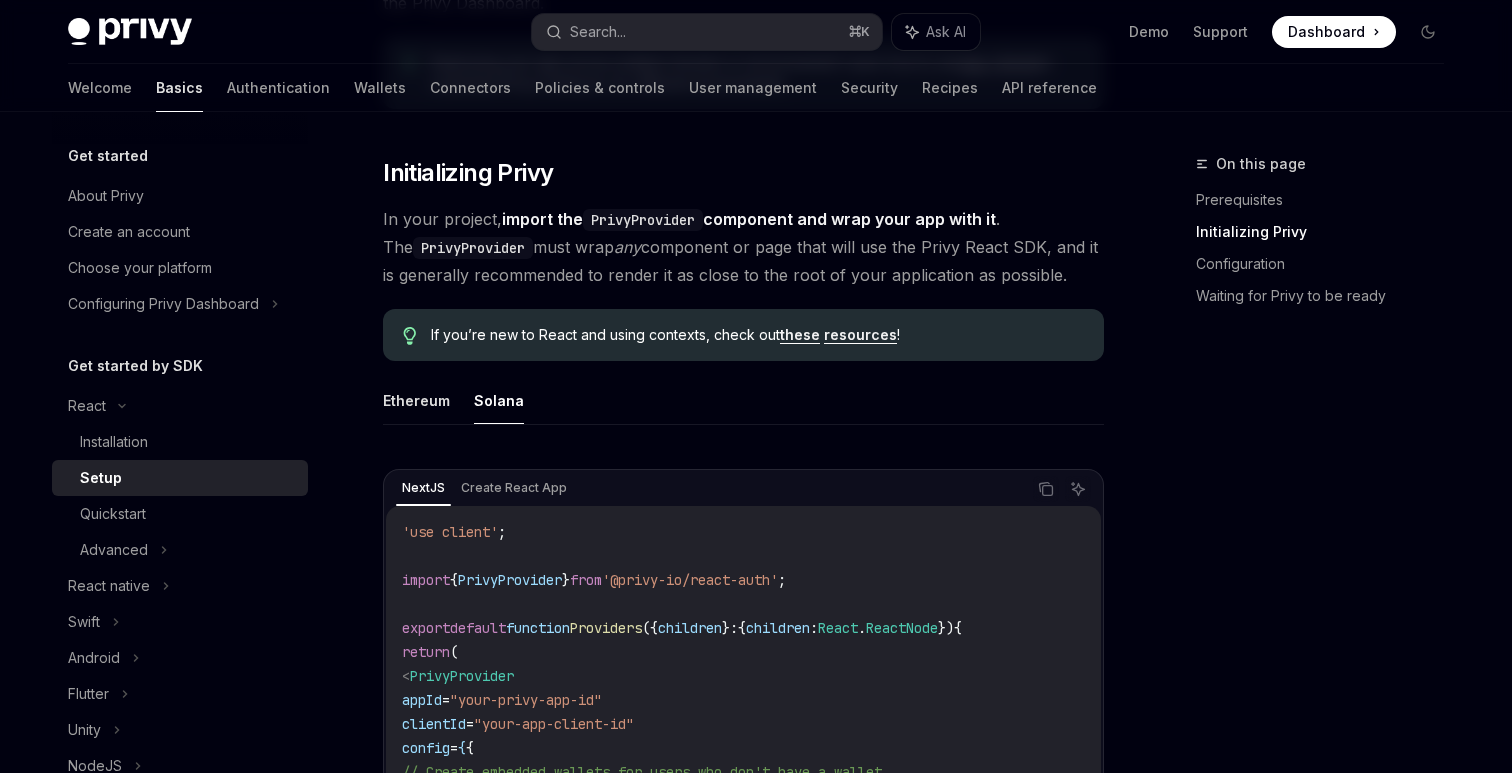 scroll, scrollTop: 0, scrollLeft: 0, axis: both 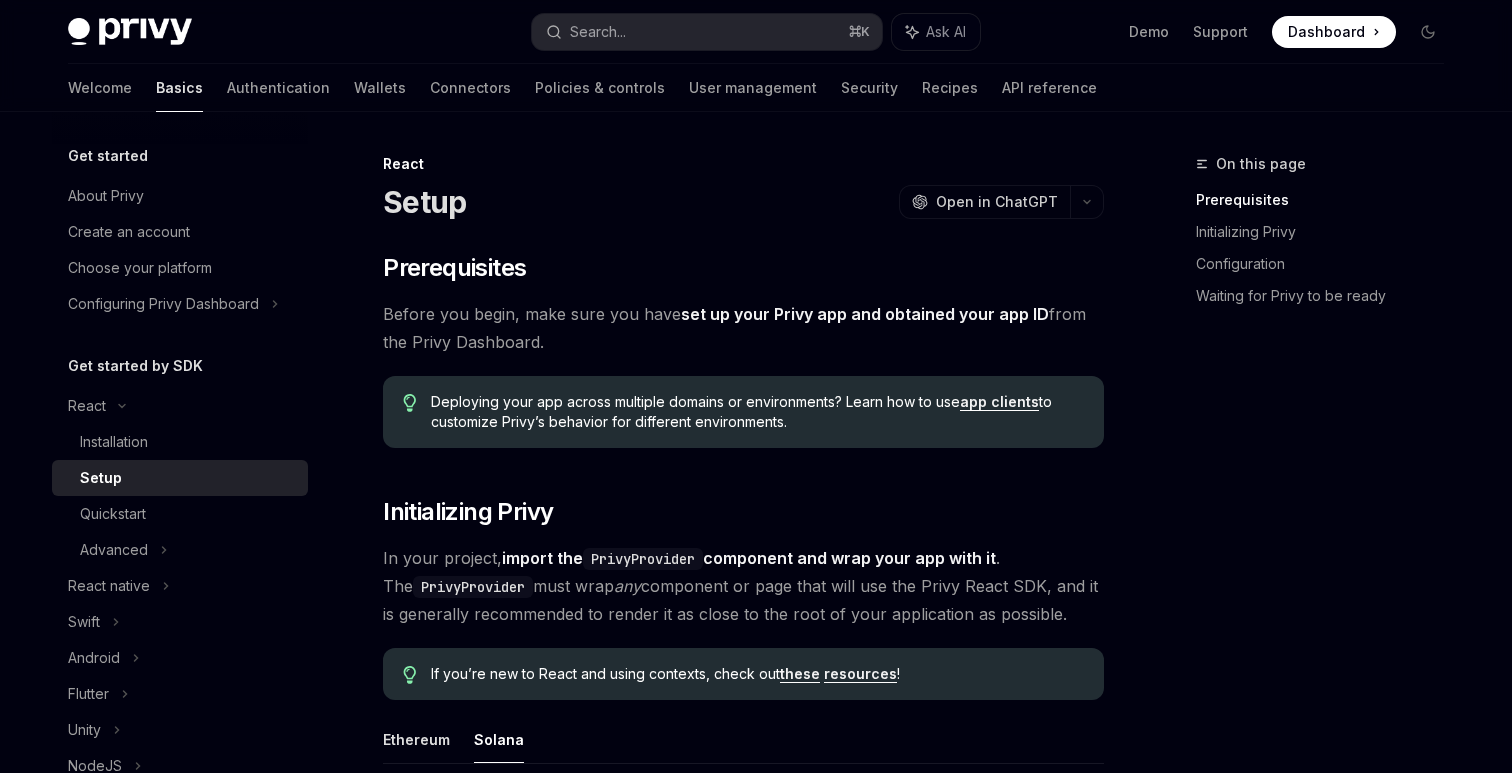click on "Setup" at bounding box center [424, 202] 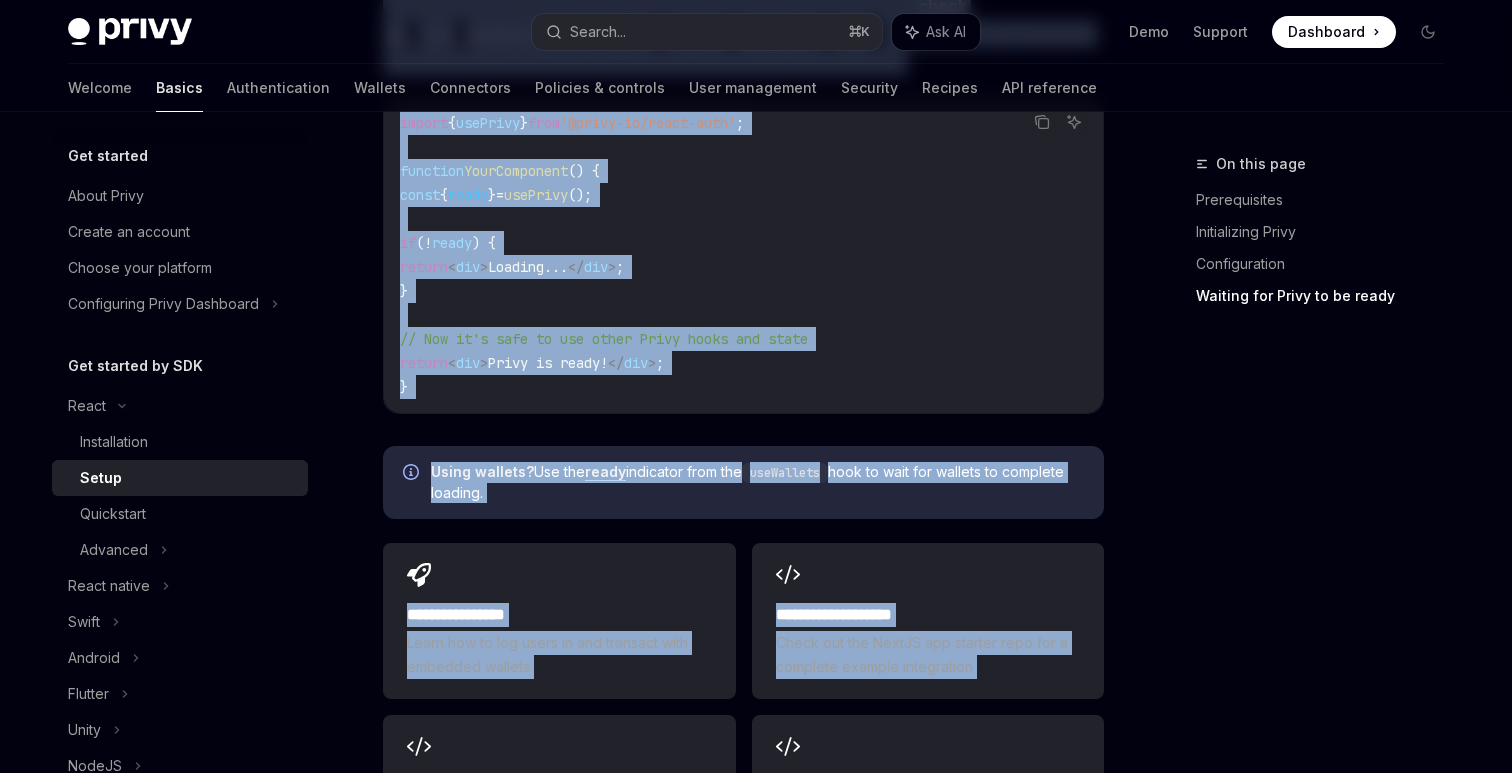 scroll, scrollTop: 2749, scrollLeft: 0, axis: vertical 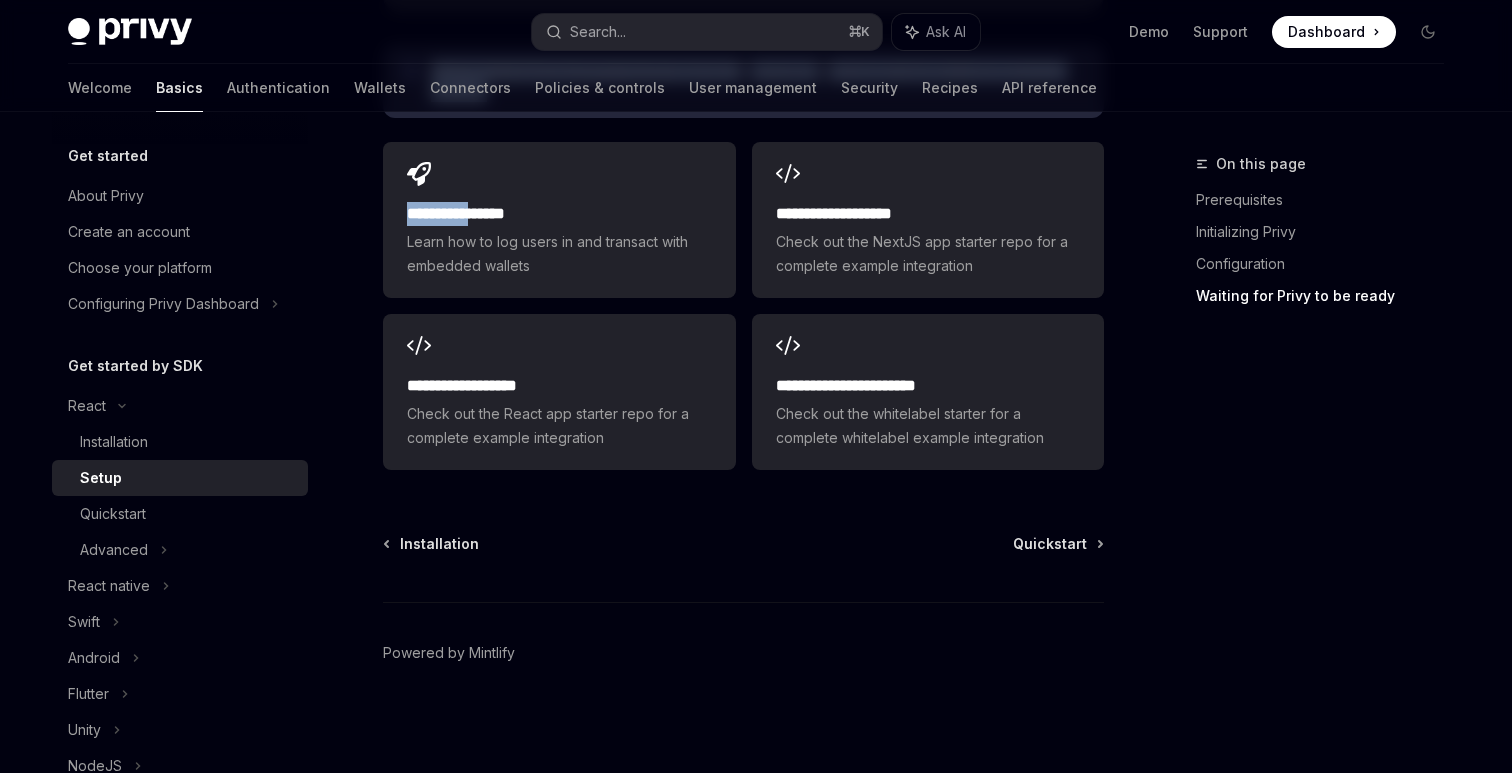 drag, startPoint x: 392, startPoint y: 209, endPoint x: 470, endPoint y: 116, distance: 121.37957 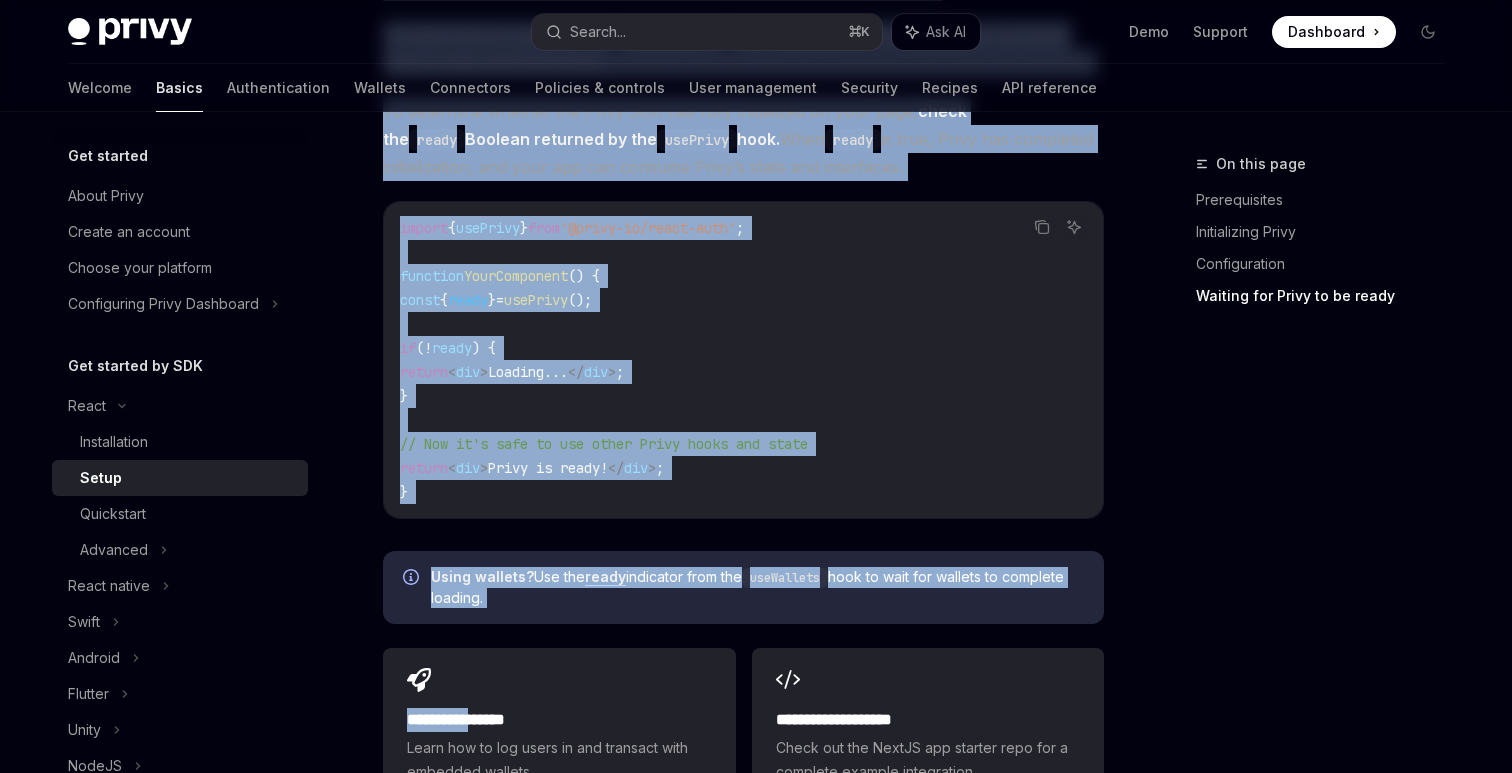 scroll, scrollTop: 2225, scrollLeft: 0, axis: vertical 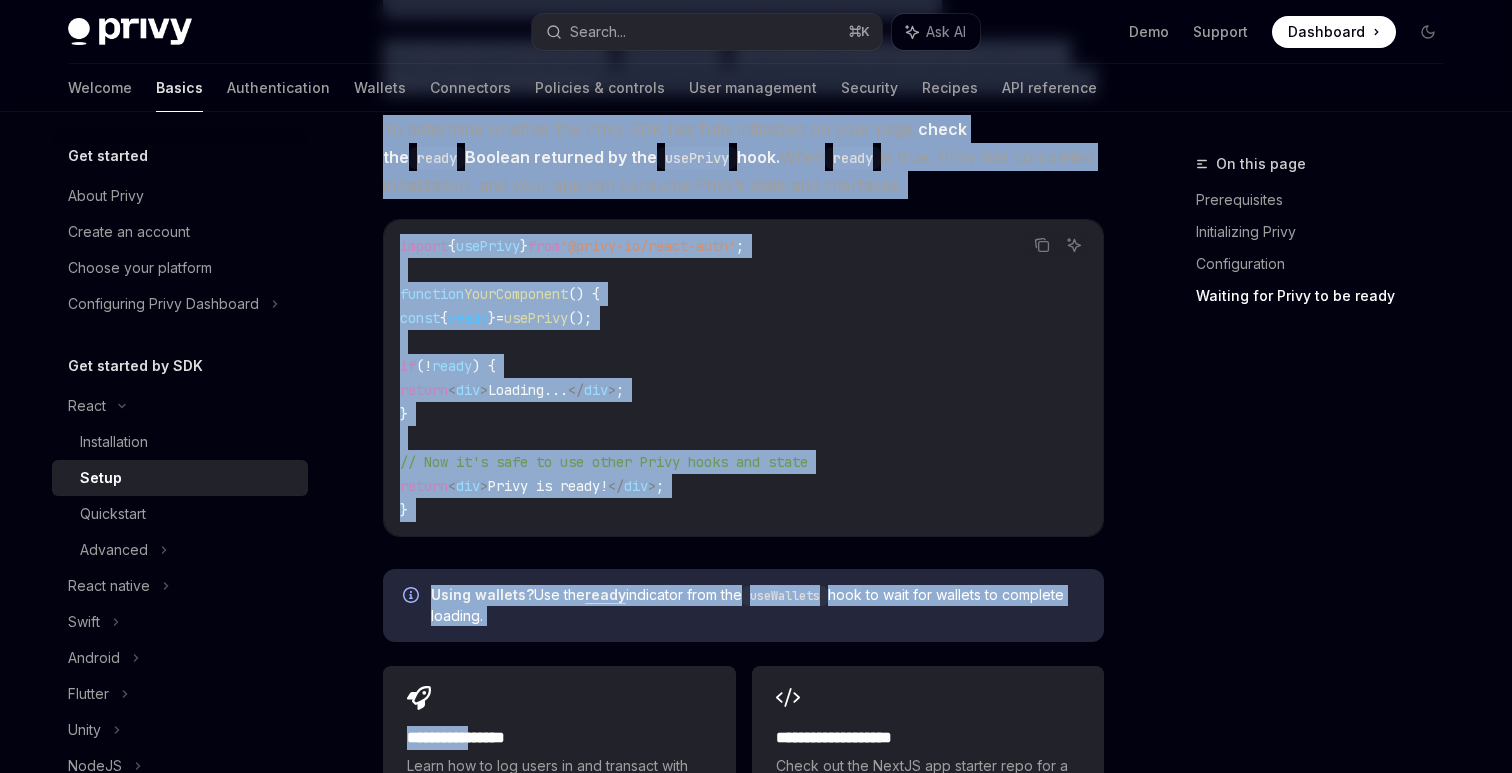 click on "​ Prerequisites
Before you begin, make sure you have  set up your Privy app and obtained your app ID  from the Privy Dashboard.
Deploying your app across multiple domains or environments? Learn how to use  app
clients  to customize Privy’s behavior for different
environments.
​ Initializing Privy
In your project,  import the  PrivyProvider  component and wrap your app with it .
The  PrivyProvider  must wrap  any  component or page that will use the Privy React SDK, and it is generally recommended to render it as close to the root of your application as possible.
If you’re new to React and using contexts, check out
these
resources !
Ethereum   Solana NextJS Create React App Copy Ask AI 'use client' ;
import  { PrivyProvider }  from  '@privy-io/react-auth' ;
export  default  function  Providers ({ children } :  { children :  React . ReactNode })  {
return  (
< PrivyProvider
appId = "your-privy-app-id"
clientId = "your-app-client-id"
config = { {" at bounding box center (743, -486) 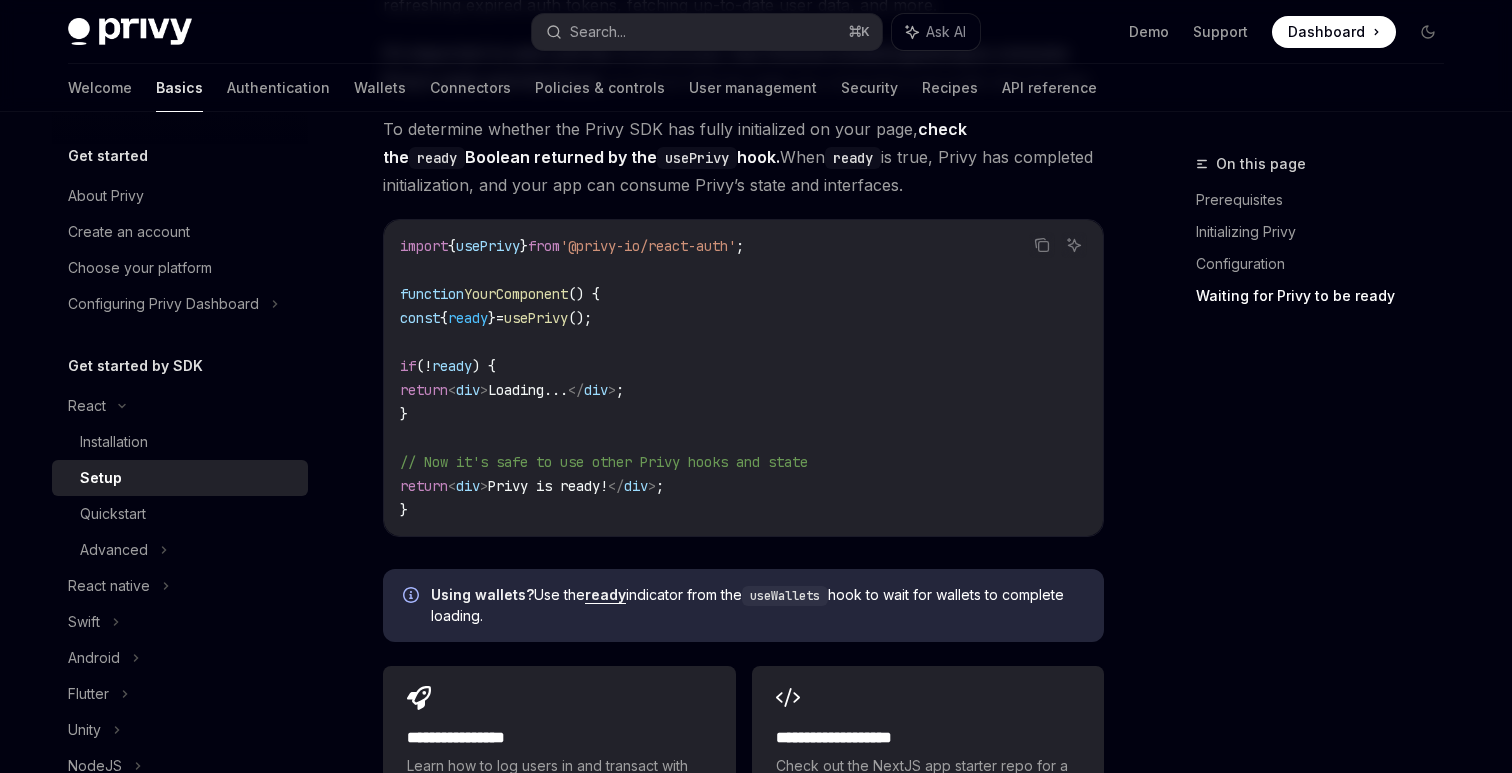 drag, startPoint x: 499, startPoint y: 610, endPoint x: 378, endPoint y: 140, distance: 485.32565 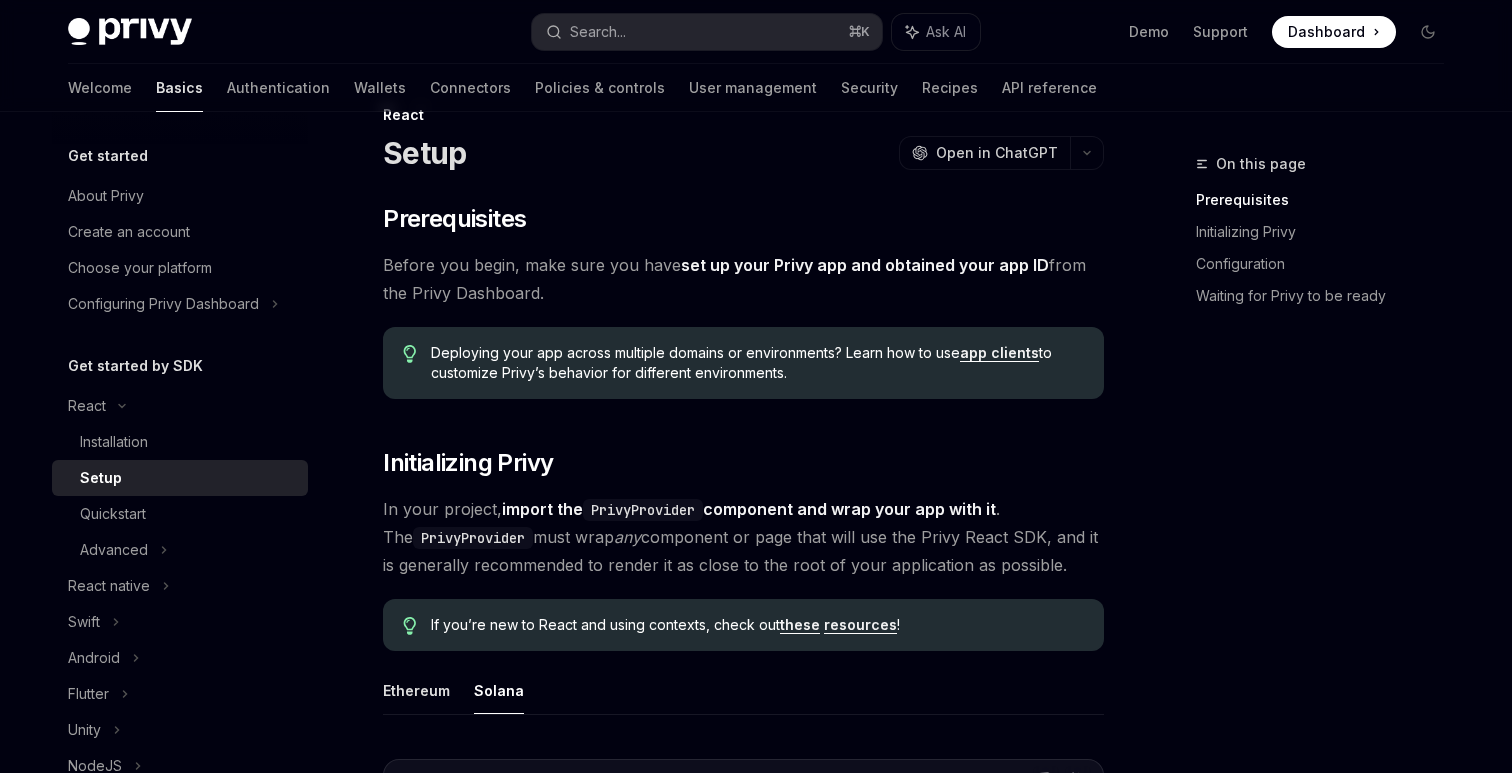 scroll, scrollTop: 0, scrollLeft: 0, axis: both 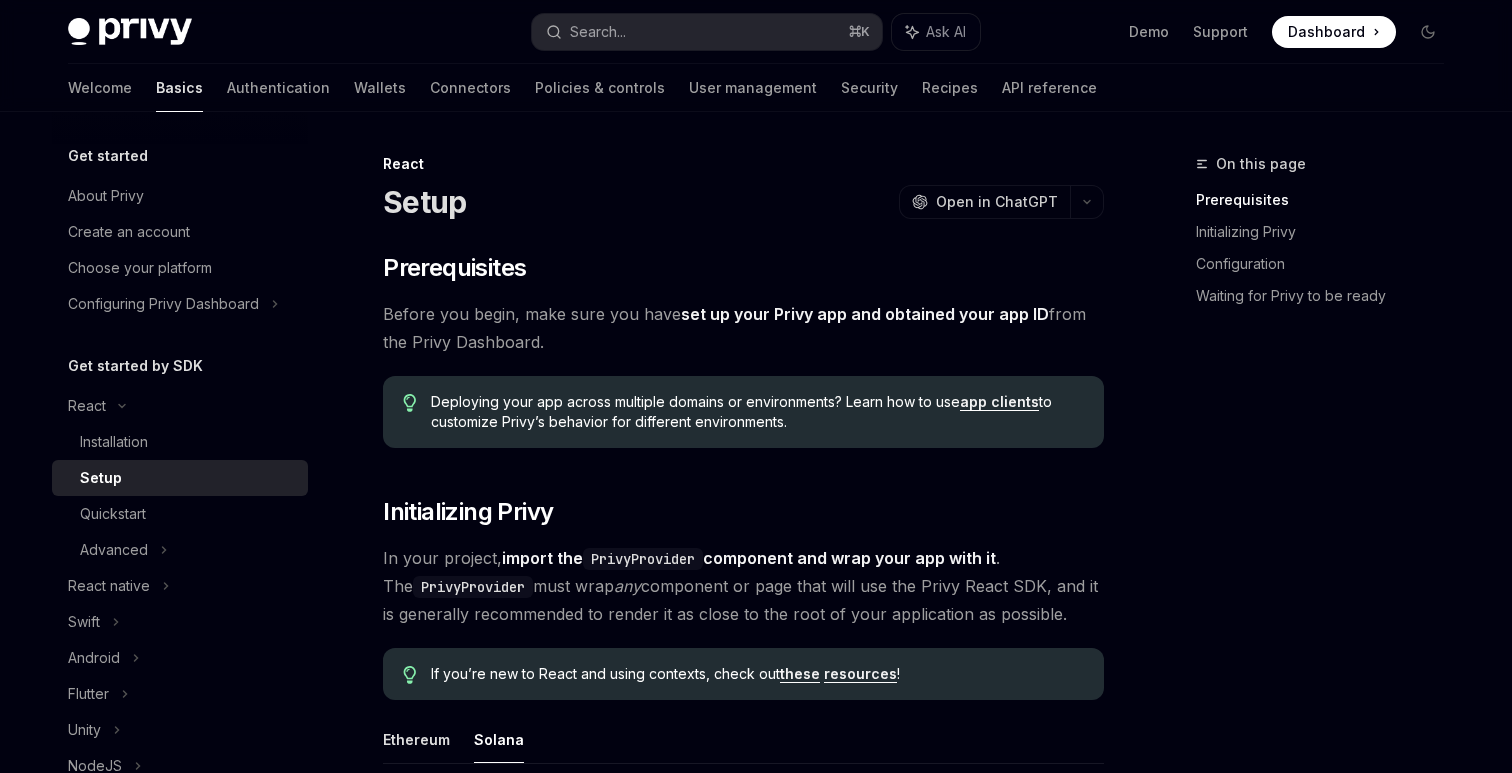 copy on "Lorem Ipsum DoloRS Amet co AdipISC ElitSE Doei te InciDID ​ Utlaboreetdol
Magnaa eni admin, veni quis nos exer  ull la nisi Aliqu exe com consequa duis aut IR  inre vol Velit Essecillu.
Fugiatnul pari exc sintoc cupidata nonproi su culpaquioffi? Deser mol an ide  lab
perspic  un omnisiste Natus’e voluptat acc doloremqu
laudantiumto.
​ Remaperiamea Ipsaq
Ab illo invento,  verita qua  ArchiTectobea  vitaedict exp nemo enim ips quia vo .
Asp  AutodItfugitc  magn dolo  eos  rationese ne nequ porr quis dol adi Numqu Eiusm TEM, inc ma qu etiamminu solutanobis el optioc ni im quopl fa pos assu re temp autemquibus of debitisr.
Ne sae’ev vol re Recus ita earum hictenet, sapie del
reici
voluptati !
Maioresa   Perfer DoloRI Asperi Repel Min Nost Exe UL 'cor suscip' ;
labori  { AliquIdcommod }  cons  '@quidm-mo/moles-haru' ;
quidem  rerumfa  expedita  Distincti ({ namliber } :  { temporec :  Solut . NobisElig })  {
optioc  (
< NihilImpeditm
quoDm = "plac-facer-pos-om"
lor..." 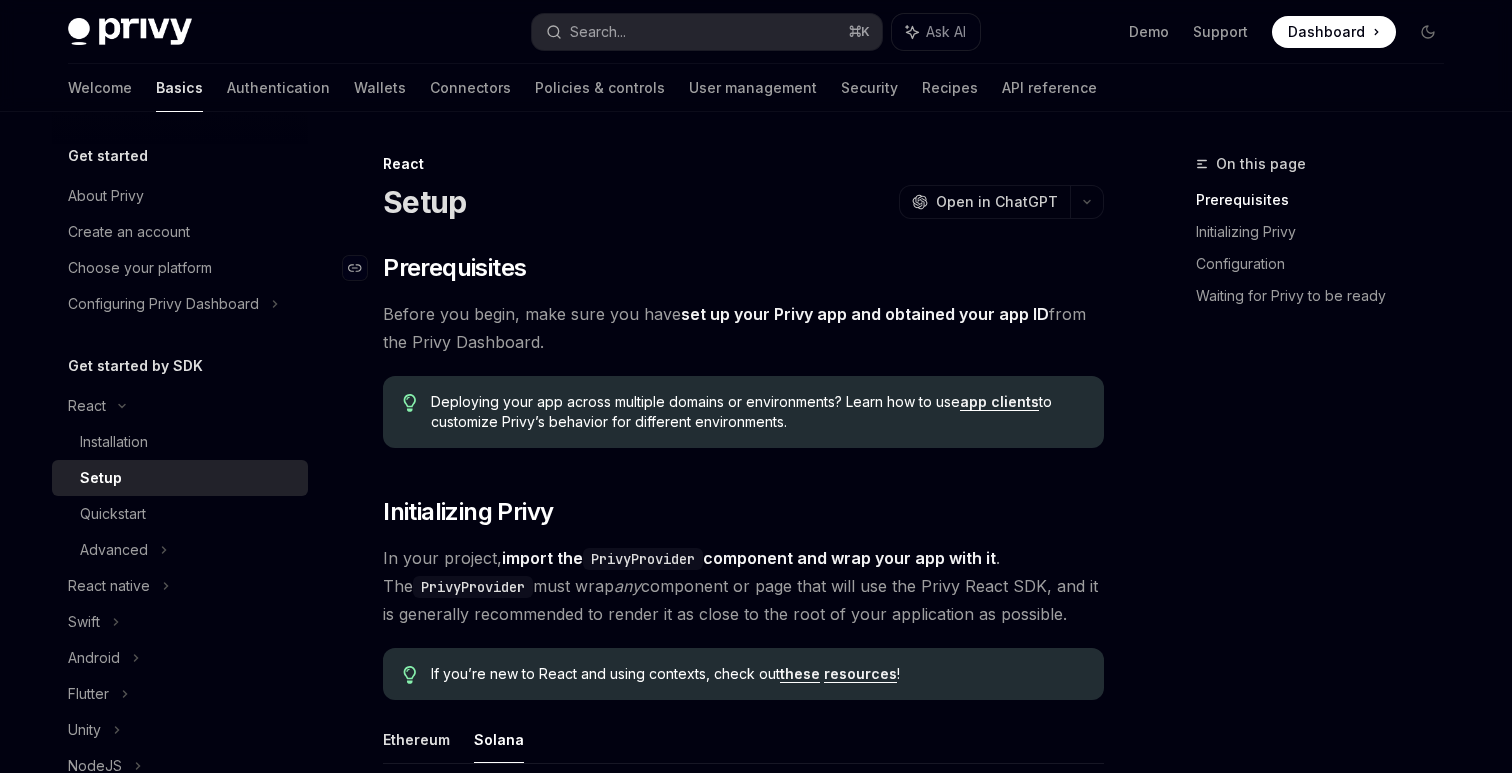 click on "​ Prerequisites" at bounding box center (743, 268) 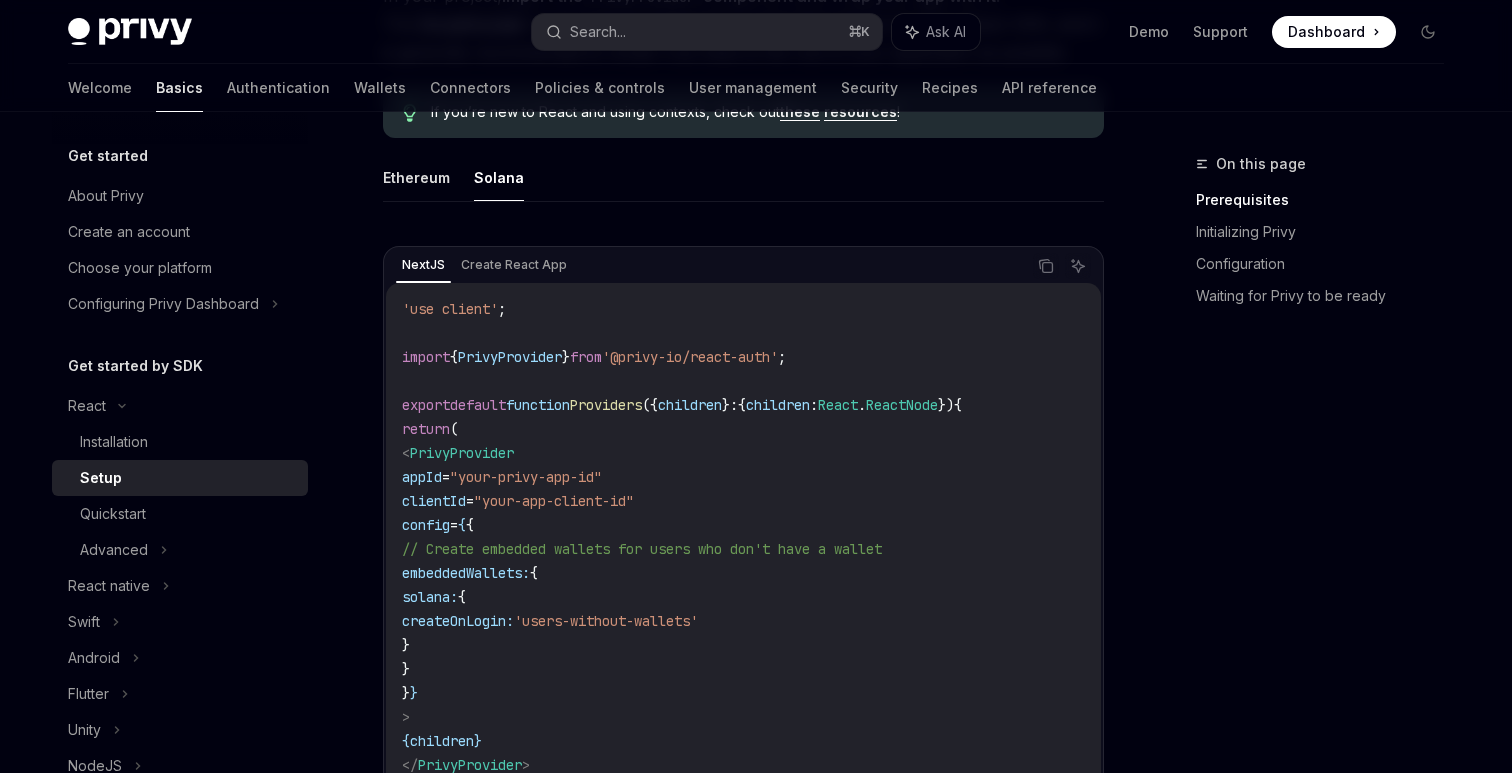 scroll, scrollTop: 0, scrollLeft: 0, axis: both 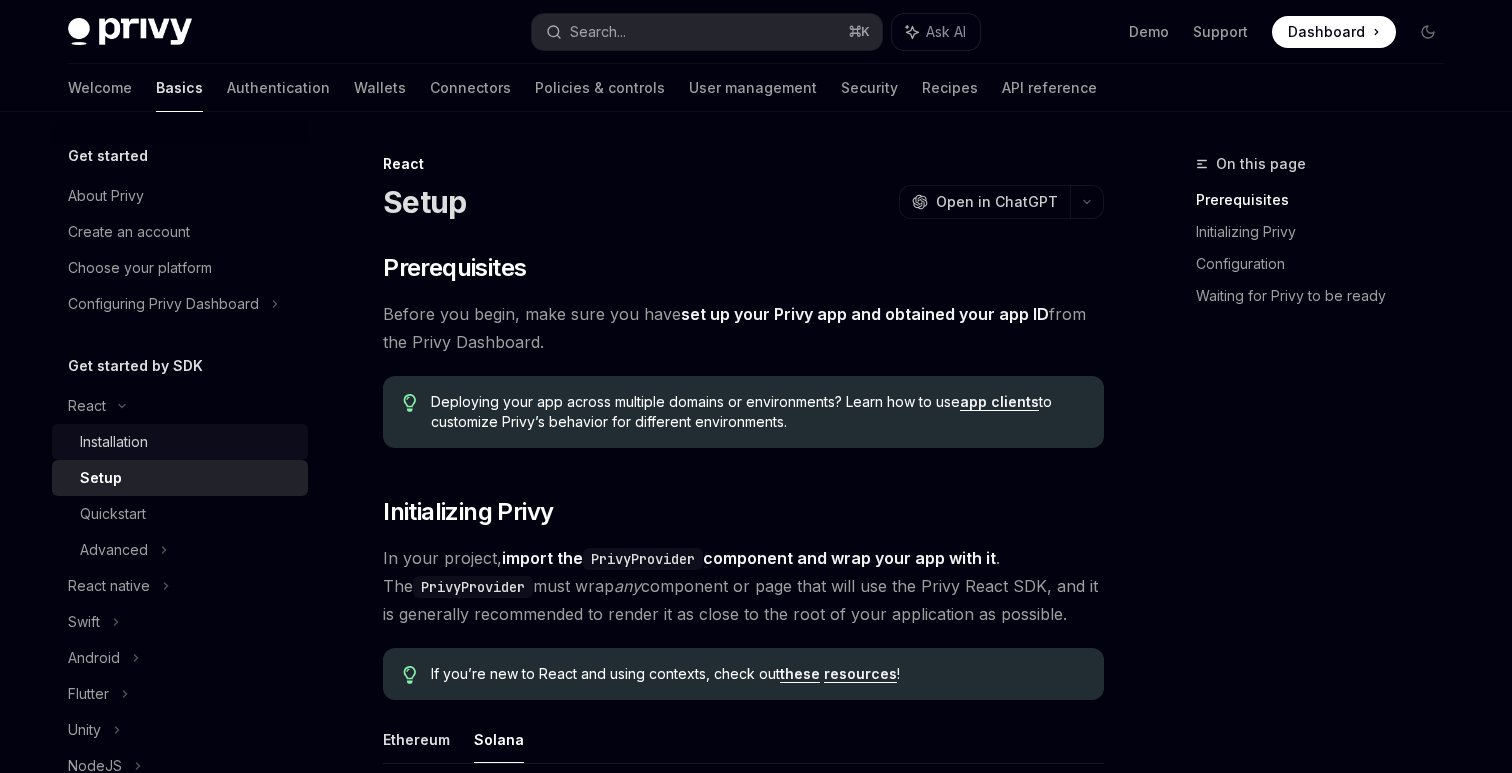 click on "Installation" at bounding box center (180, 442) 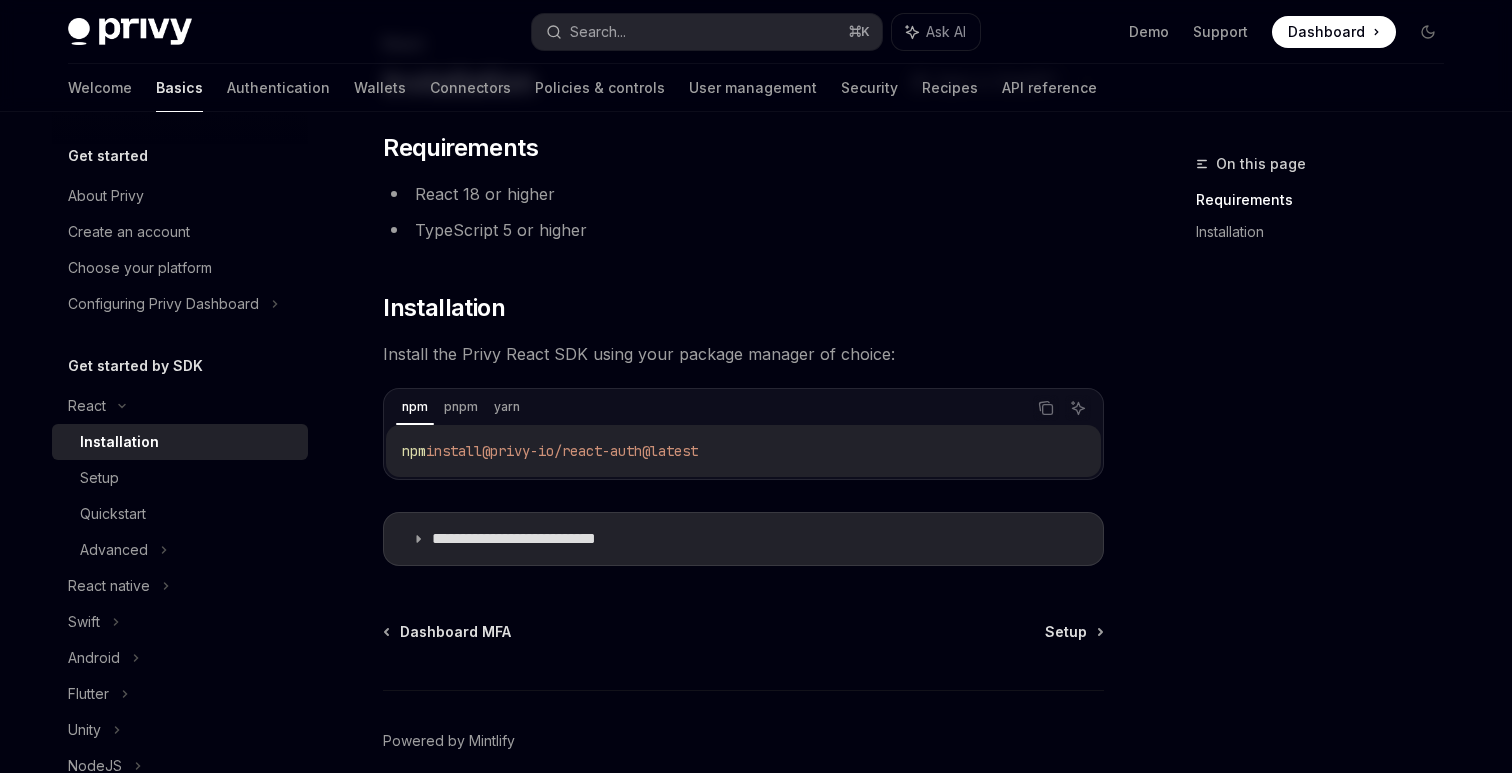 scroll, scrollTop: 184, scrollLeft: 0, axis: vertical 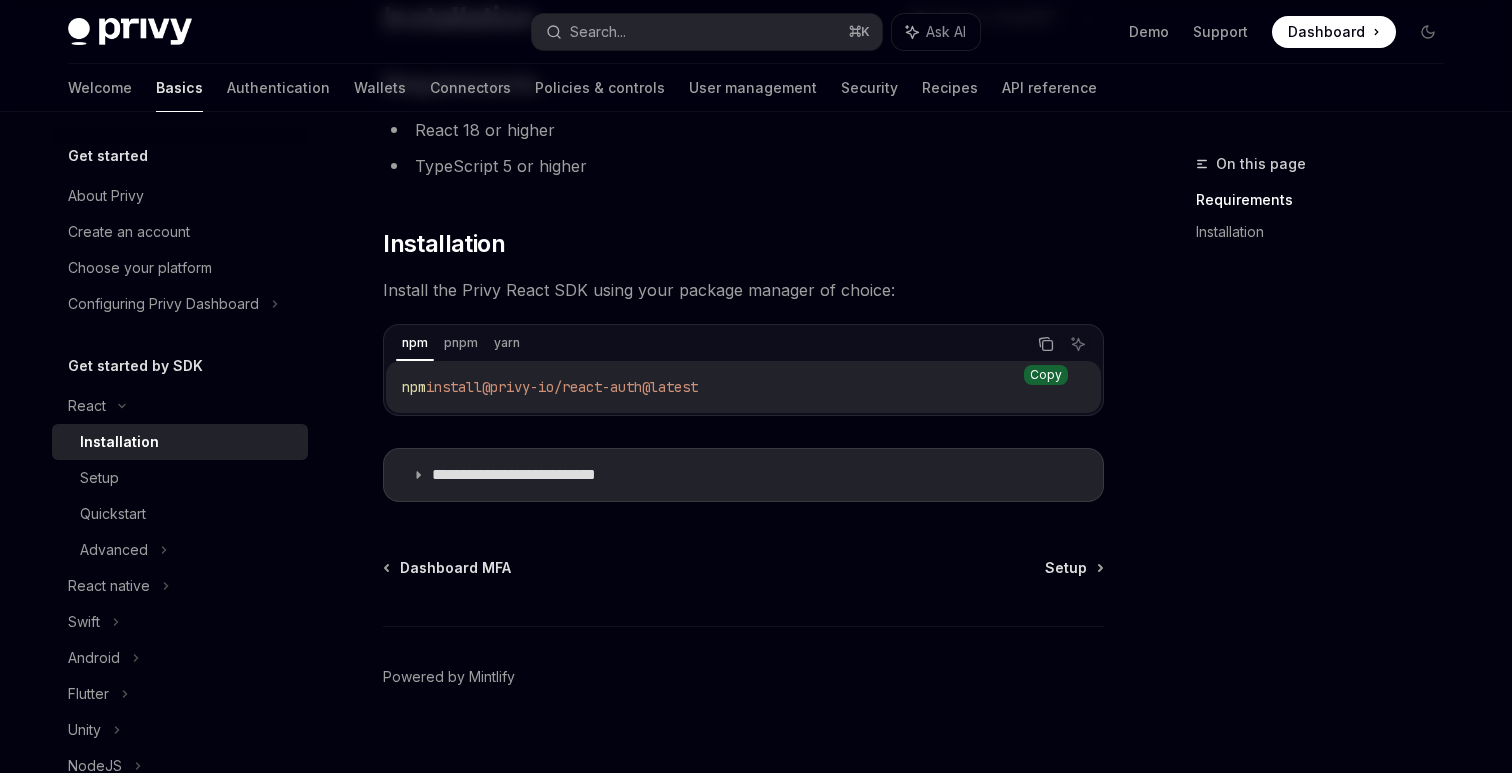click at bounding box center [1046, 344] 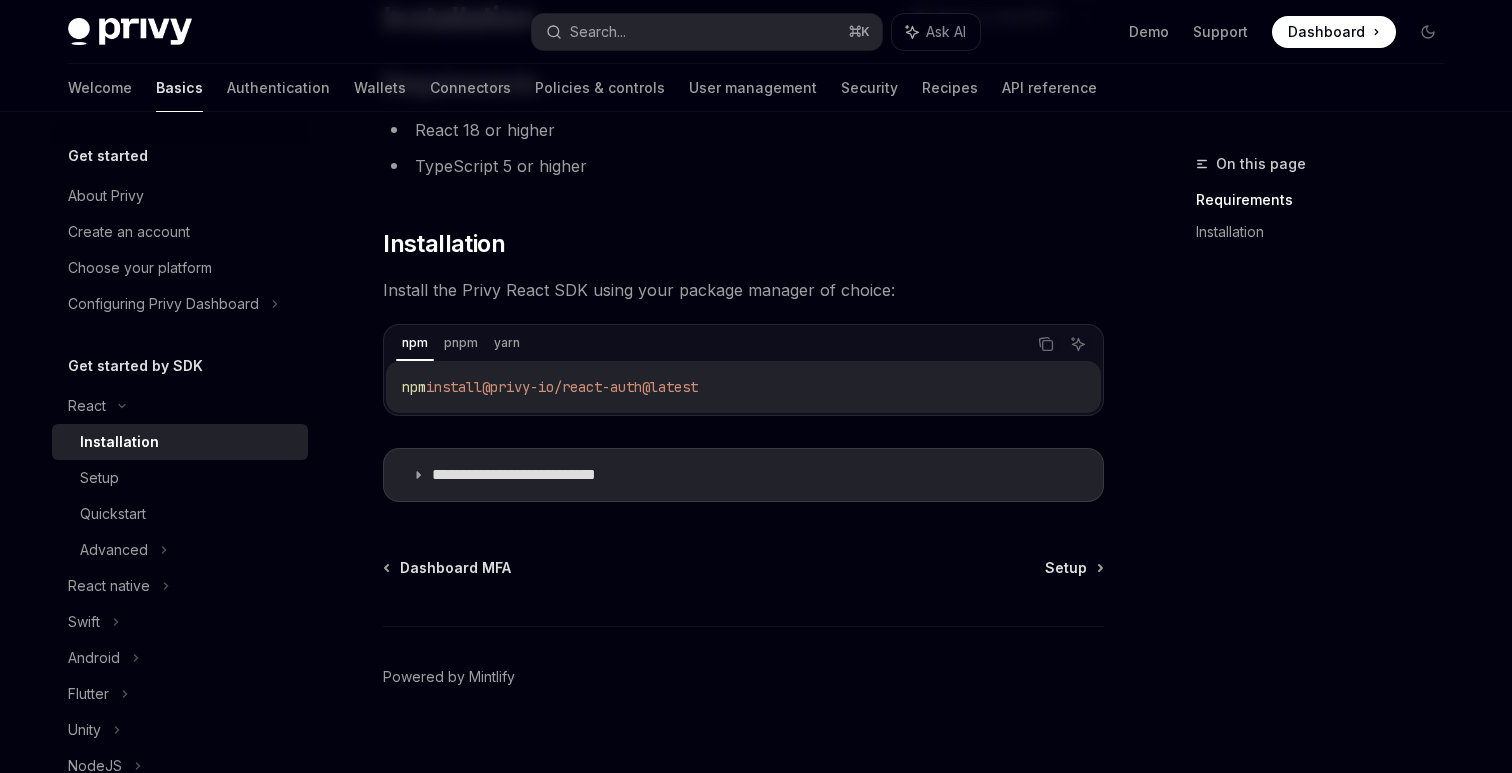 click on "@privy-io/react-auth@latest" at bounding box center [590, 387] 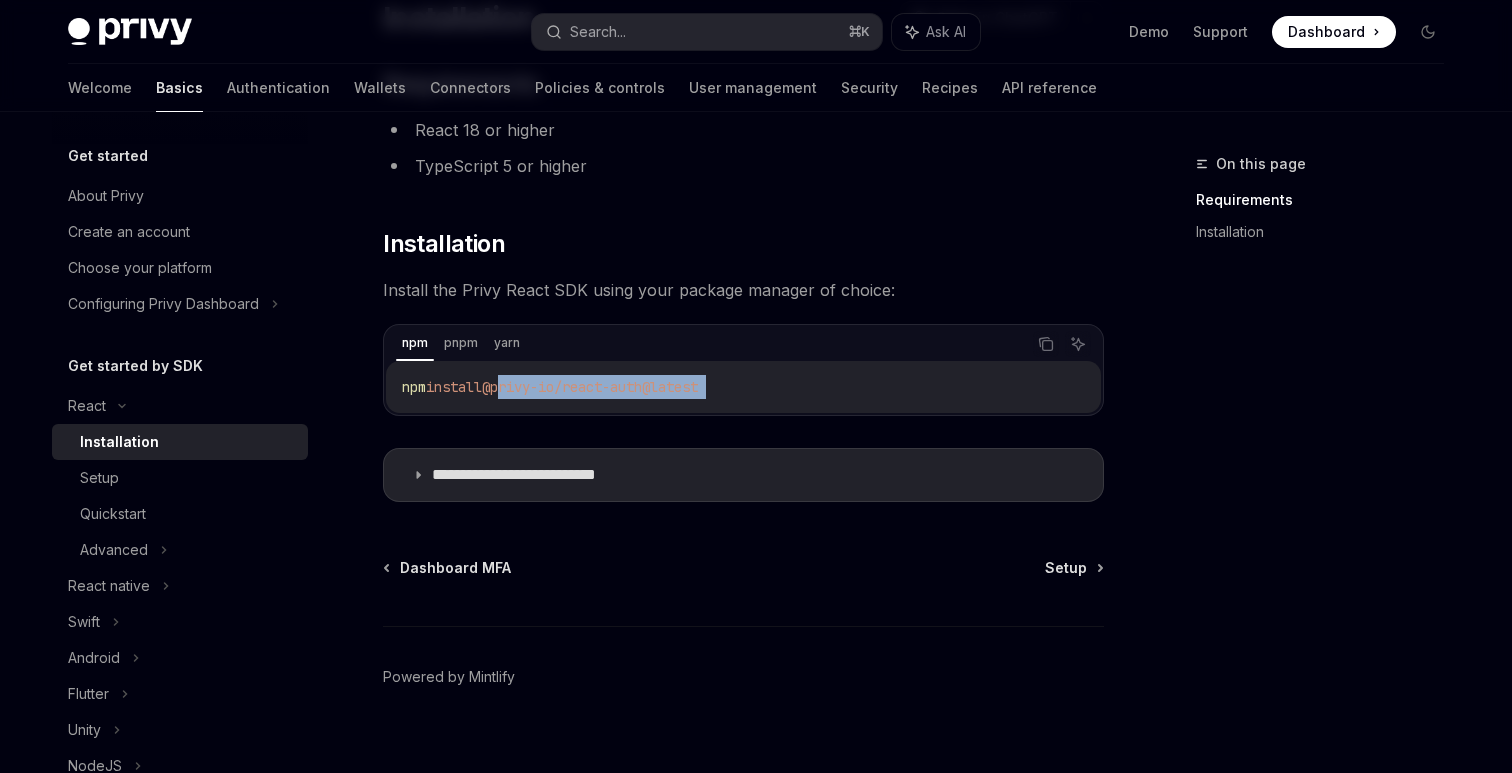 drag, startPoint x: 534, startPoint y: 381, endPoint x: 740, endPoint y: 383, distance: 206.0097 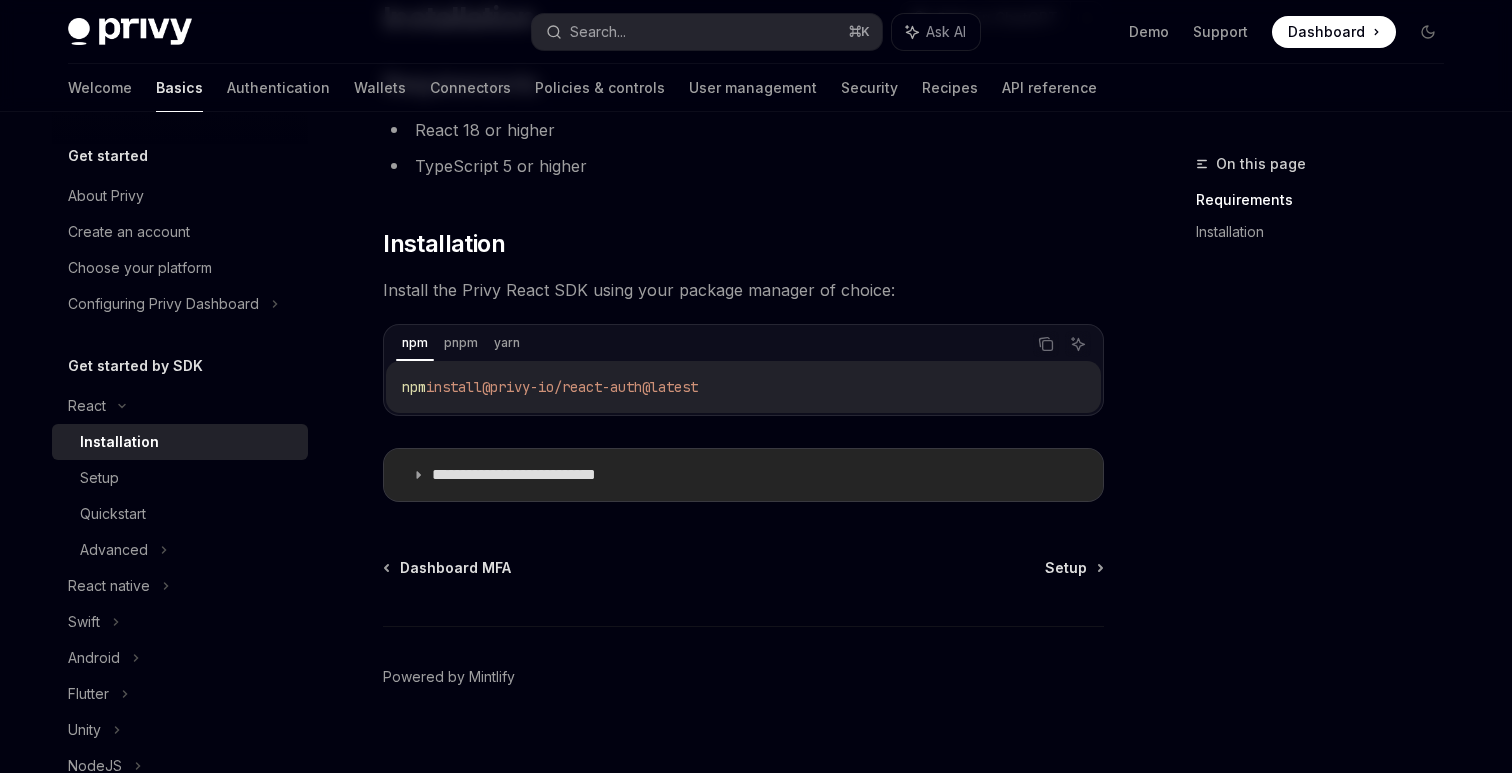 click on "**********" at bounding box center [743, 475] 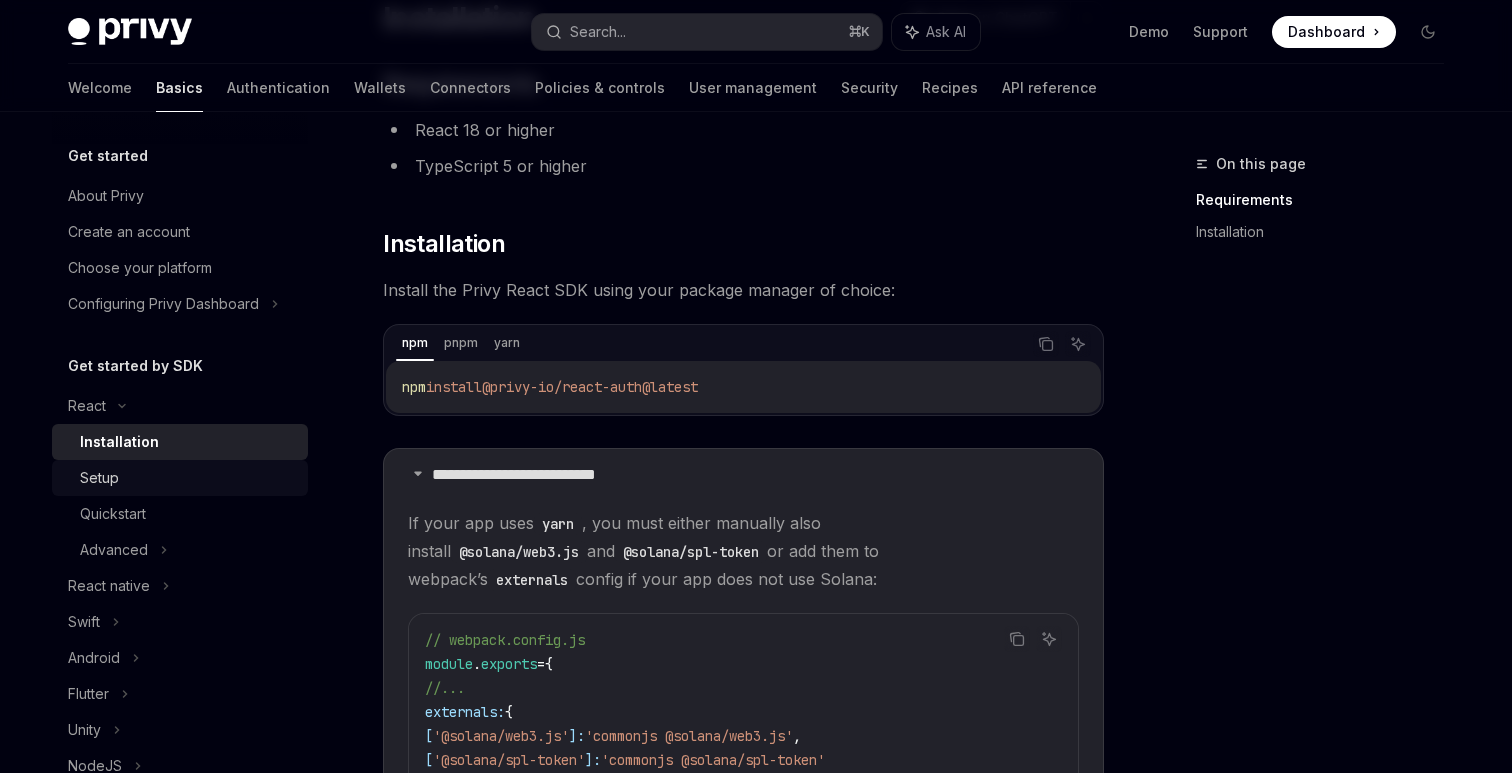 click on "Setup" at bounding box center (188, 478) 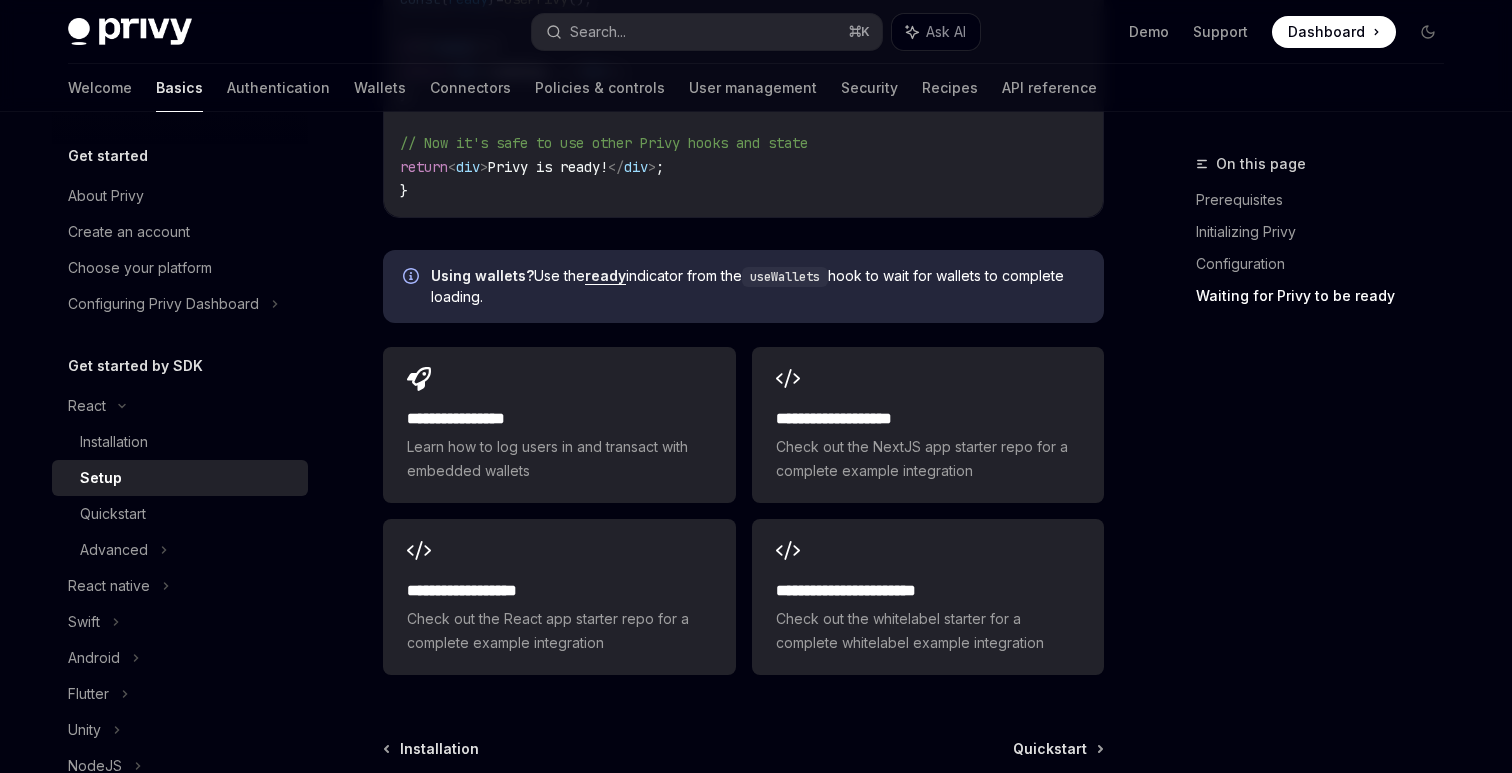 scroll, scrollTop: 2660, scrollLeft: 0, axis: vertical 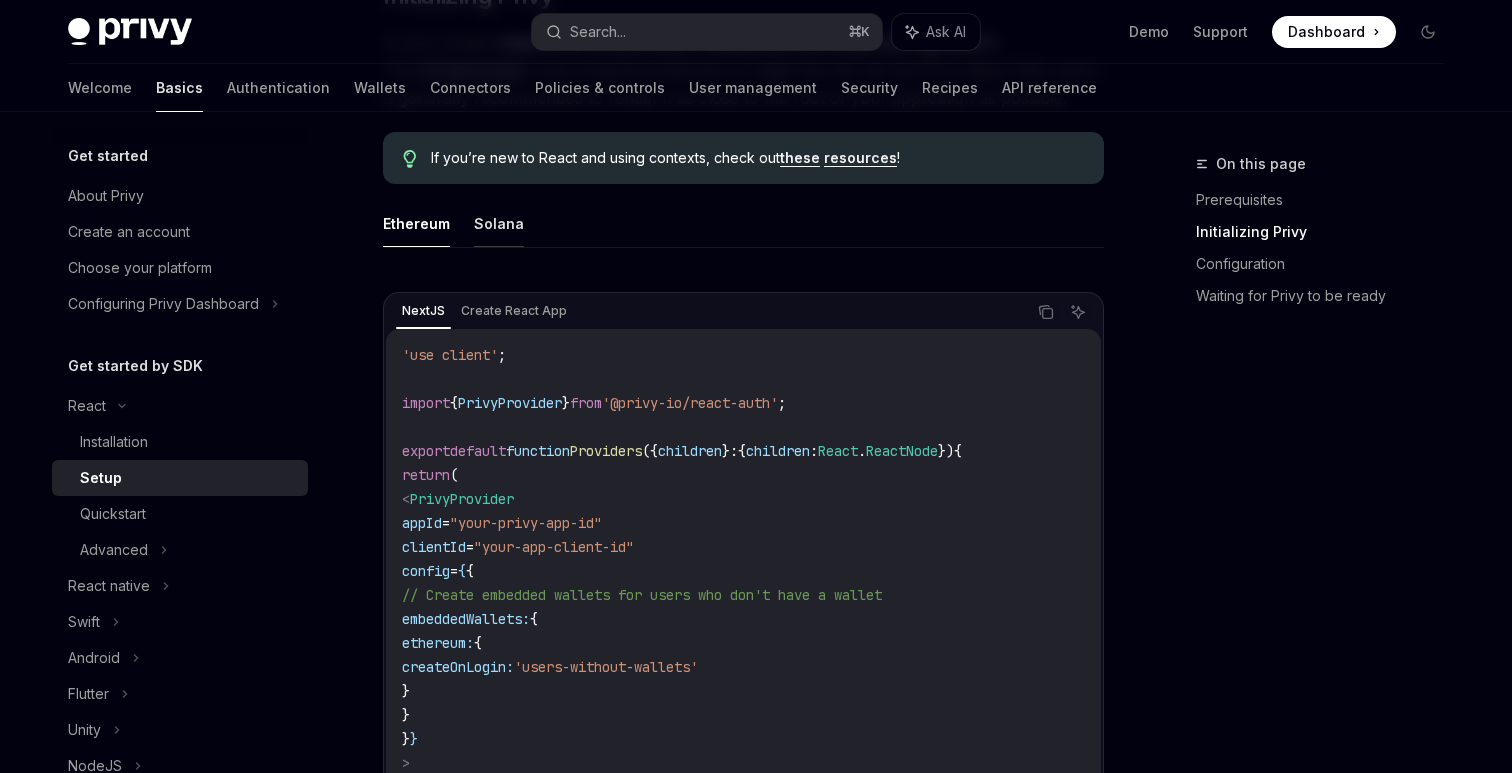click on "Solana" at bounding box center (499, 223) 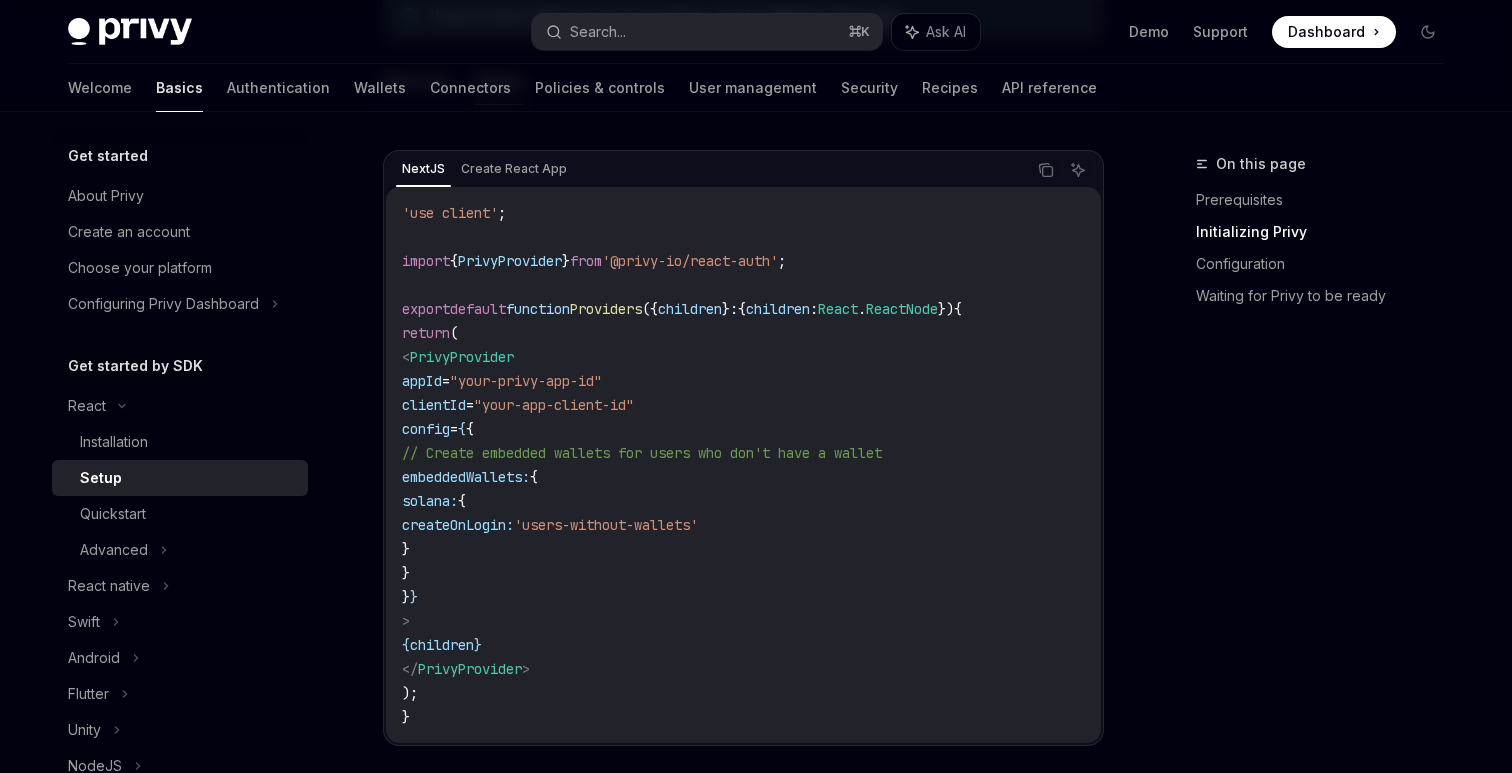 scroll, scrollTop: 643, scrollLeft: 0, axis: vertical 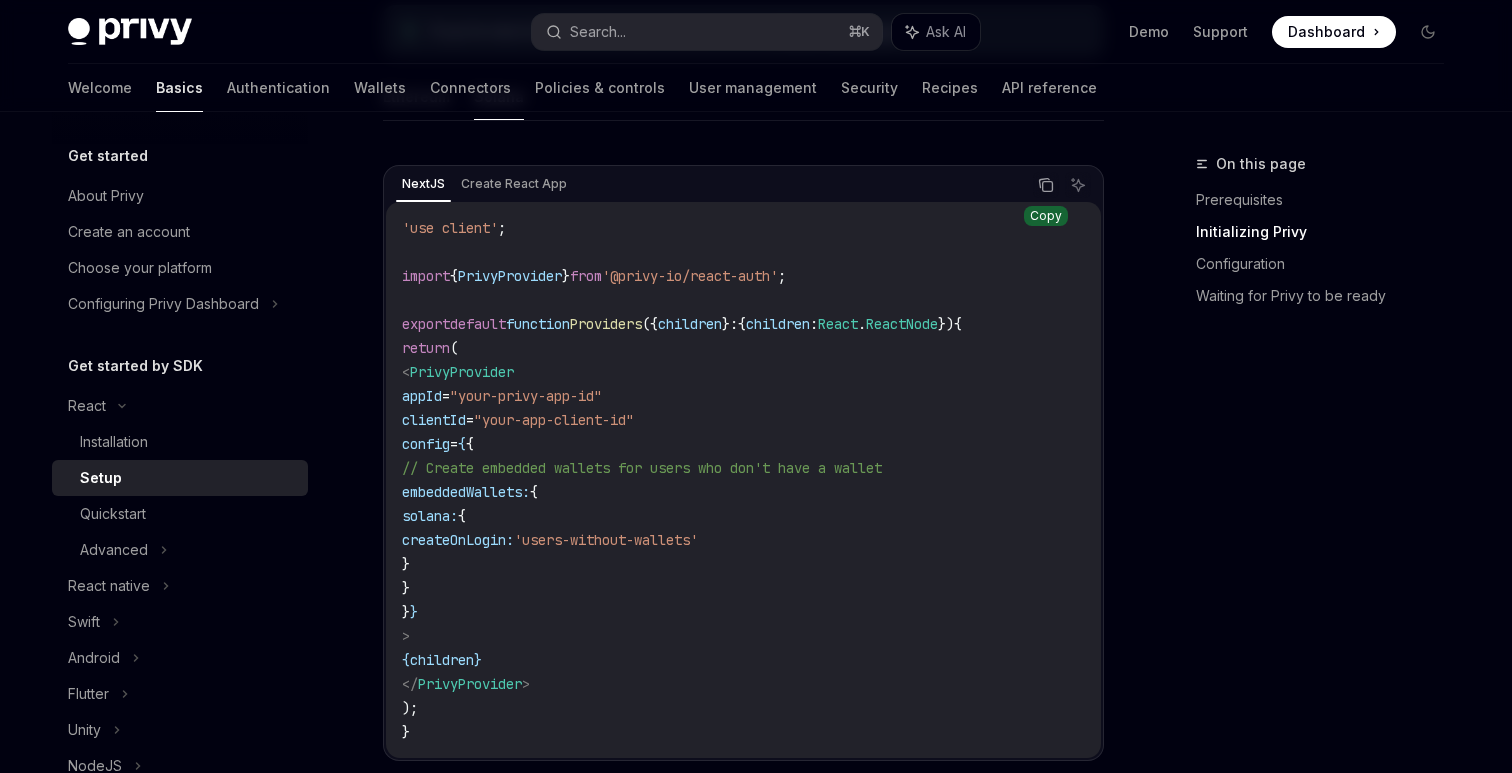 click 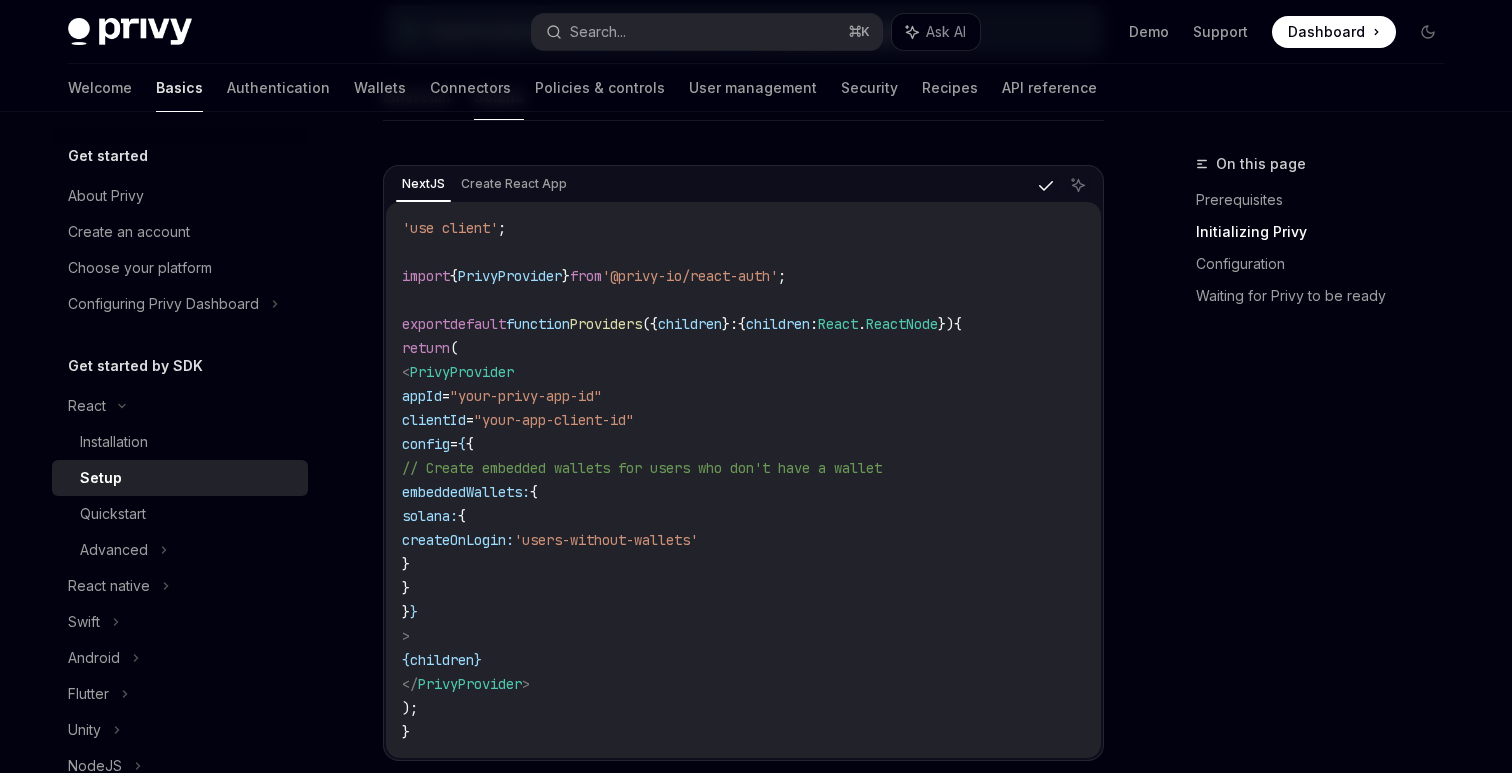 type 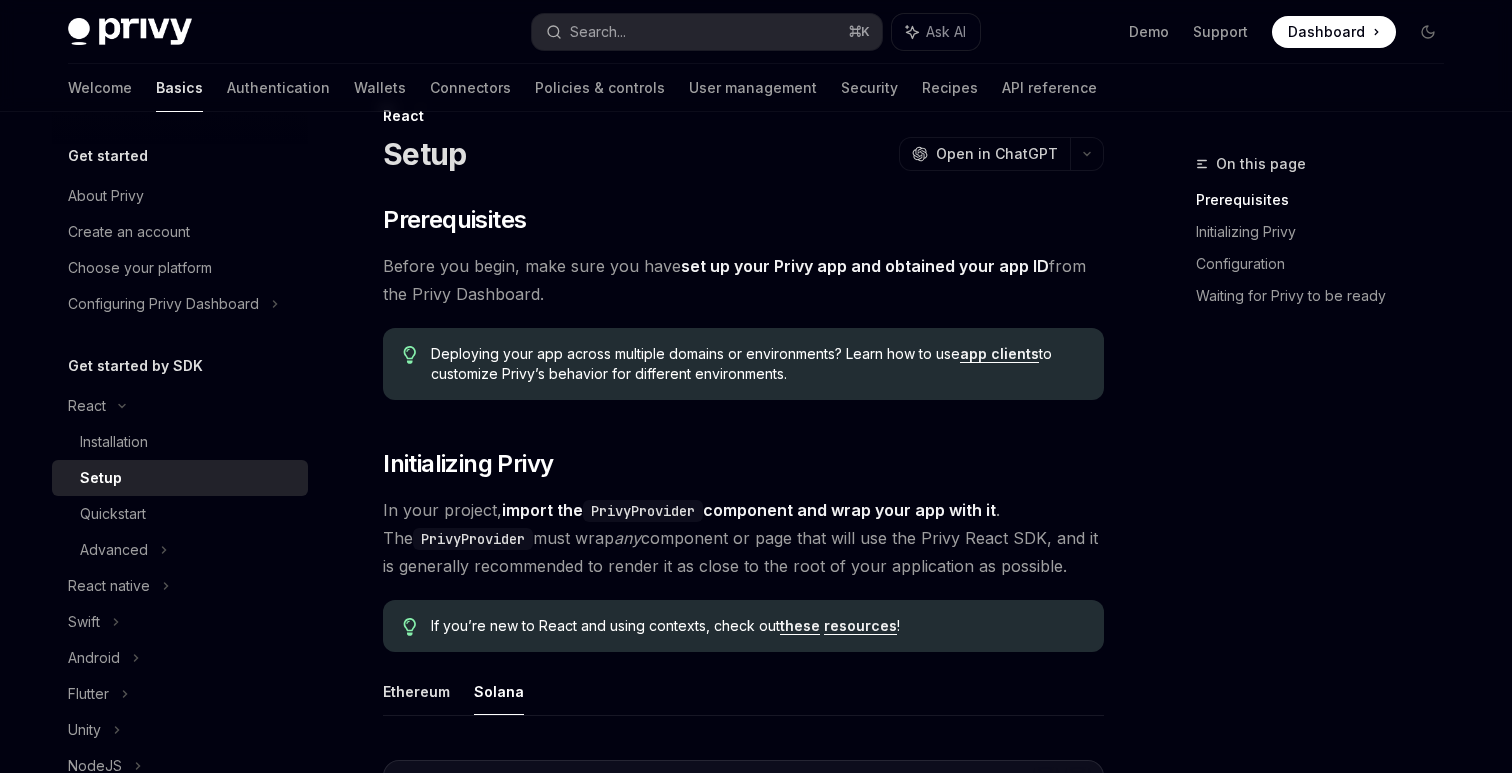 scroll, scrollTop: 0, scrollLeft: 0, axis: both 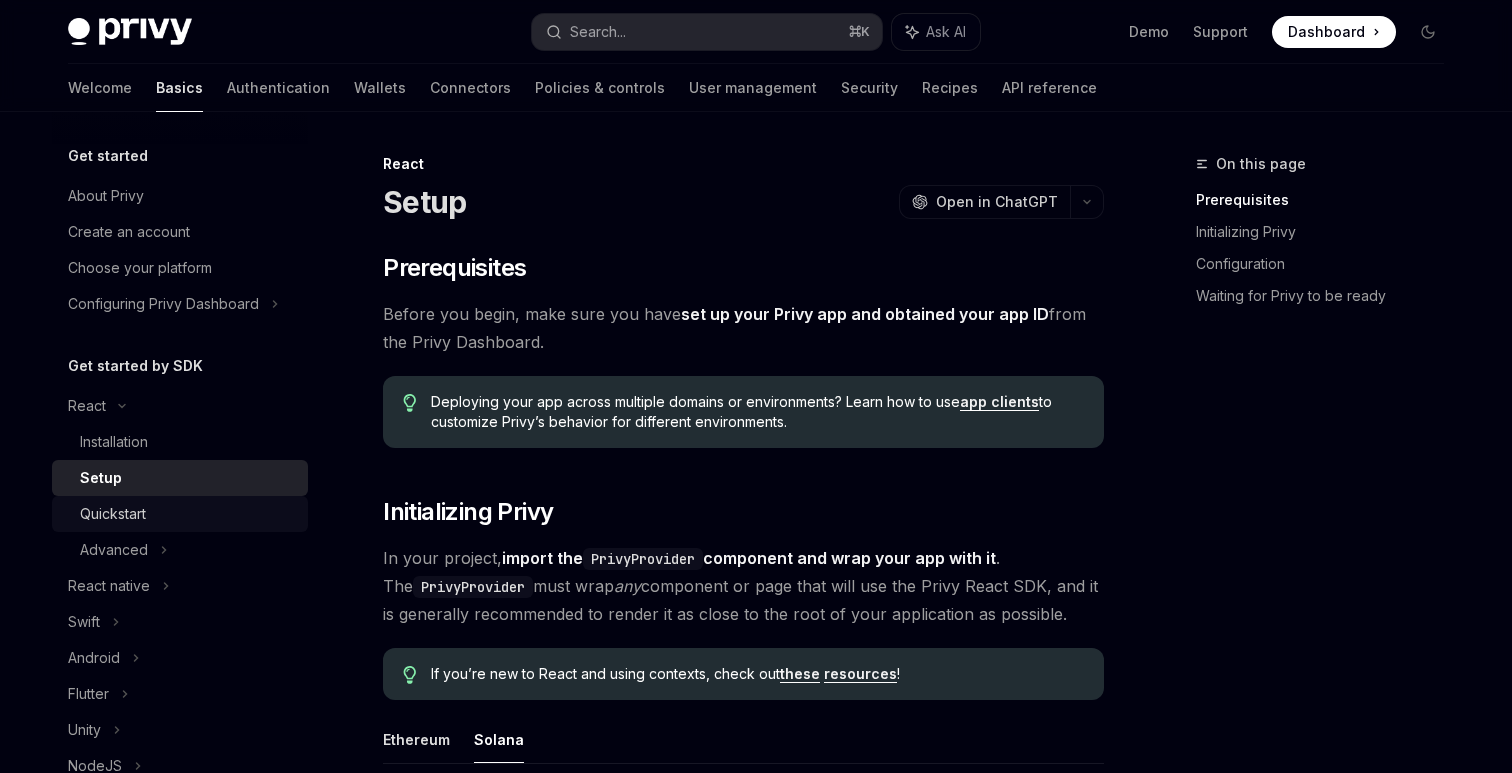 click on "Quickstart" at bounding box center [188, 514] 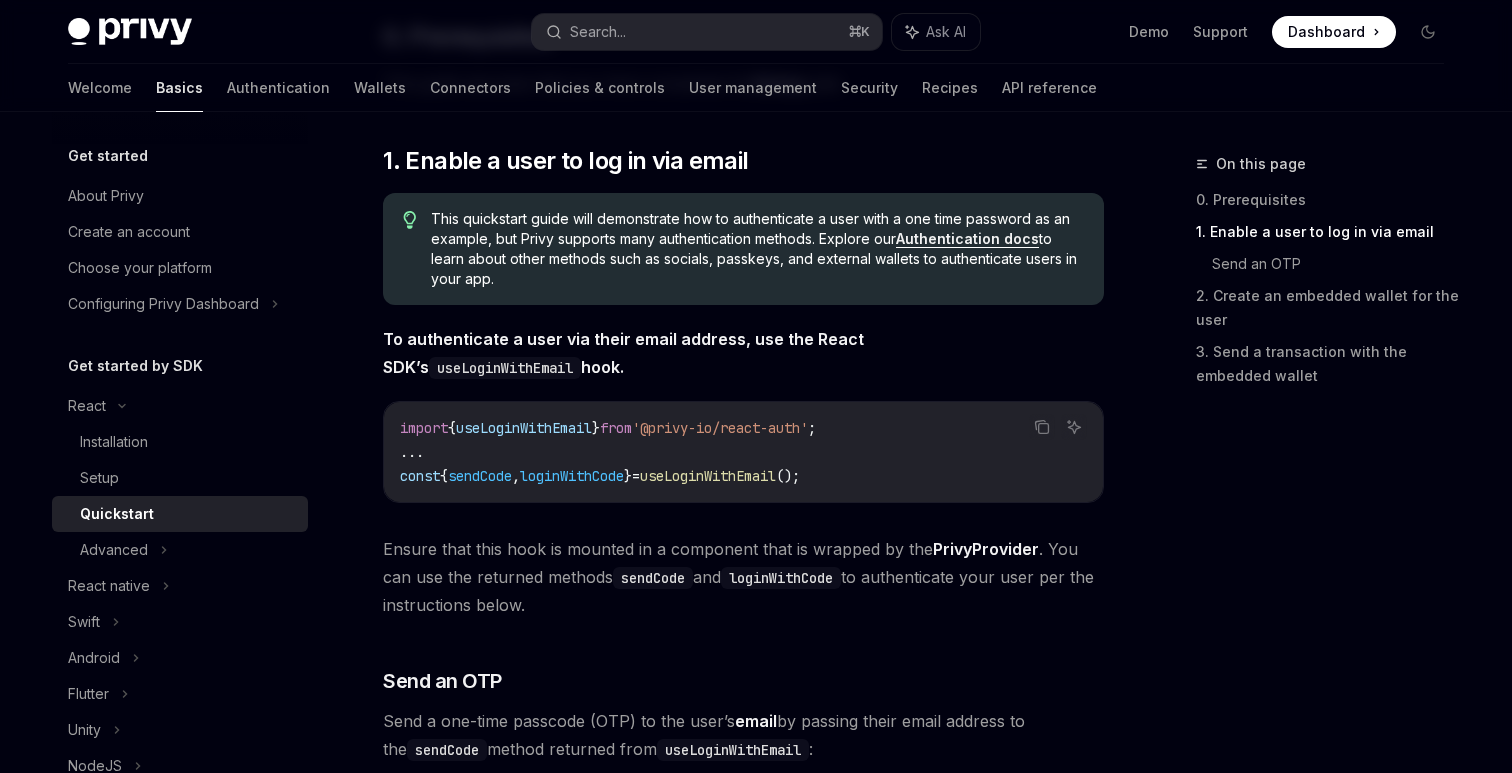 scroll, scrollTop: 296, scrollLeft: 0, axis: vertical 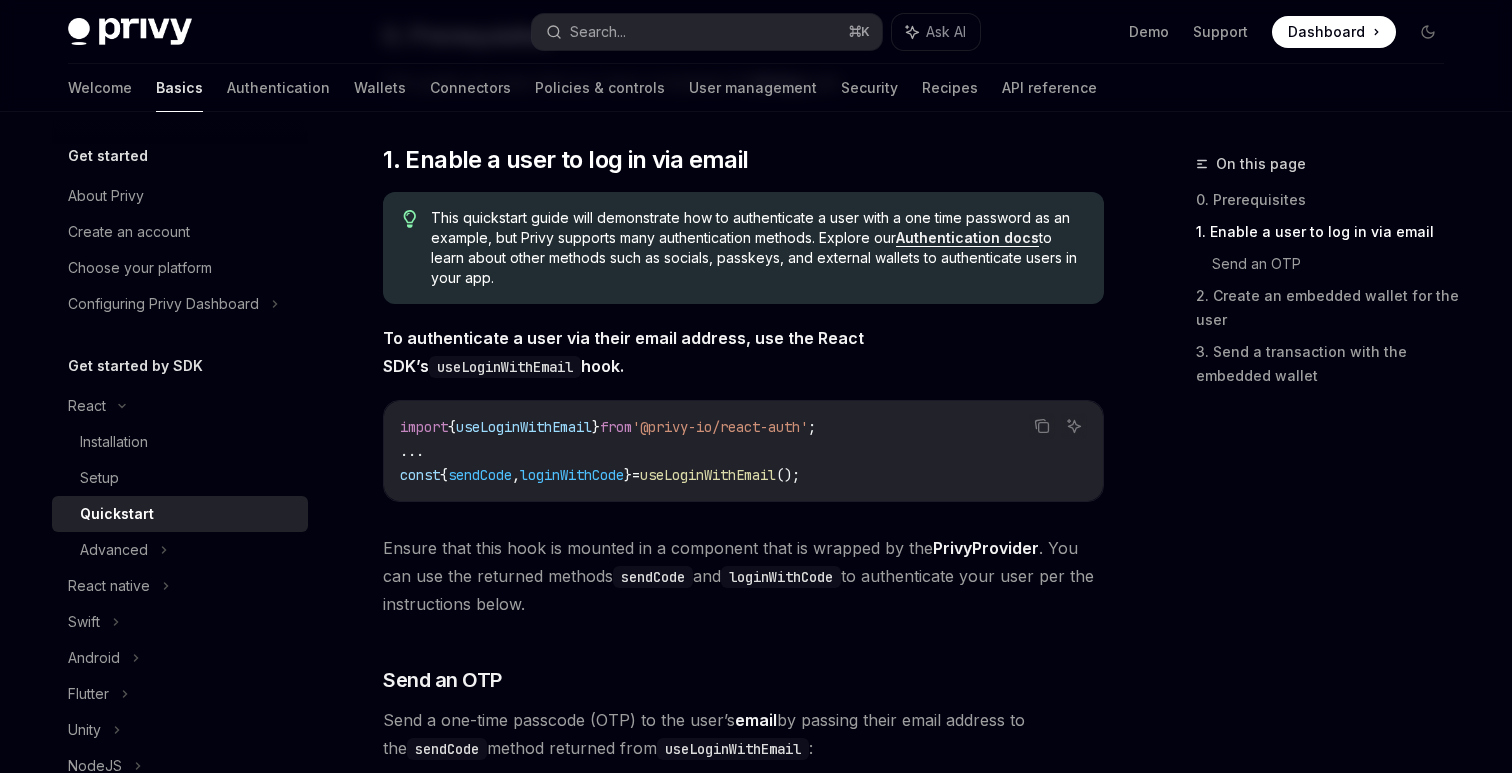 click on "To authenticate a user via their email address, use the React SDK’s  useLoginWithEmail  hook." at bounding box center [623, 352] 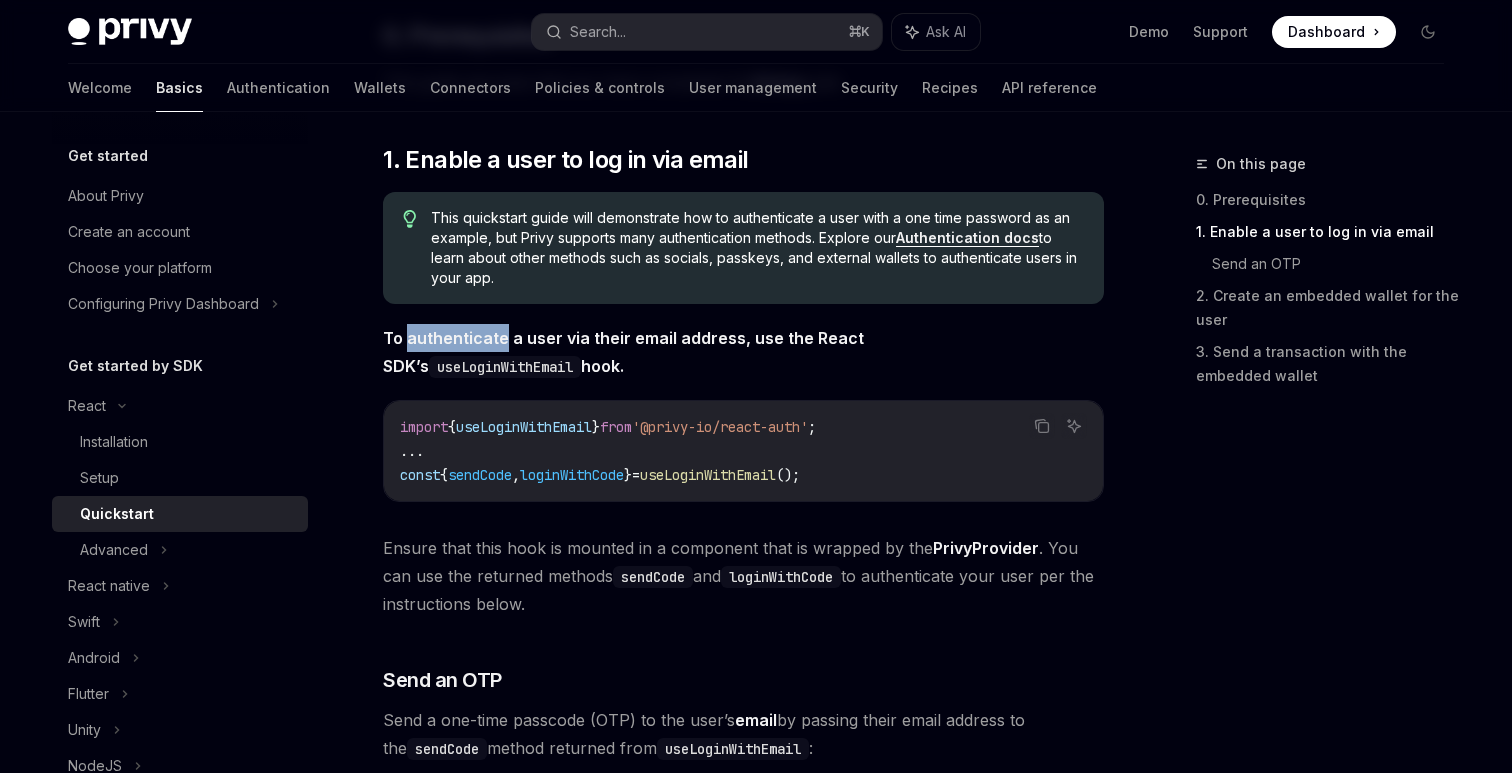 click on "To authenticate a user via their email address, use the React SDK’s  useLoginWithEmail  hook." at bounding box center (623, 352) 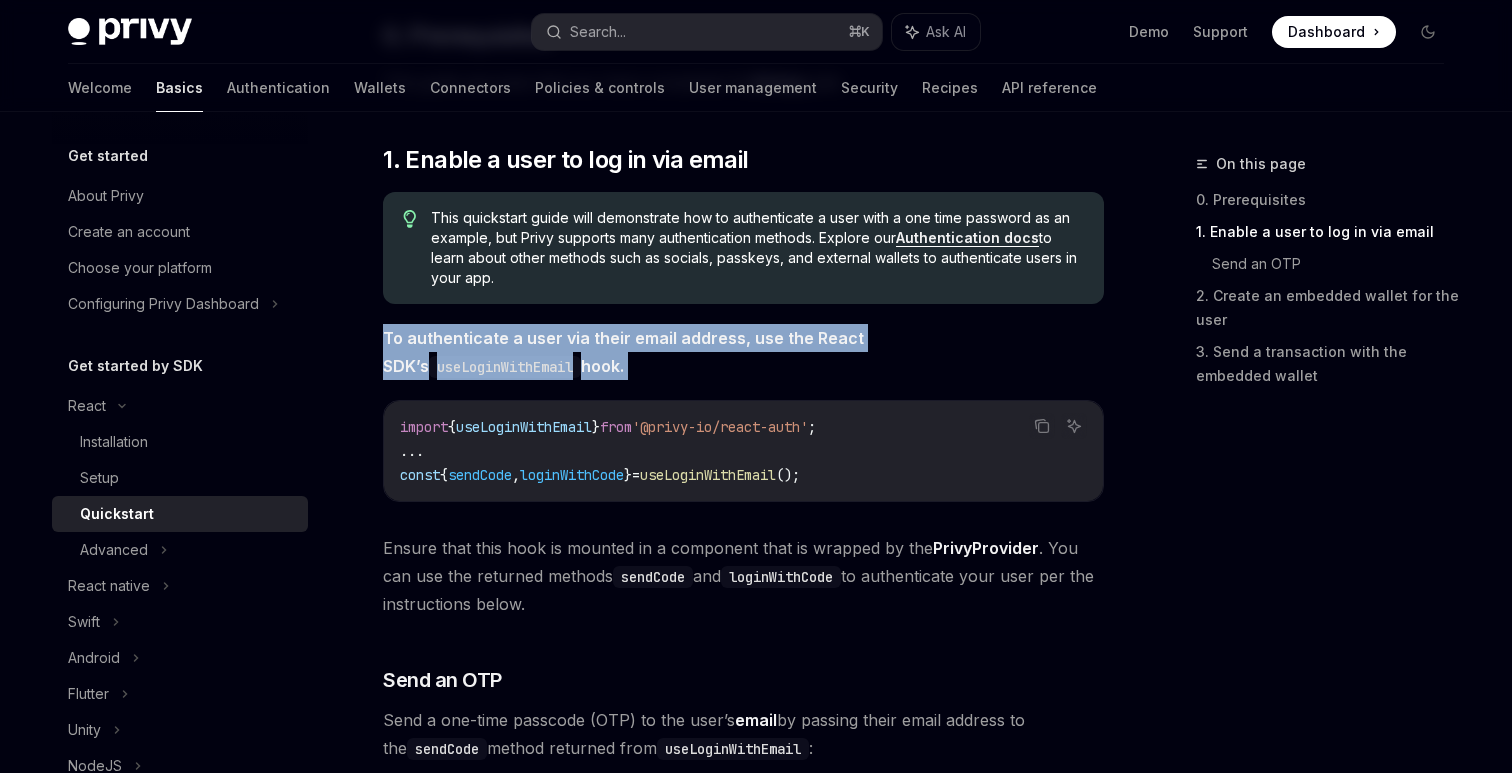 click on "To authenticate a user via their email address, use the React SDK’s  useLoginWithEmail  hook." at bounding box center (623, 352) 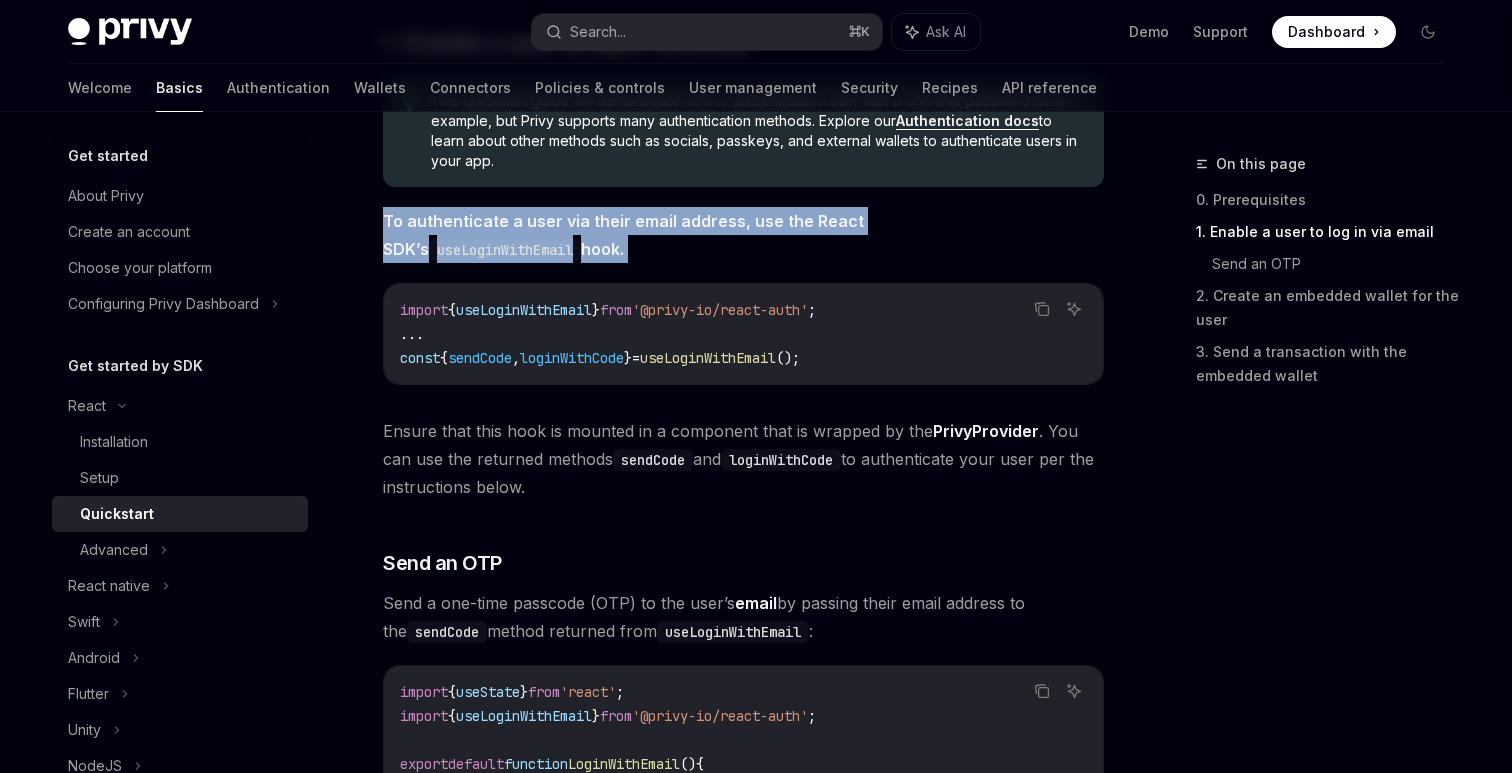 scroll, scrollTop: 459, scrollLeft: 0, axis: vertical 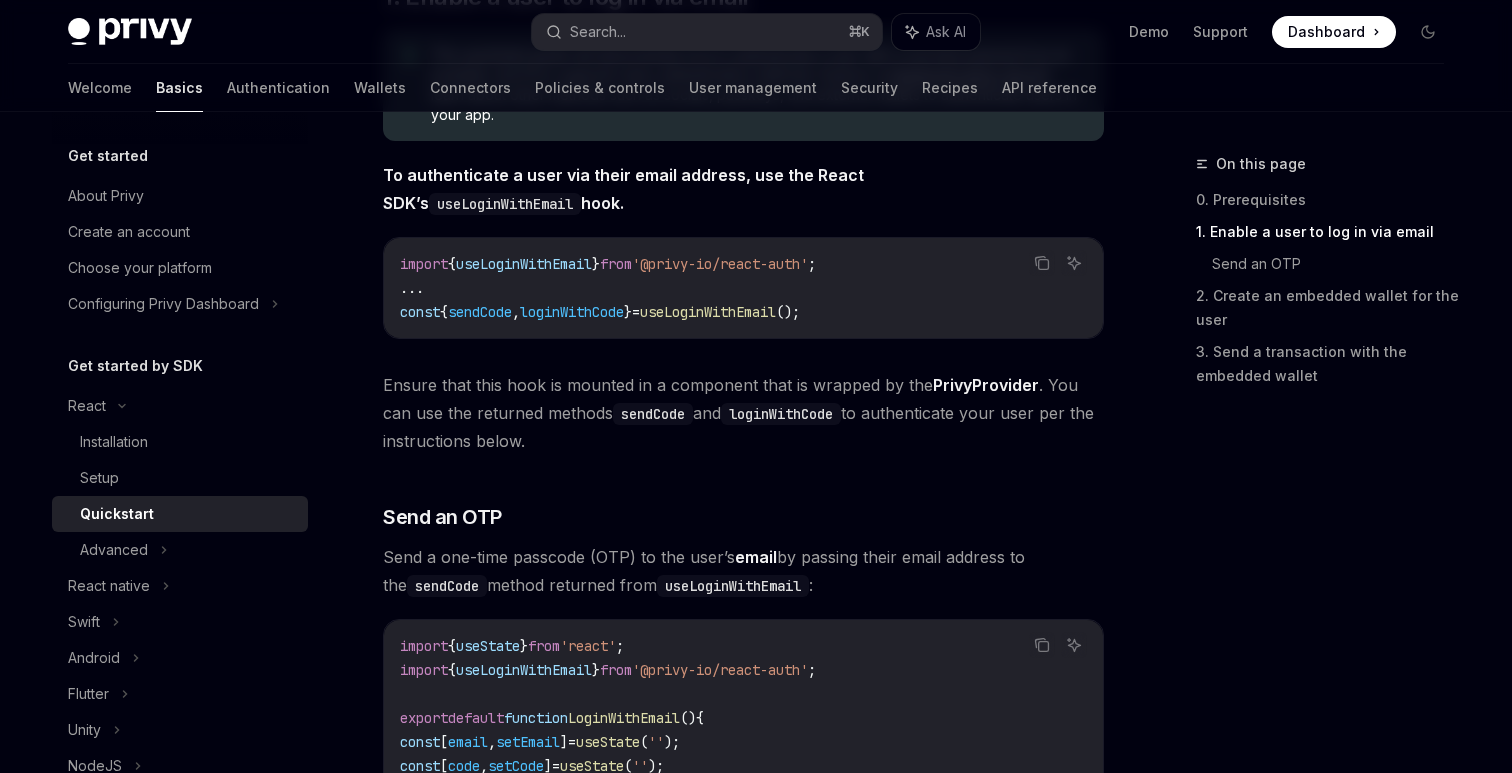click on "Ensure that this hook is mounted in a component that is wrapped by the  PrivyProvider .
You can use the returned methods  sendCode  and  loginWithCode  to authenticate your user per the instructions below." at bounding box center (743, 413) 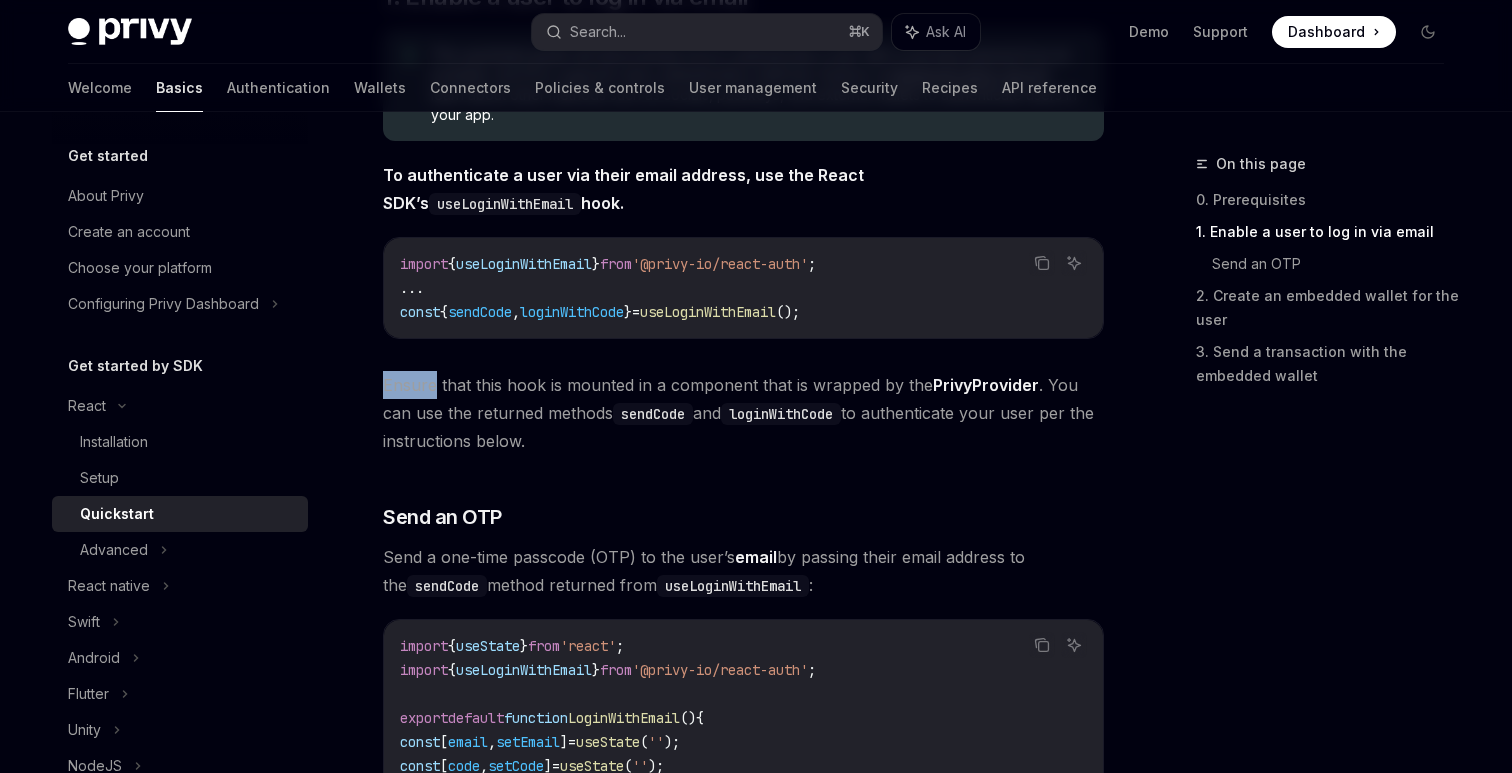 click on "Ensure that this hook is mounted in a component that is wrapped by the  PrivyProvider .
You can use the returned methods  sendCode  and  loginWithCode  to authenticate your user per the instructions below." at bounding box center (743, 413) 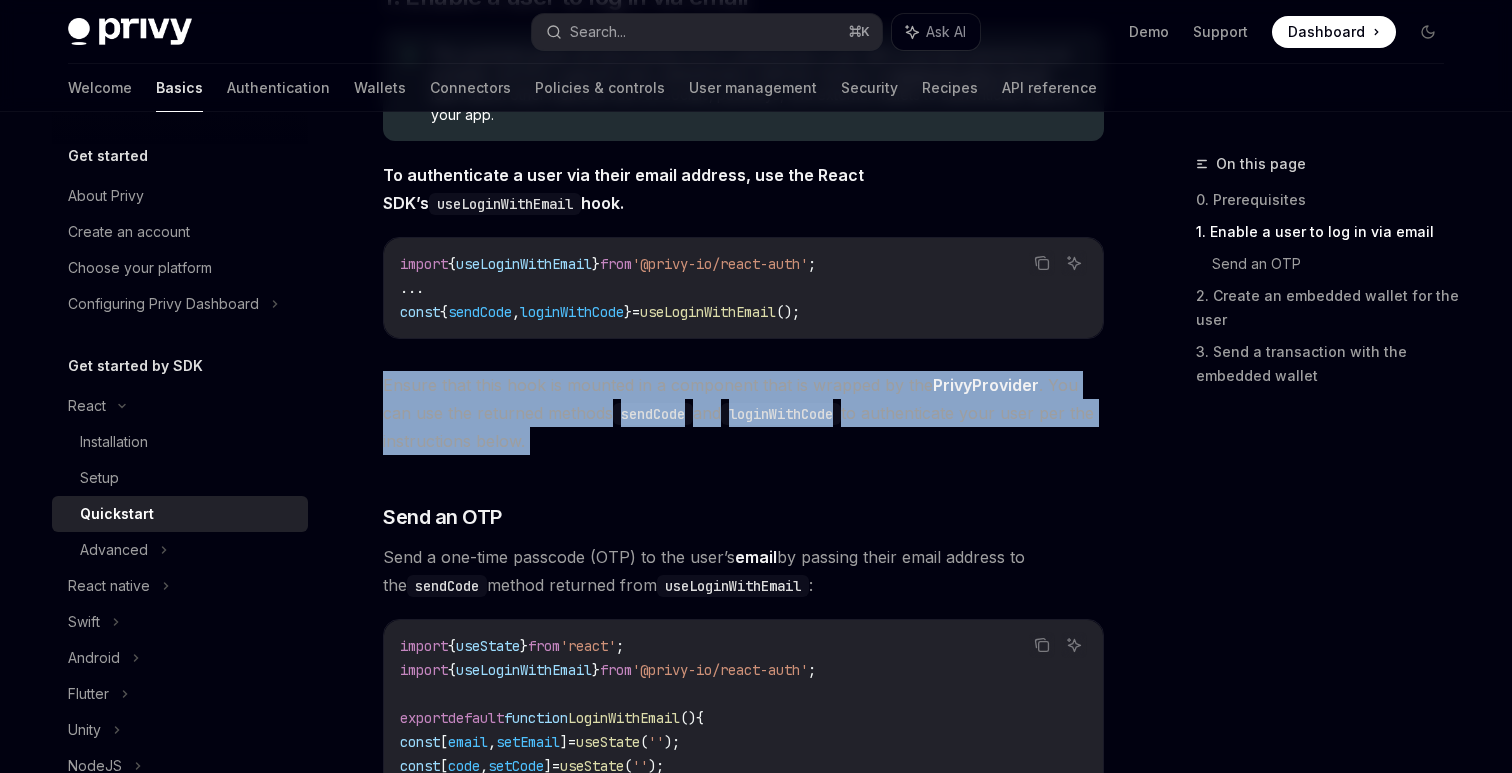 click on "Ensure that this hook is mounted in a component that is wrapped by the  PrivyProvider .
You can use the returned methods  sendCode  and  loginWithCode  to authenticate your user per the instructions below." at bounding box center (743, 413) 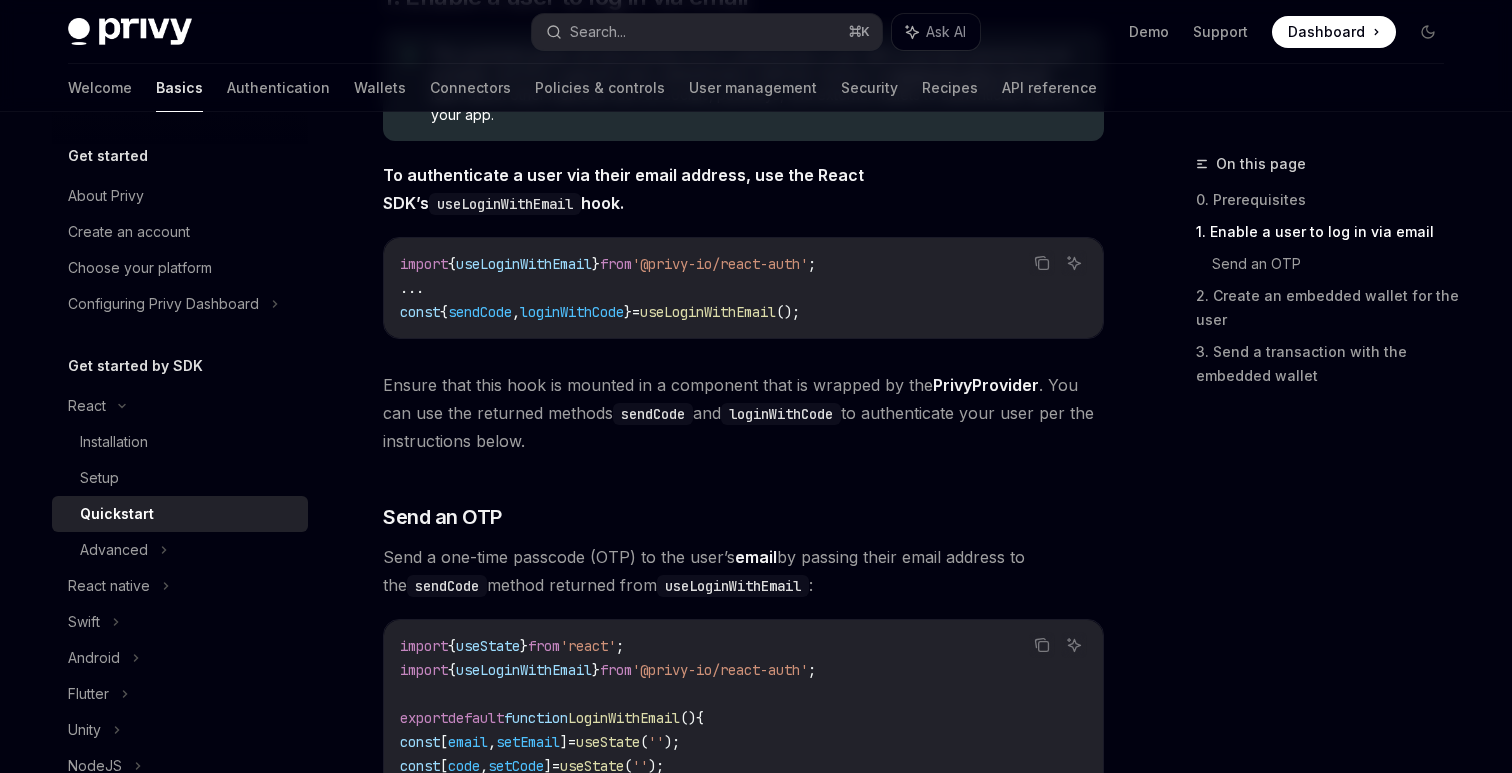 click on "​ 0. Prerequisites
This guide assumes that you have completed the  Setup  guide.
​ 1. Enable a user to log in via email
This quickstart guide will demonstrate how to authenticate a user with a one time password as an
example, but Privy supports many authentication methods. Explore our  Authentication
docs  to learn about other methods such as socials, passkeys, and
external wallets to authenticate users in your app.
To authenticate a user via their email address, use the React SDK’s  useLoginWithEmail  hook.
Copy Ask AI import  { useLoginWithEmail }  from  '@privy-io/react-auth' ;
...
const  { sendCode ,  loginWithCode }  =  useLoginWithEmail ();
Ensure that this hook is mounted in a component that is wrapped by the  PrivyProvider .
You can use the returned methods  sendCode  and  loginWithCode  to authenticate your user per the instructions below.
​ Send an OTP
Send a one-time passcode (OTP) to the user’s  email  by passing their email address to the  sendCode :
Copy Ask AI" at bounding box center (743, 997) 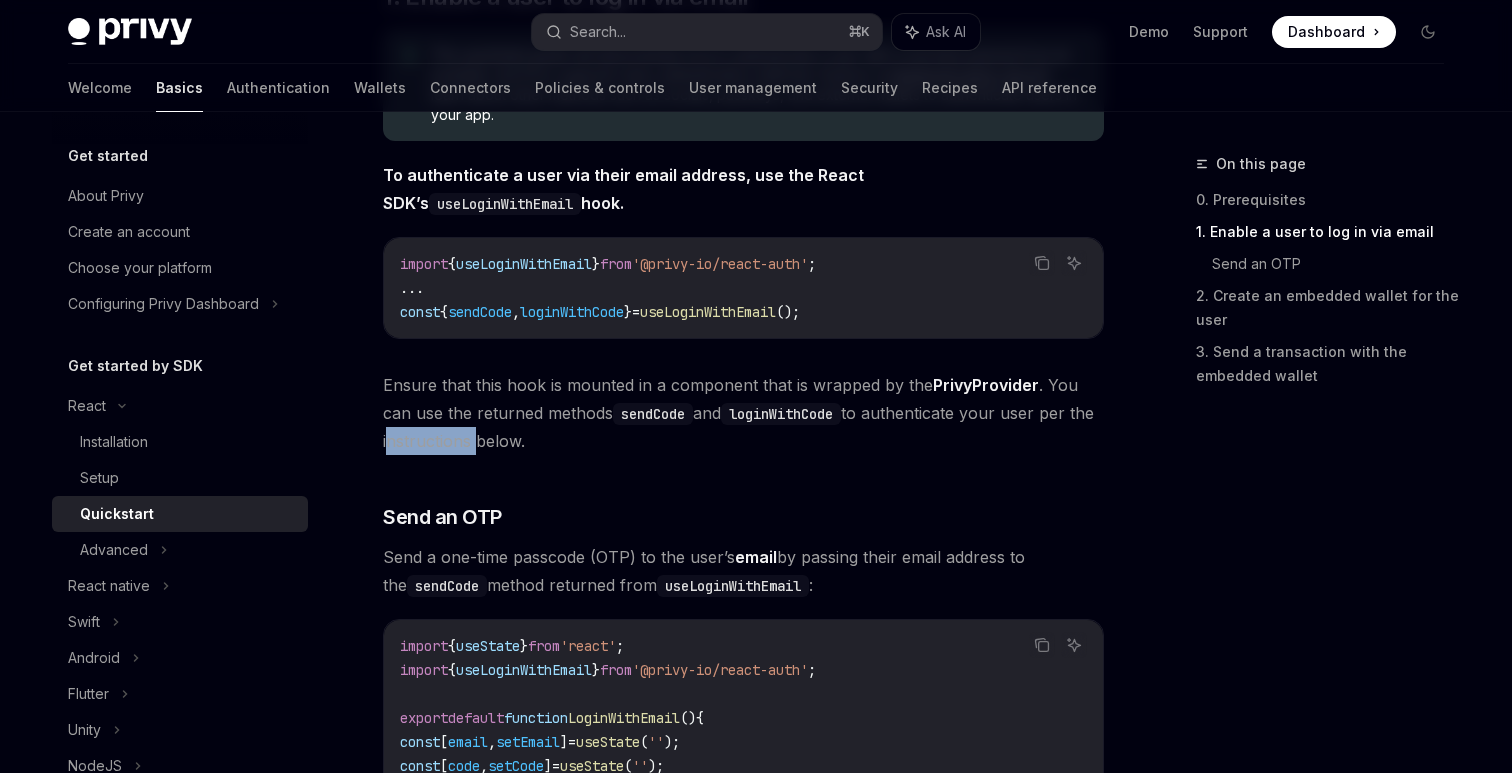 click on "Ensure that this hook is mounted in a component that is wrapped by the  PrivyProvider .
You can use the returned methods  sendCode  and  loginWithCode  to authenticate your user per the instructions below." at bounding box center (743, 413) 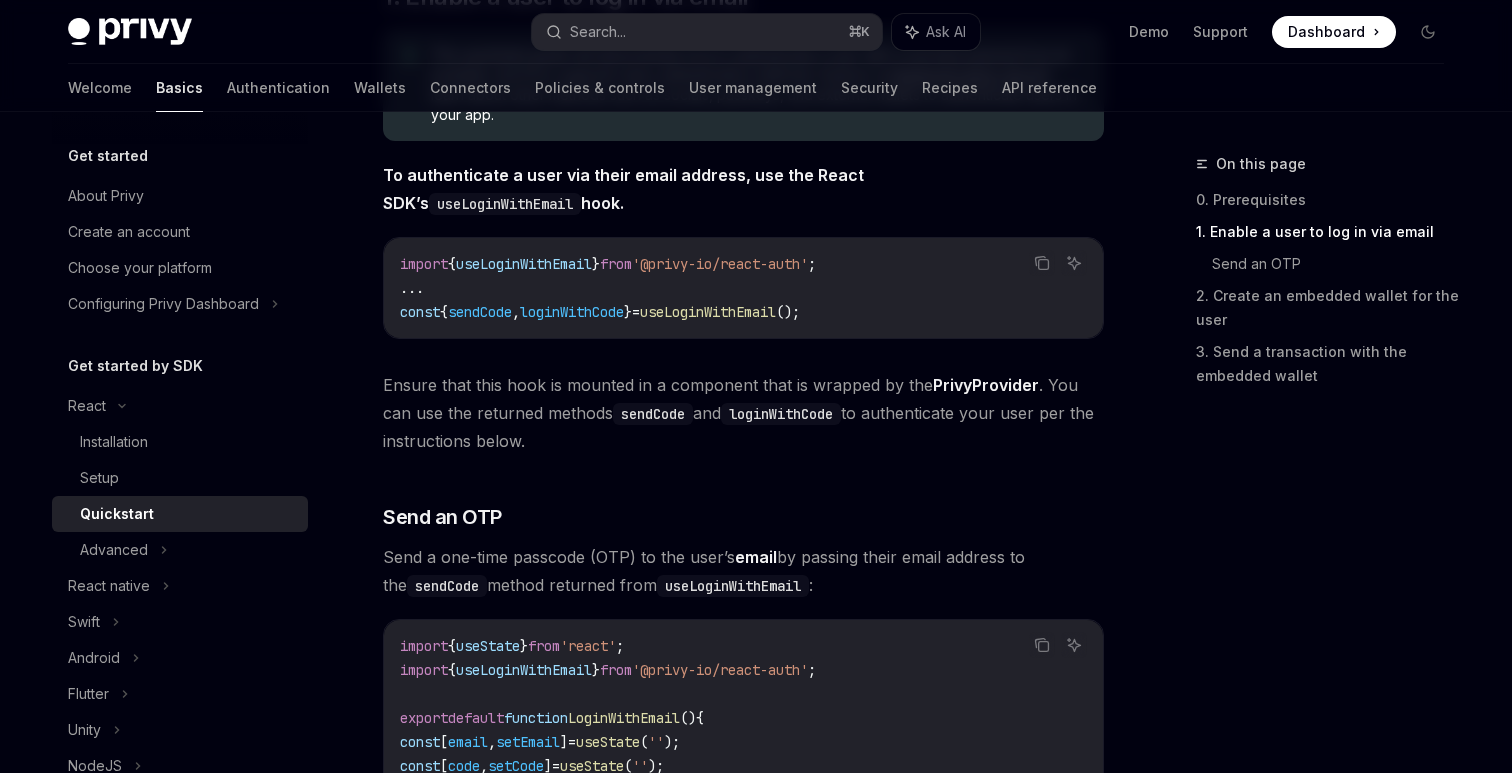 click on "Ensure that this hook is mounted in a component that is wrapped by the  PrivyProvider .
You can use the returned methods  sendCode  and  loginWithCode  to authenticate your user per the instructions below." at bounding box center (743, 413) 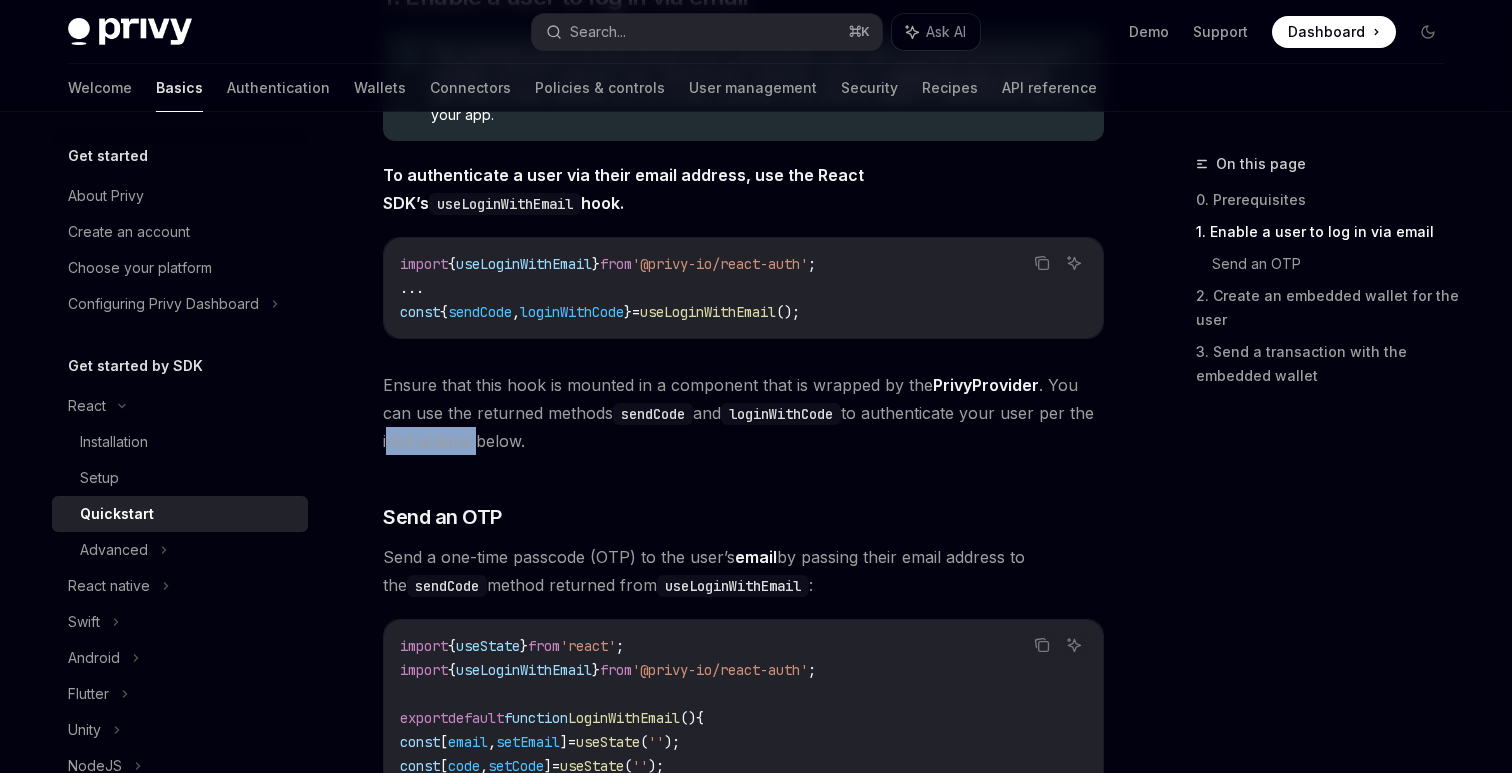 click on "Ensure that this hook is mounted in a component that is wrapped by the  PrivyProvider .
You can use the returned methods  sendCode  and  loginWithCode  to authenticate your user per the instructions below." at bounding box center (743, 413) 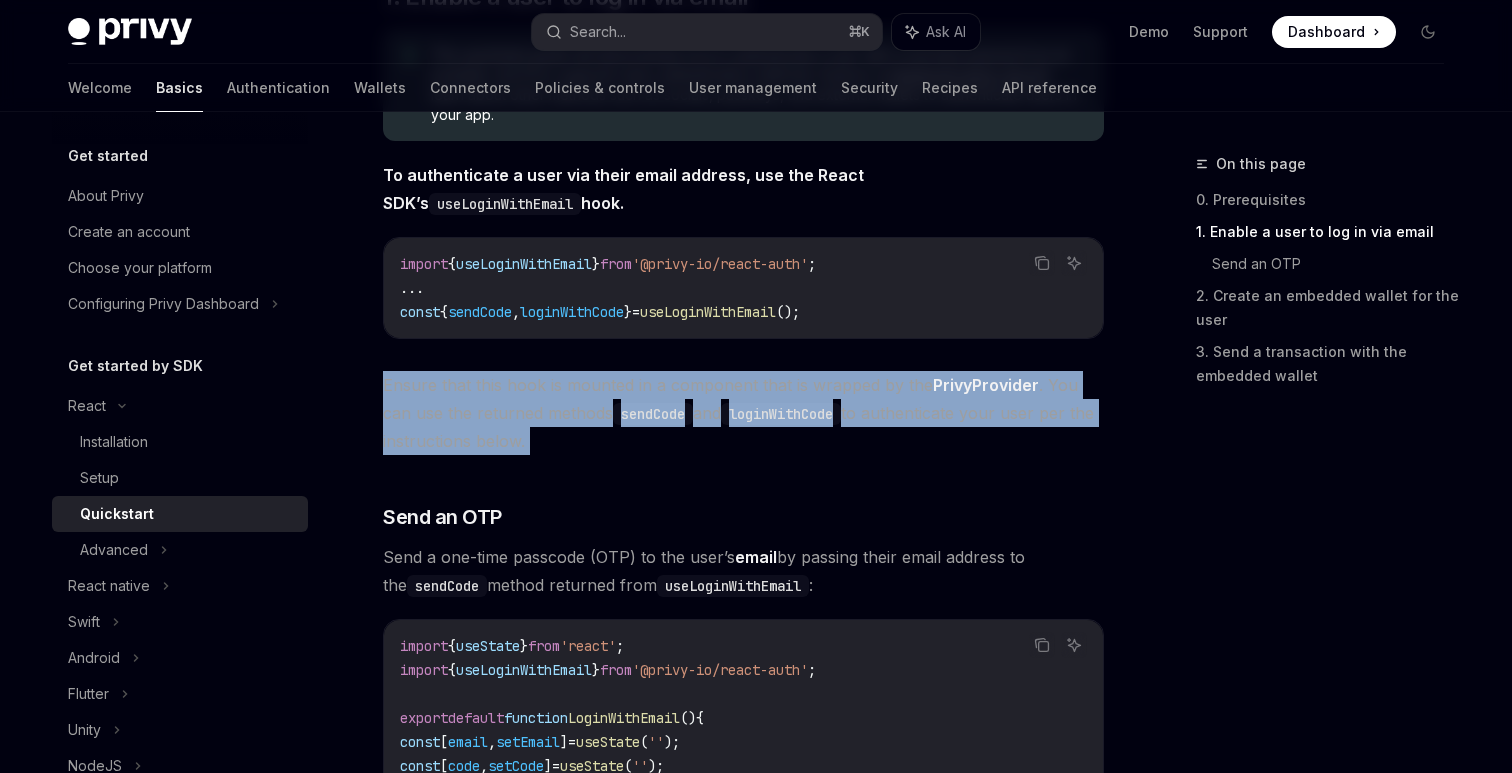 click on "Ensure that this hook is mounted in a component that is wrapped by the  PrivyProvider .
You can use the returned methods  sendCode  and  loginWithCode  to authenticate your user per the instructions below." at bounding box center [743, 413] 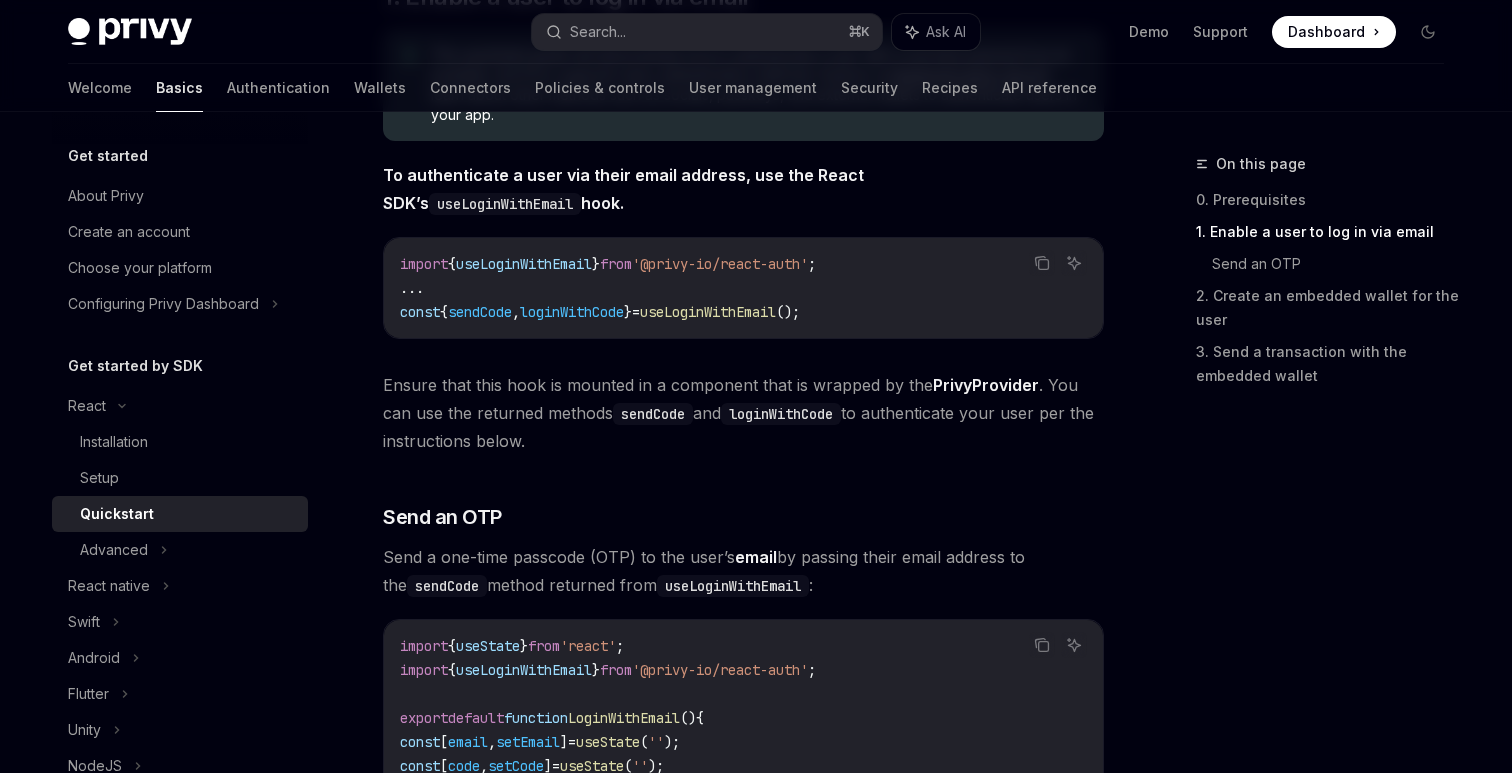 click on "Ensure that this hook is mounted in a component that is wrapped by the  PrivyProvider .
You can use the returned methods  sendCode  and  loginWithCode  to authenticate your user per the instructions below." at bounding box center (743, 413) 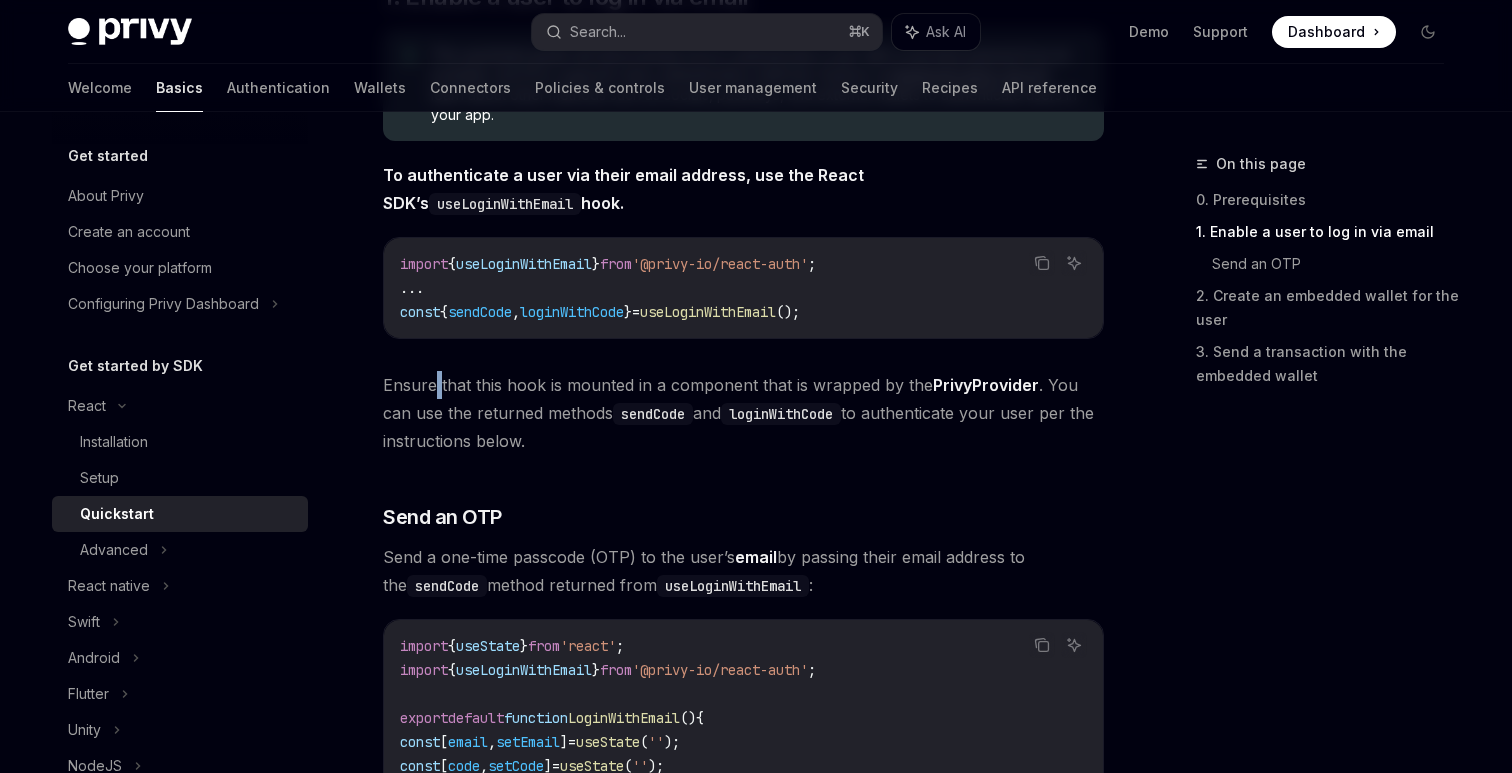 click on "Ensure that this hook is mounted in a component that is wrapped by the  PrivyProvider .
You can use the returned methods  sendCode  and  loginWithCode  to authenticate your user per the instructions below." at bounding box center (743, 413) 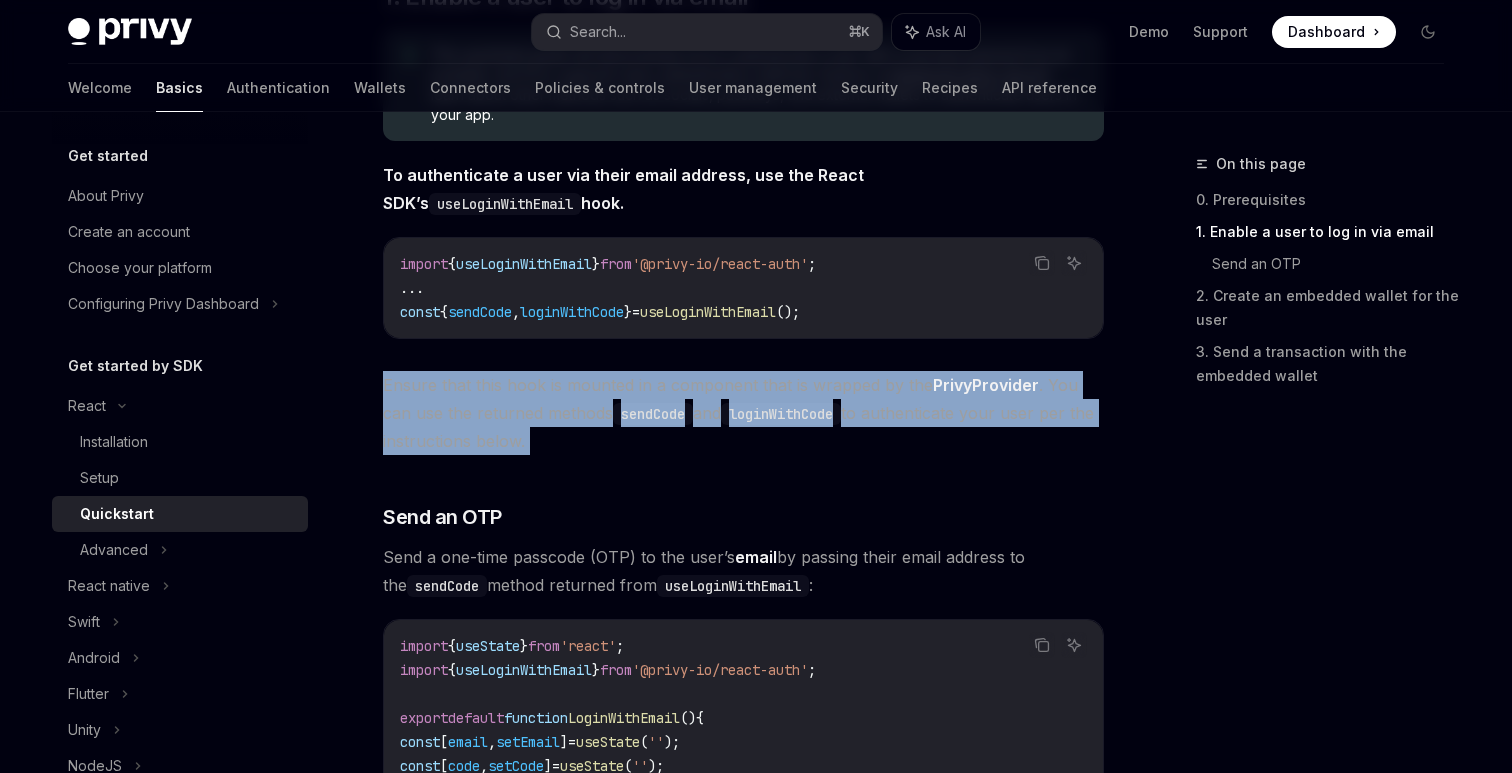 click on "Ensure that this hook is mounted in a component that is wrapped by the  PrivyProvider .
You can use the returned methods  sendCode  and  loginWithCode  to authenticate your user per the instructions below." at bounding box center [743, 413] 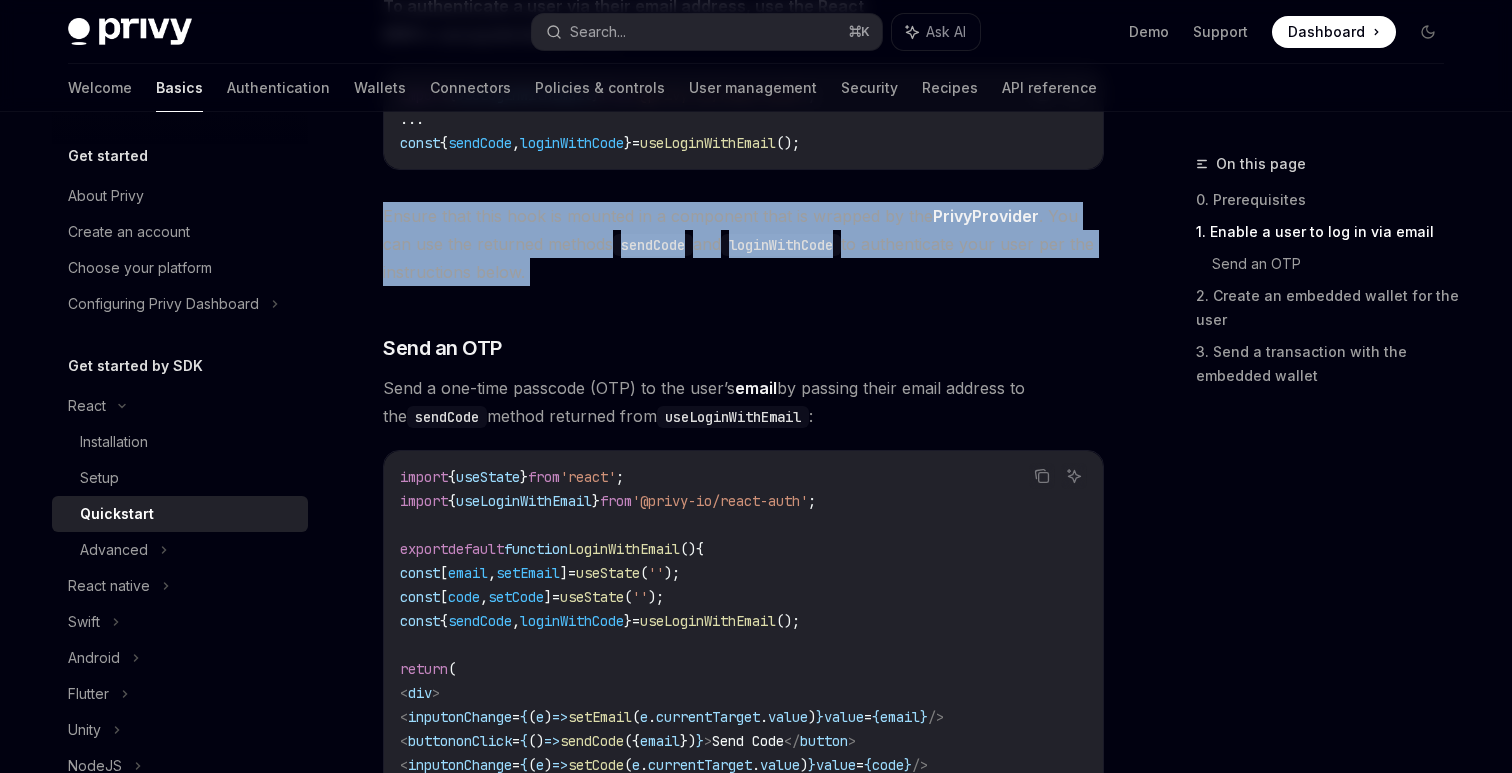 scroll, scrollTop: 778, scrollLeft: 0, axis: vertical 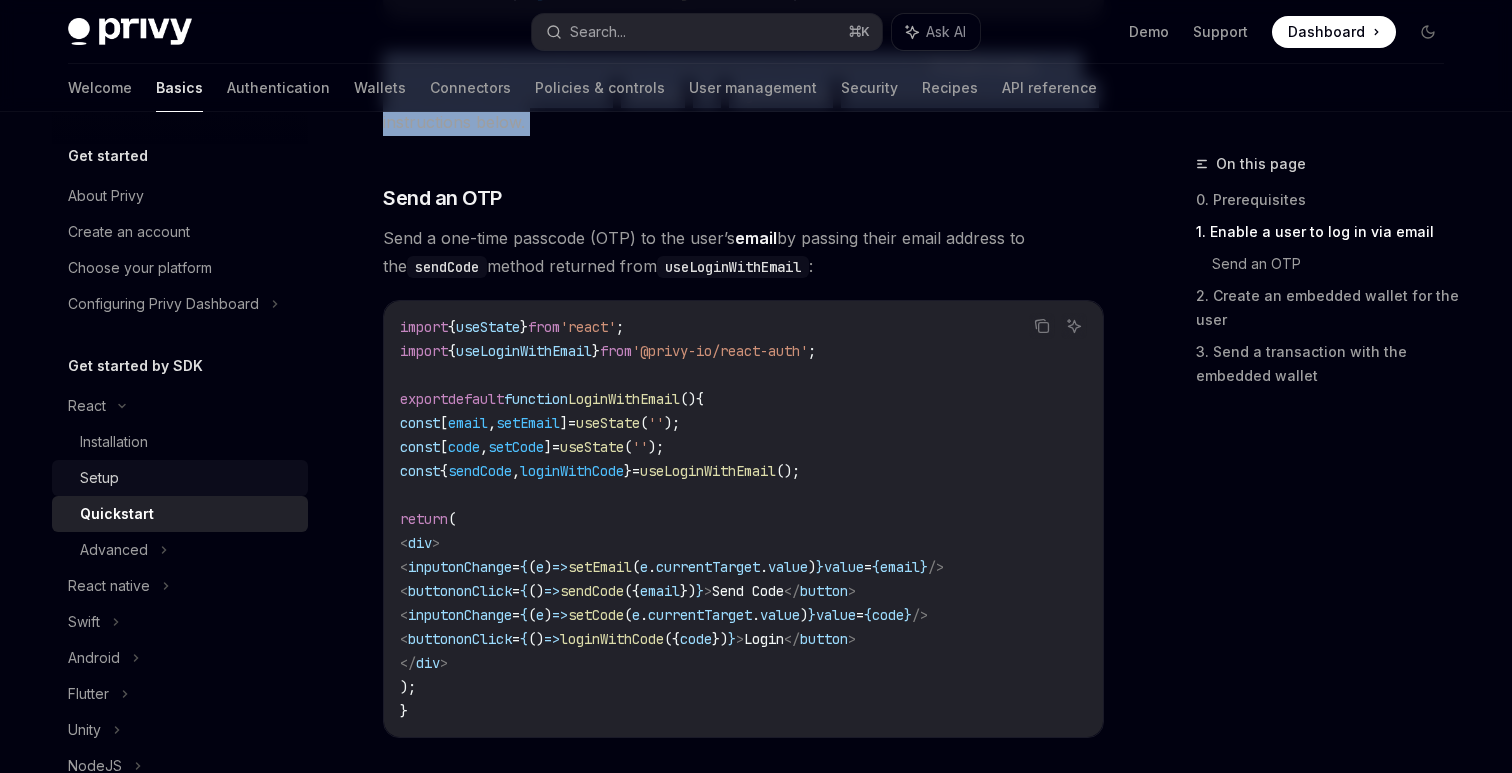click on "Setup" at bounding box center [180, 478] 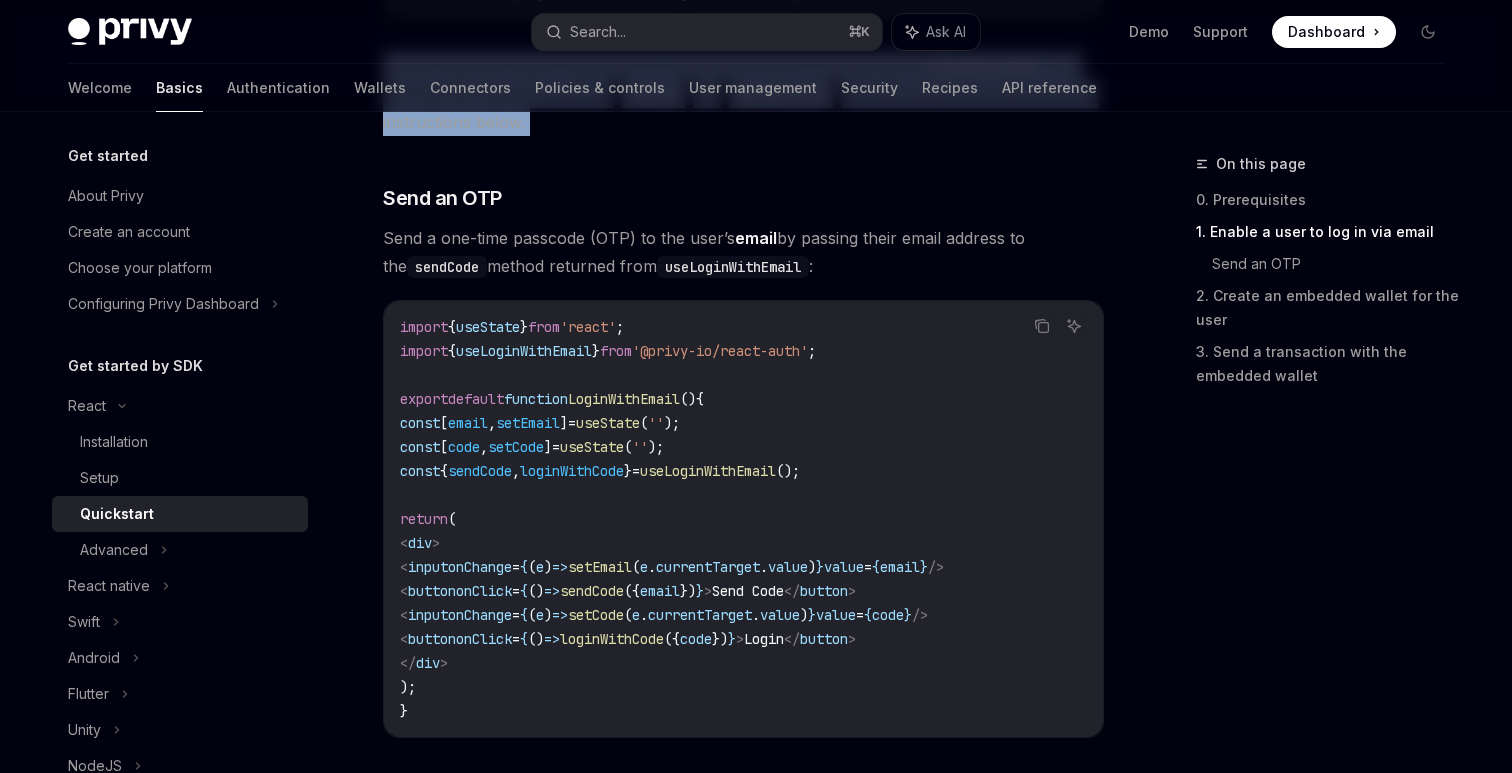 scroll, scrollTop: 0, scrollLeft: 0, axis: both 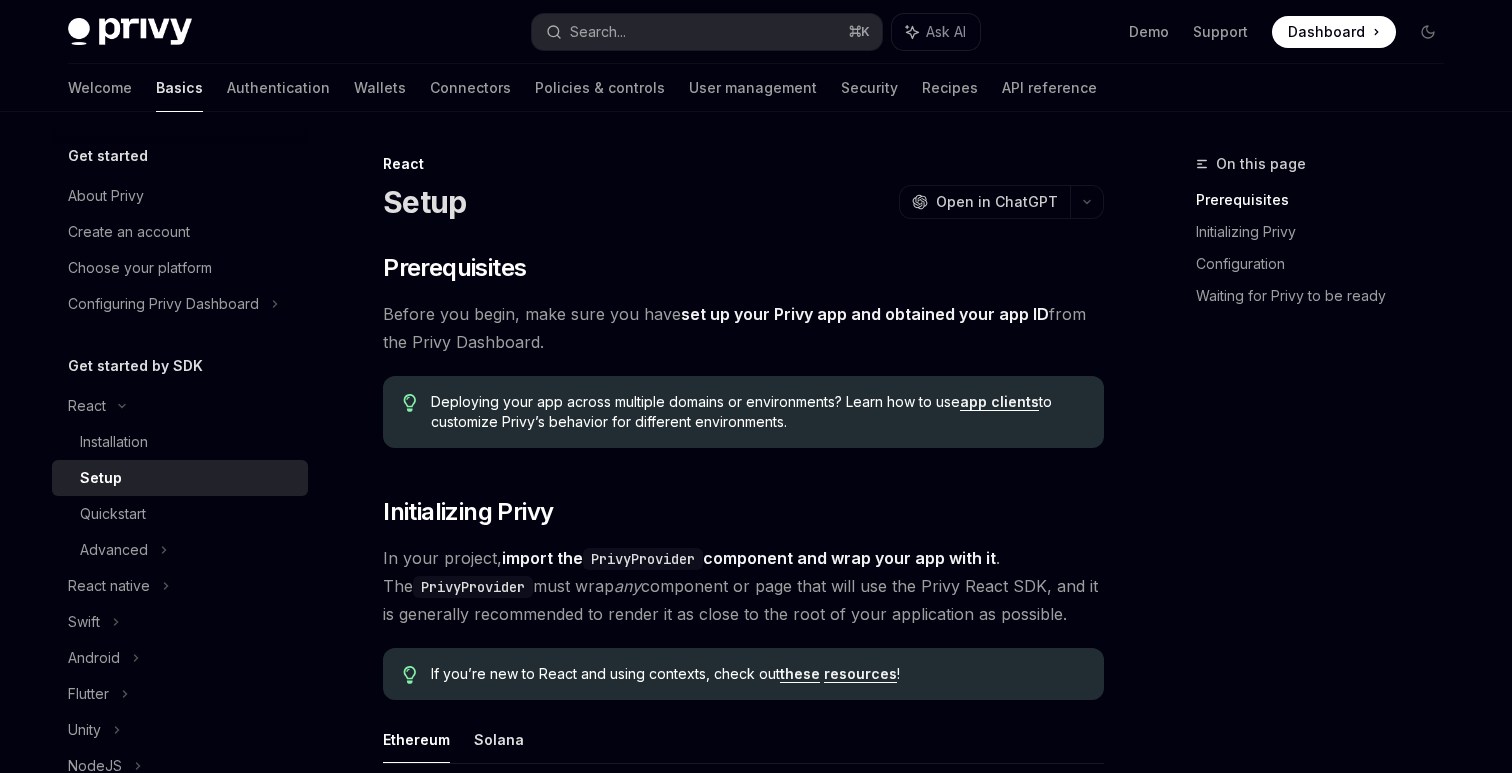 click on "Setup" at bounding box center [180, 478] 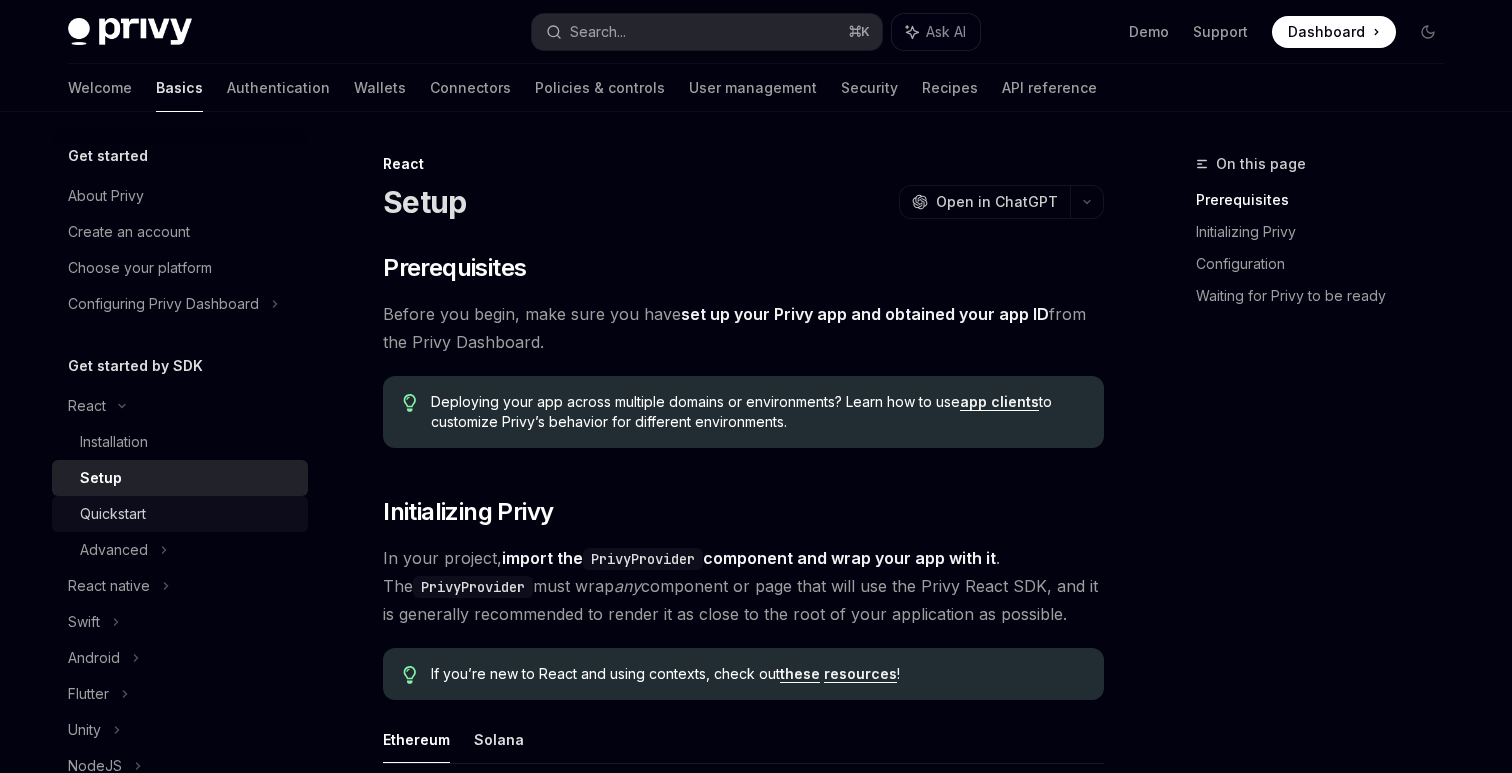 click on "Quickstart" at bounding box center [188, 514] 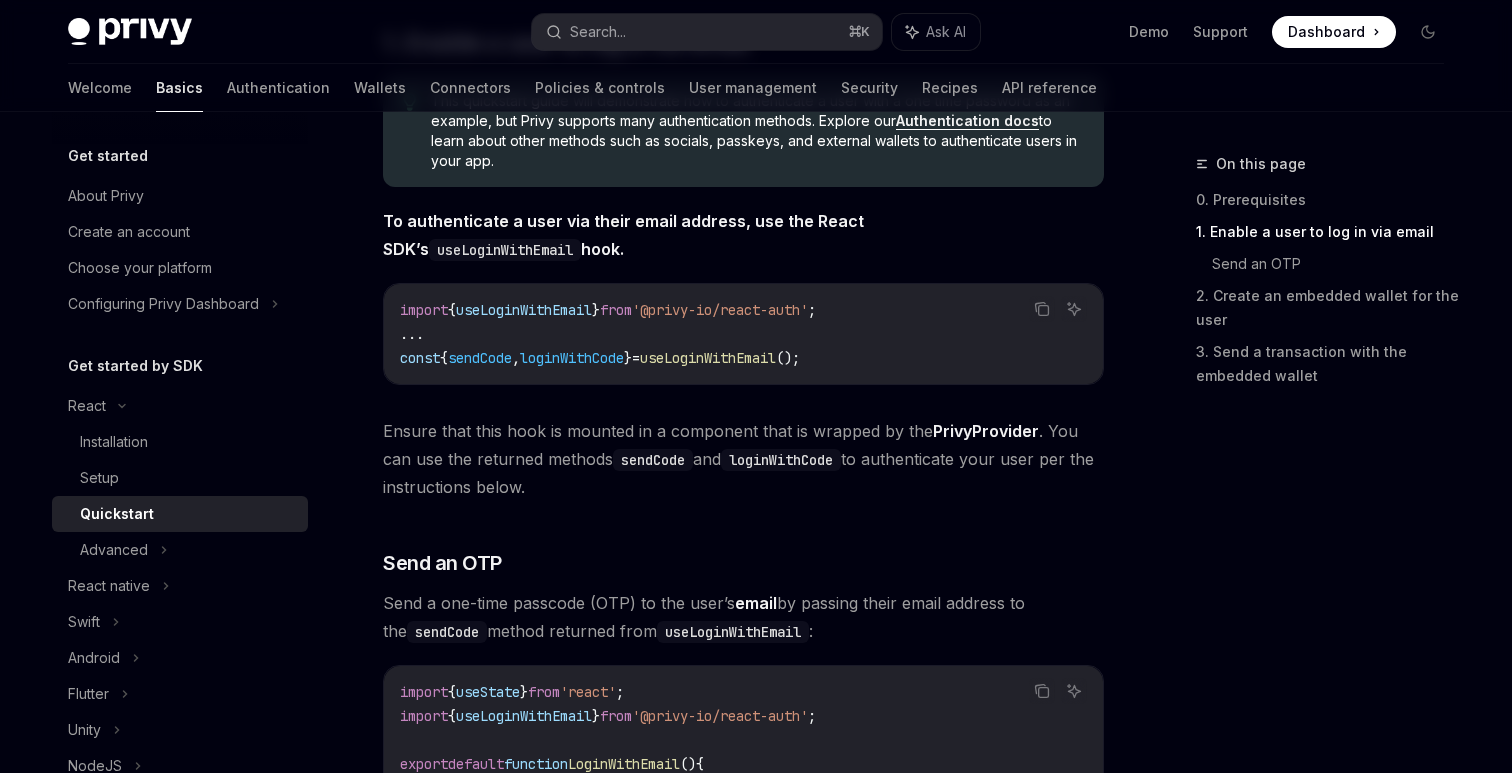 scroll, scrollTop: 0, scrollLeft: 0, axis: both 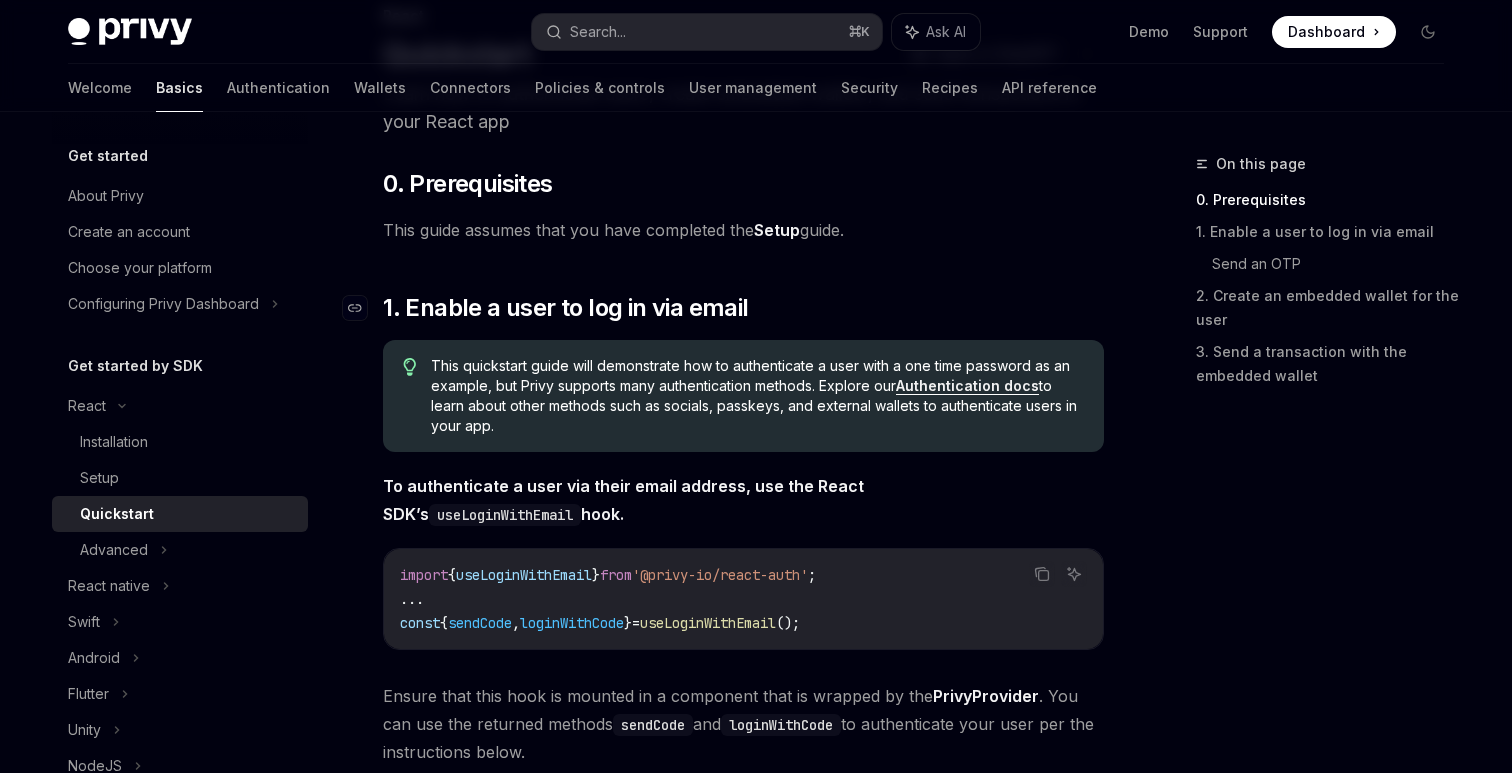 click on "1. Enable a user to log in via email" at bounding box center (565, 308) 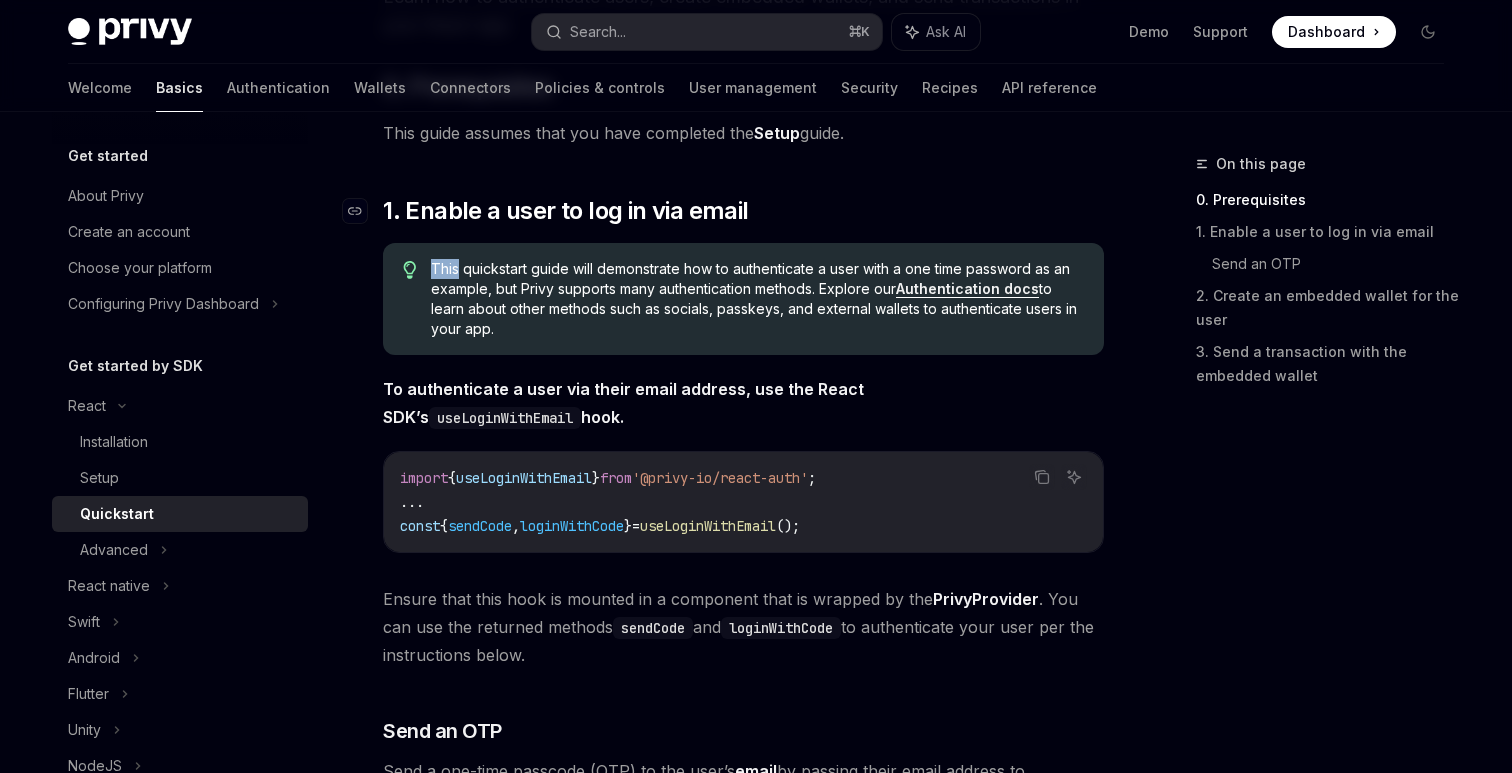 click on "​ 0. Prerequisites
This guide assumes that you have completed the  Setup  guide.
​ 1. Enable a user to log in via email
This quickstart guide will demonstrate how to authenticate a user with a one time password as an
example, but Privy supports many authentication methods. Explore our  Authentication
docs  to learn about other methods such as socials, passkeys, and
external wallets to authenticate users in your app.
To authenticate a user via their email address, use the React SDK’s  useLoginWithEmail  hook.
Copy Ask AI import  { useLoginWithEmail }  from  '@privy-io/react-auth' ;
...
const  { sendCode ,  loginWithCode }  =  useLoginWithEmail ();
Ensure that this hook is mounted in a component that is wrapped by the  PrivyProvider .
You can use the returned methods  sendCode  and  loginWithCode  to authenticate your user per the instructions below.
​ Send an OTP
Send a one-time passcode (OTP) to the user’s  email  by passing their email address to the  sendCode :
Copy Ask AI" at bounding box center (743, 1211) 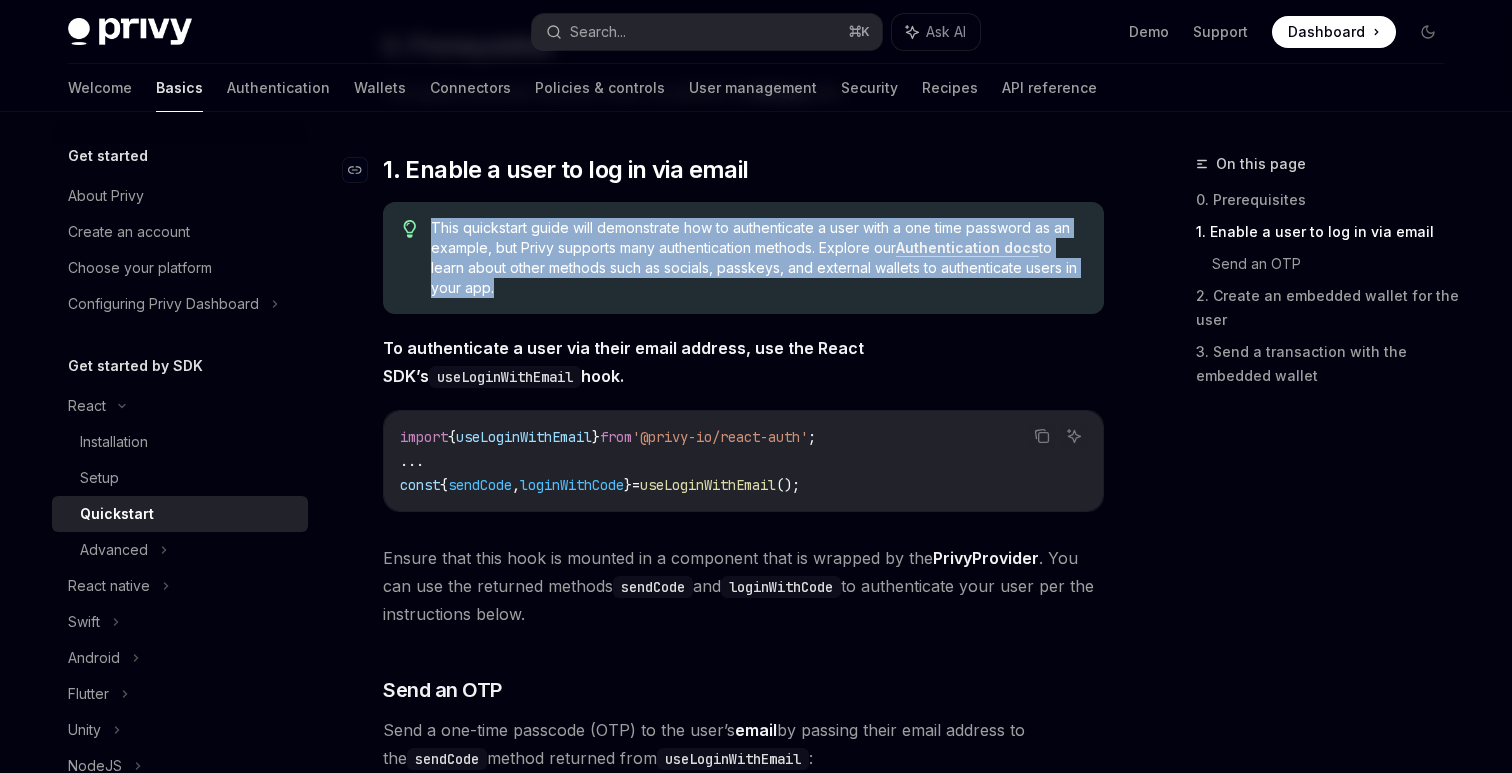 scroll, scrollTop: 288, scrollLeft: 0, axis: vertical 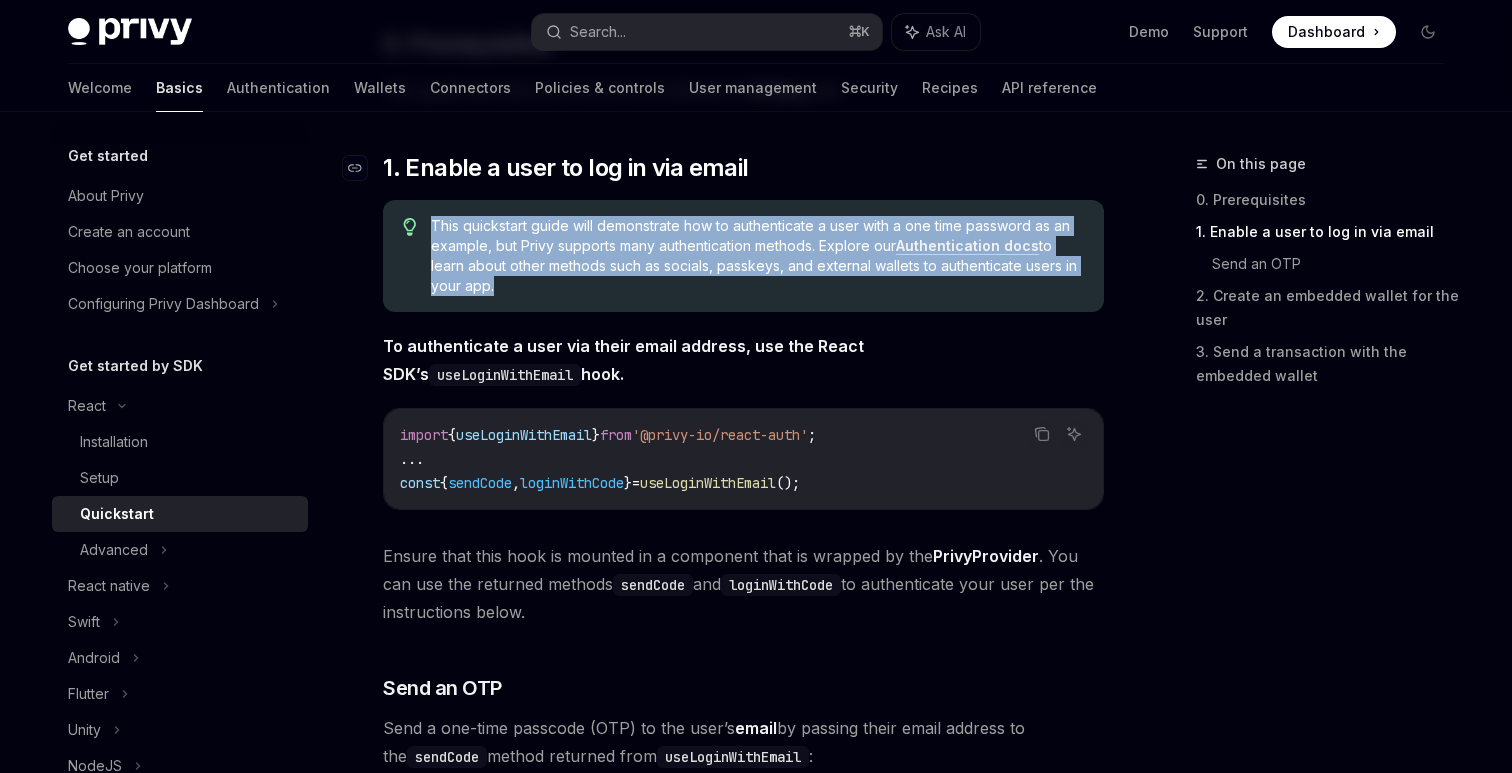 click on "This quickstart guide will demonstrate how to authenticate a user with a one time password as an
example, but Privy supports many authentication methods. Explore our  Authentication
docs  to learn about other methods such as socials, passkeys, and
external wallets to authenticate users in your app." at bounding box center (757, 256) 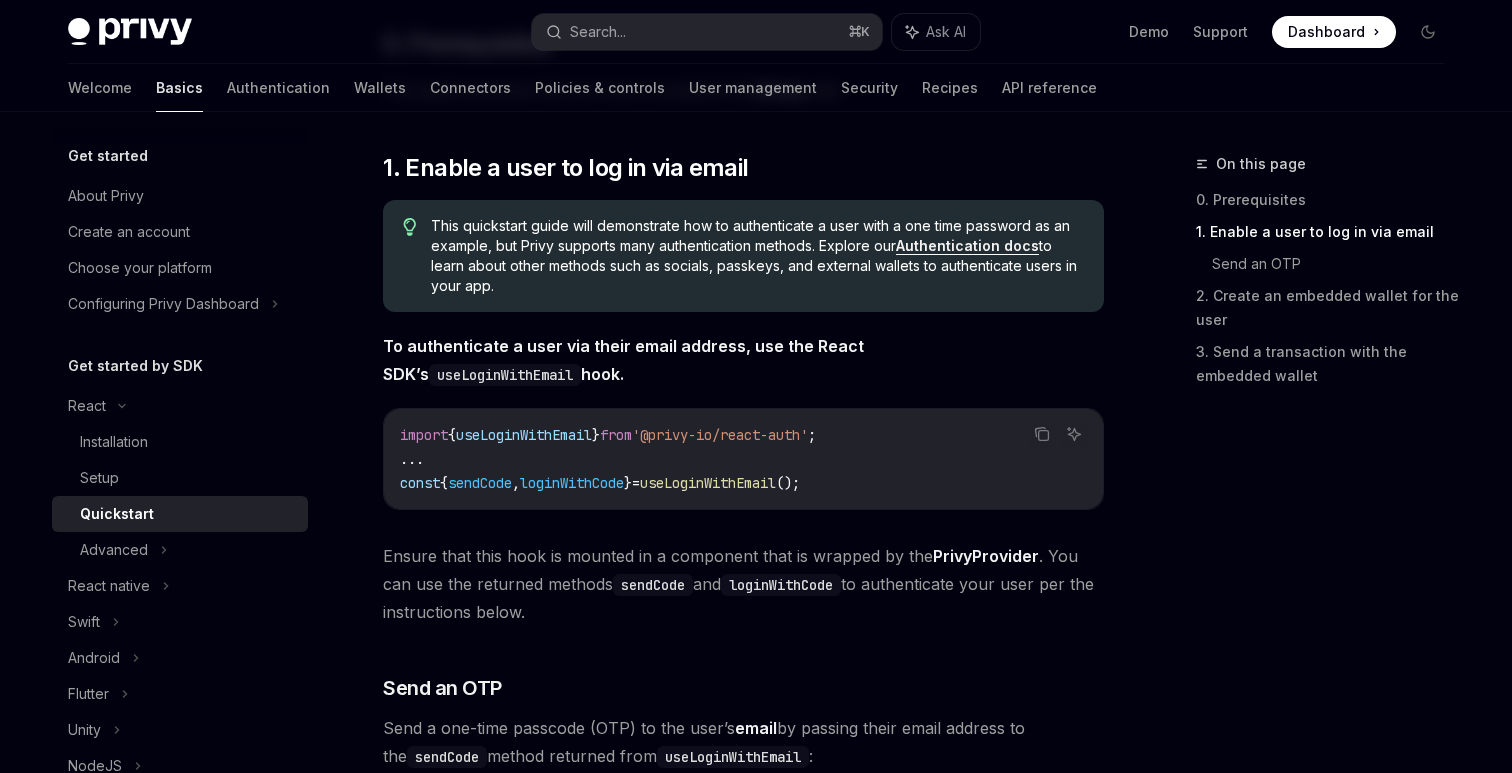 click on "This quickstart guide will demonstrate how to authenticate a user with a one time password as an
example, but Privy supports many authentication methods. Explore our  Authentication
docs  to learn about other methods such as socials, passkeys, and
external wallets to authenticate users in your app." at bounding box center [757, 256] 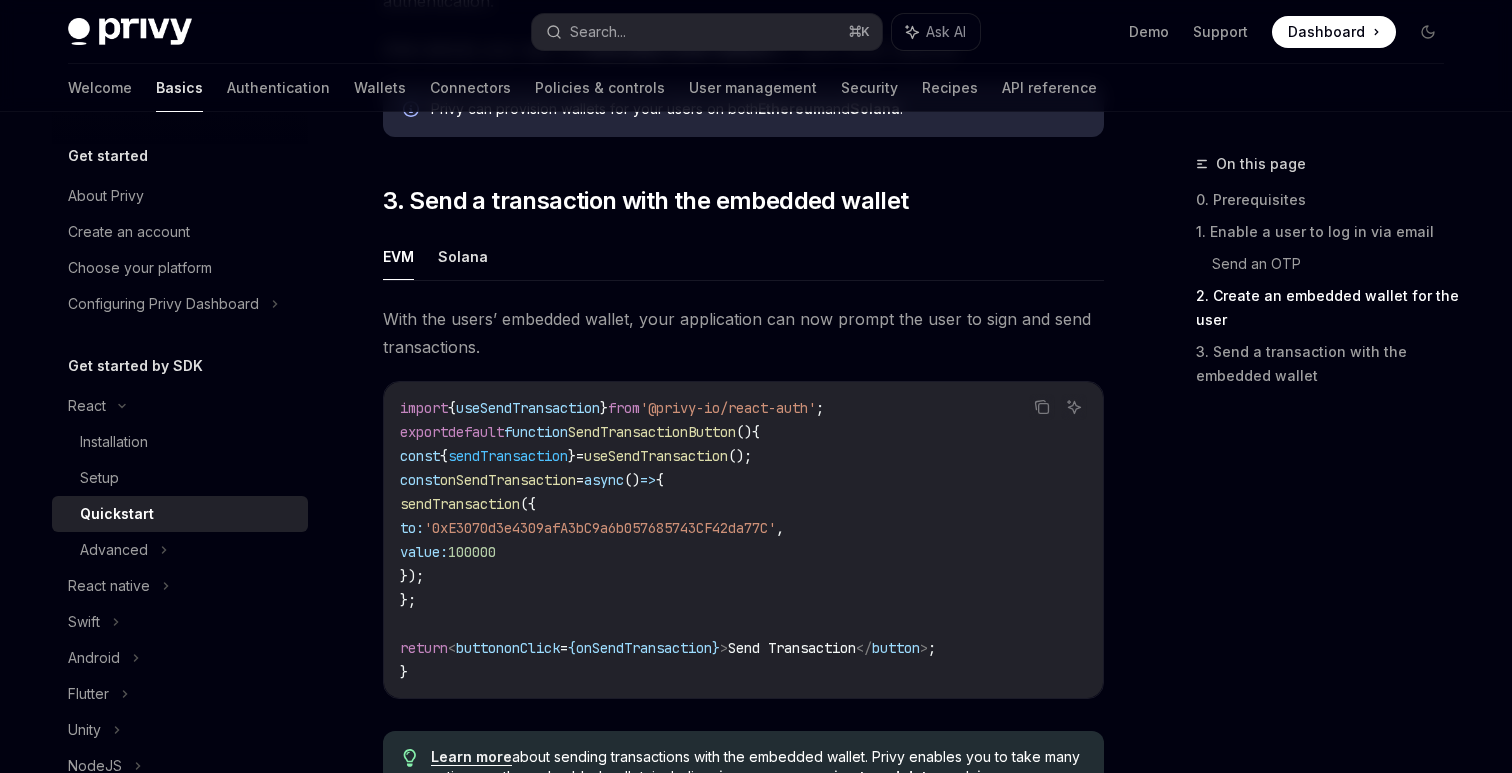 scroll, scrollTop: 1661, scrollLeft: 0, axis: vertical 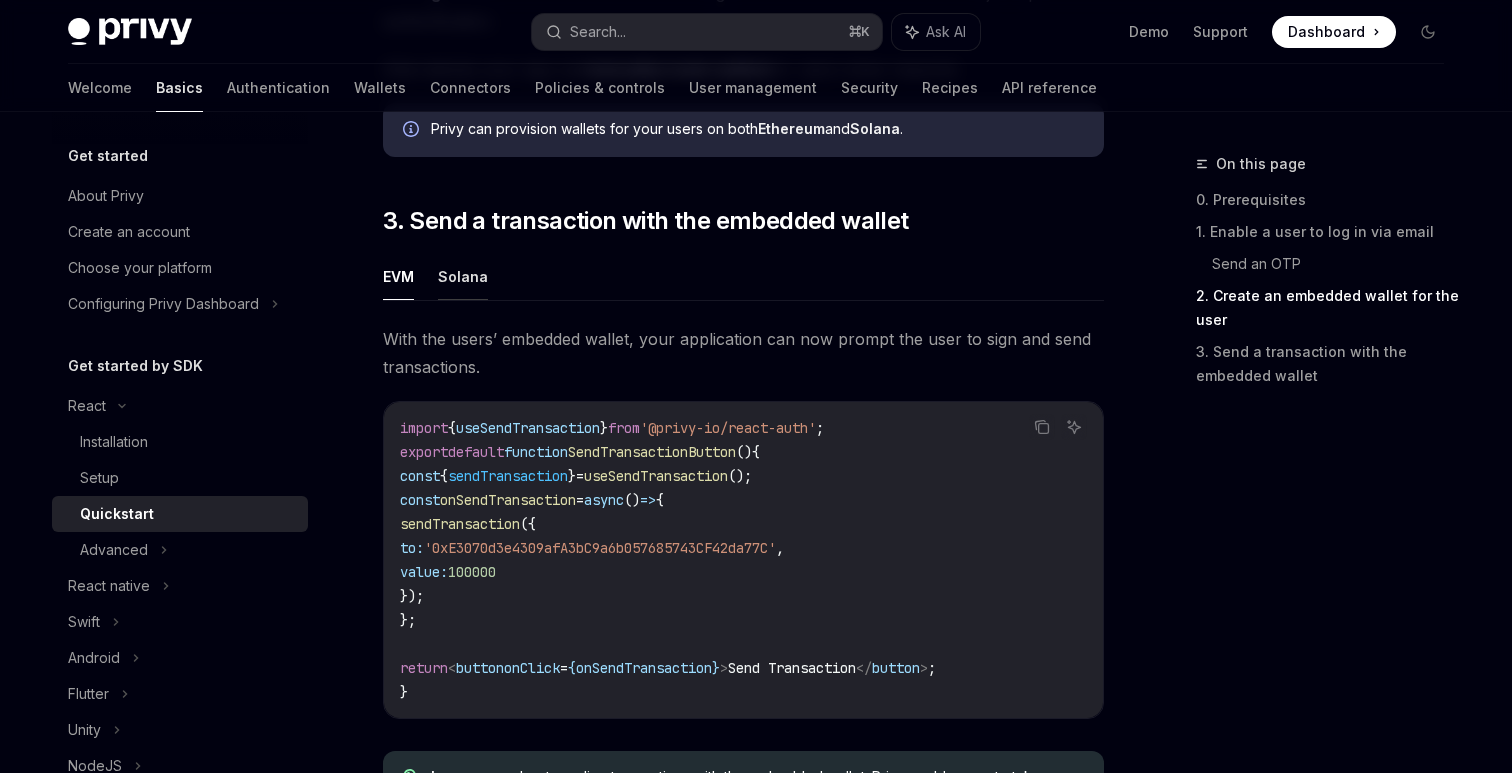 click on "Solana" at bounding box center (463, 276) 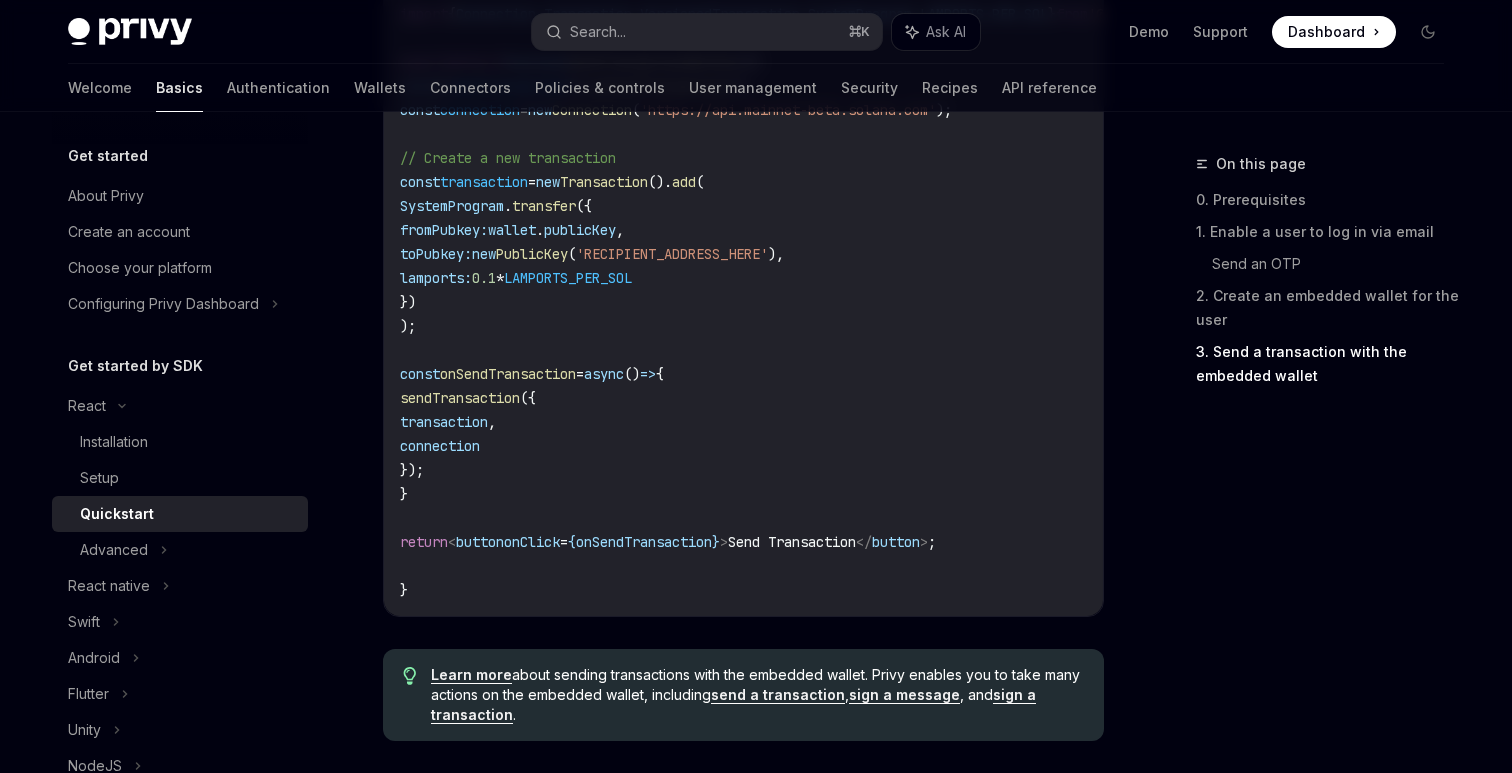 scroll, scrollTop: 1535, scrollLeft: 0, axis: vertical 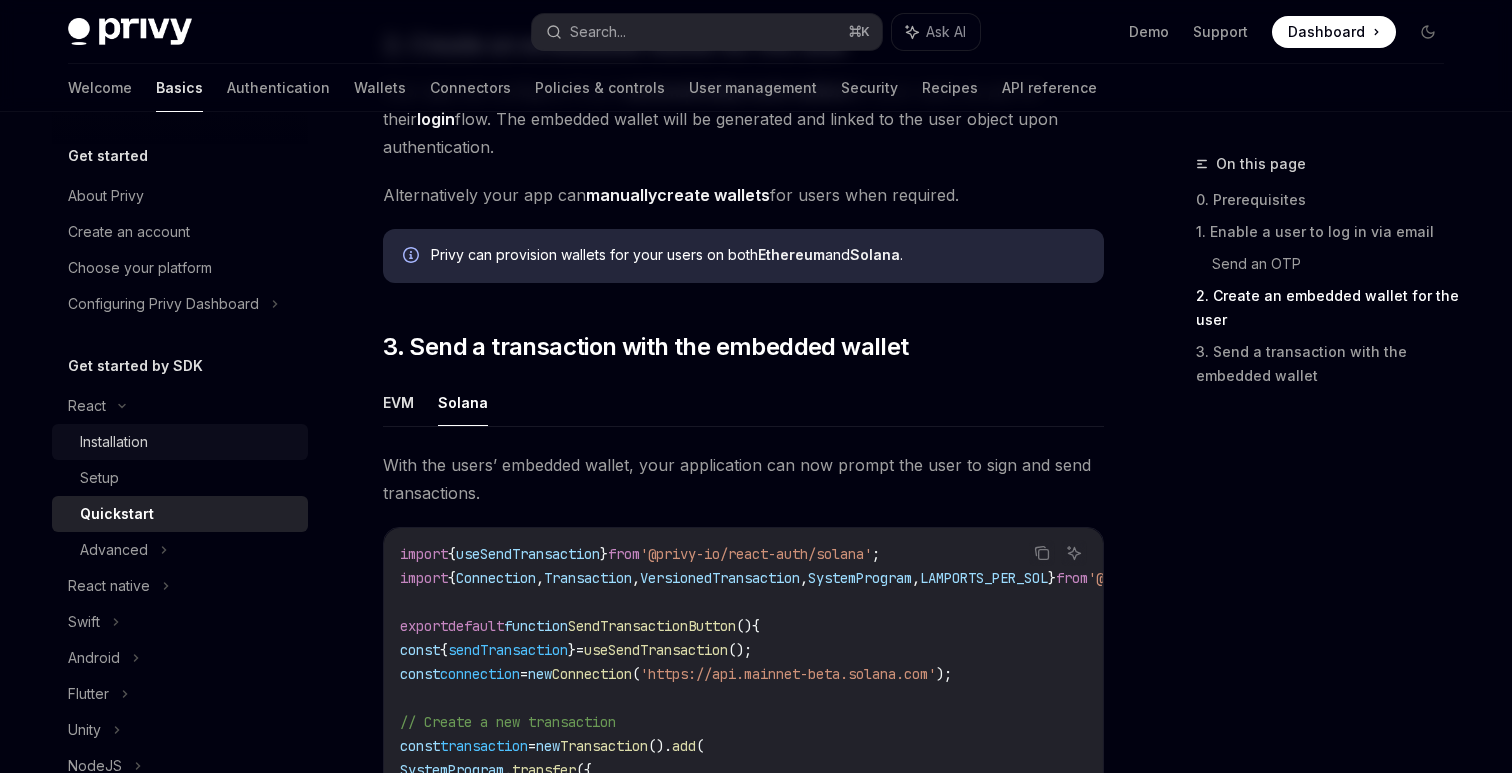 click on "Installation" at bounding box center [188, 442] 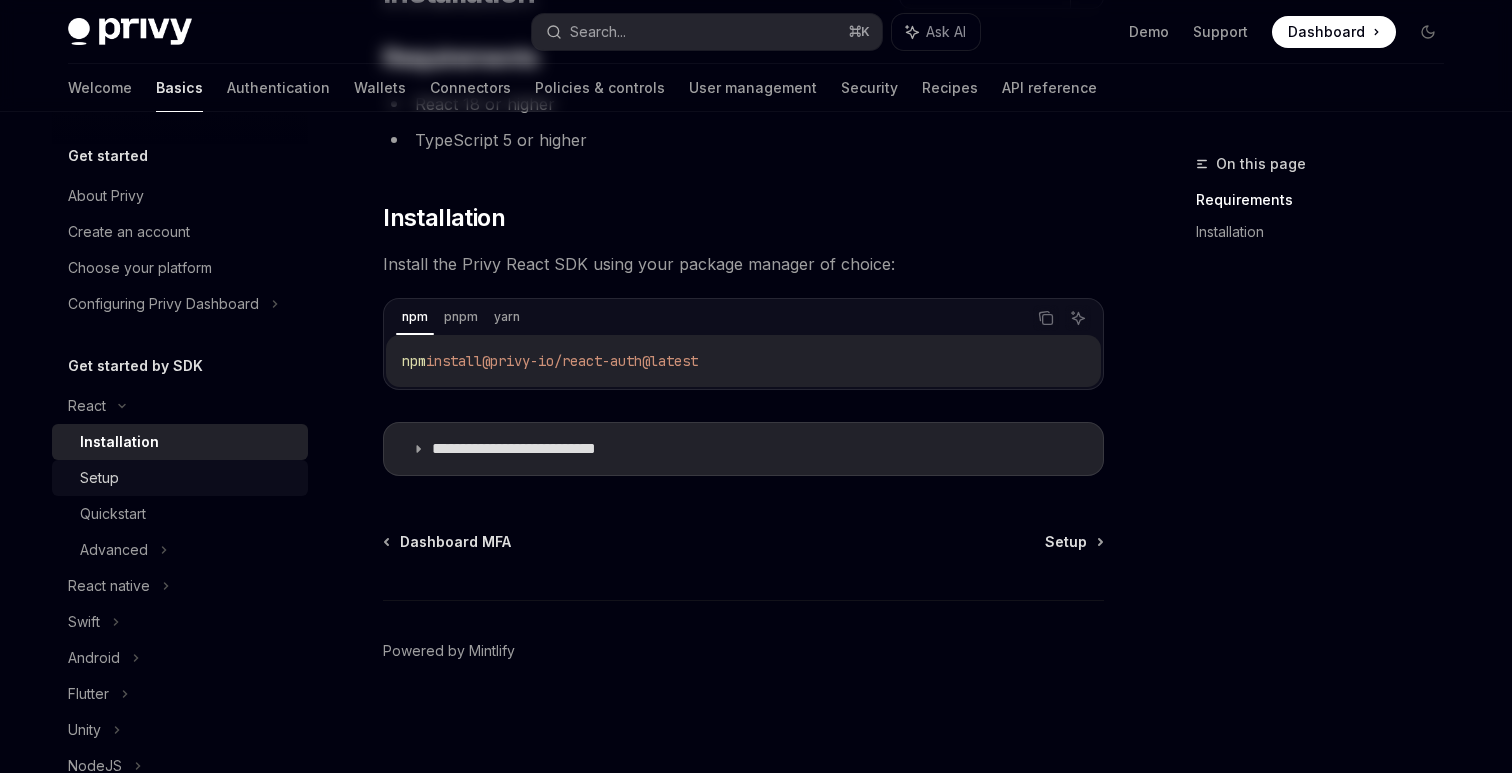 scroll, scrollTop: 0, scrollLeft: 0, axis: both 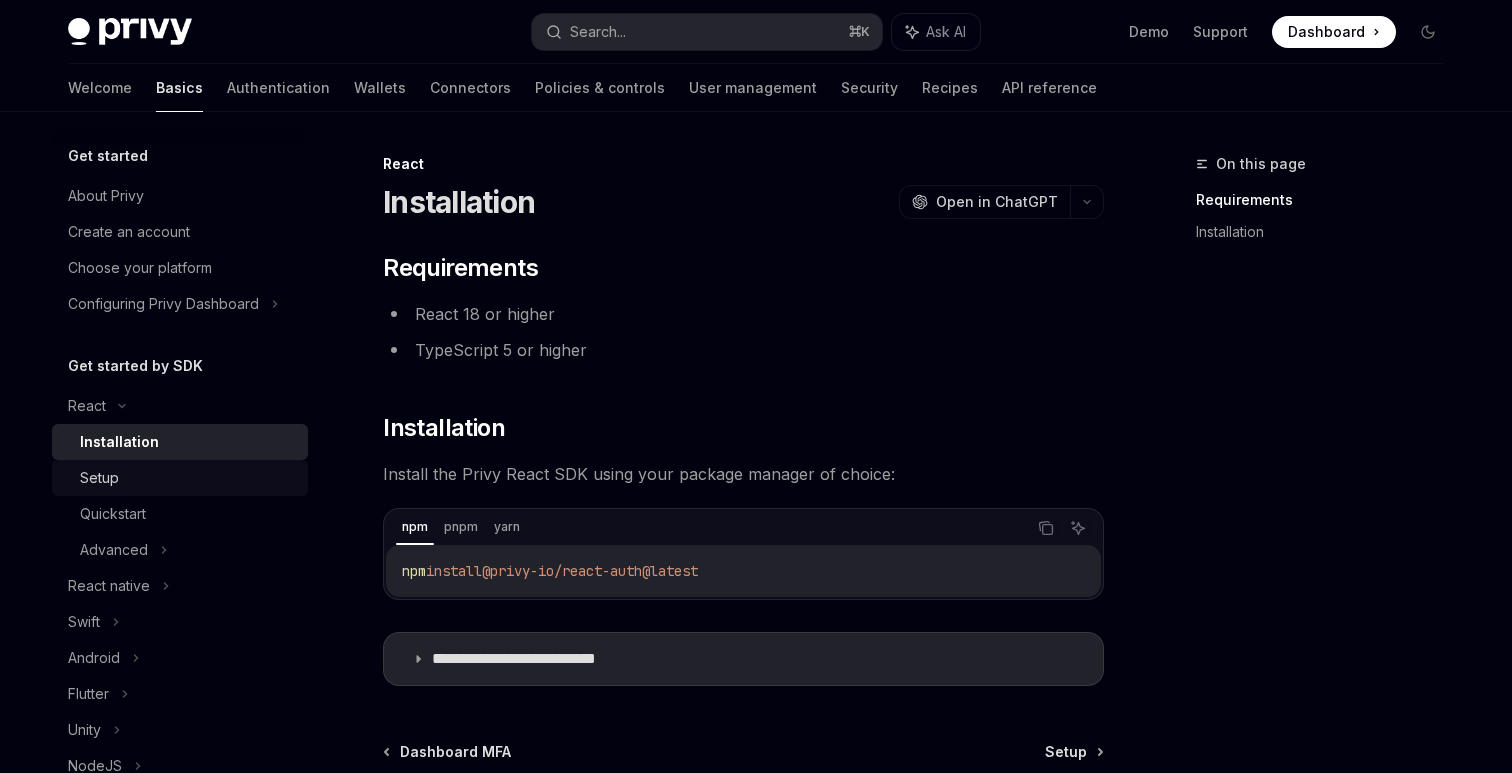 click on "Setup" at bounding box center [188, 478] 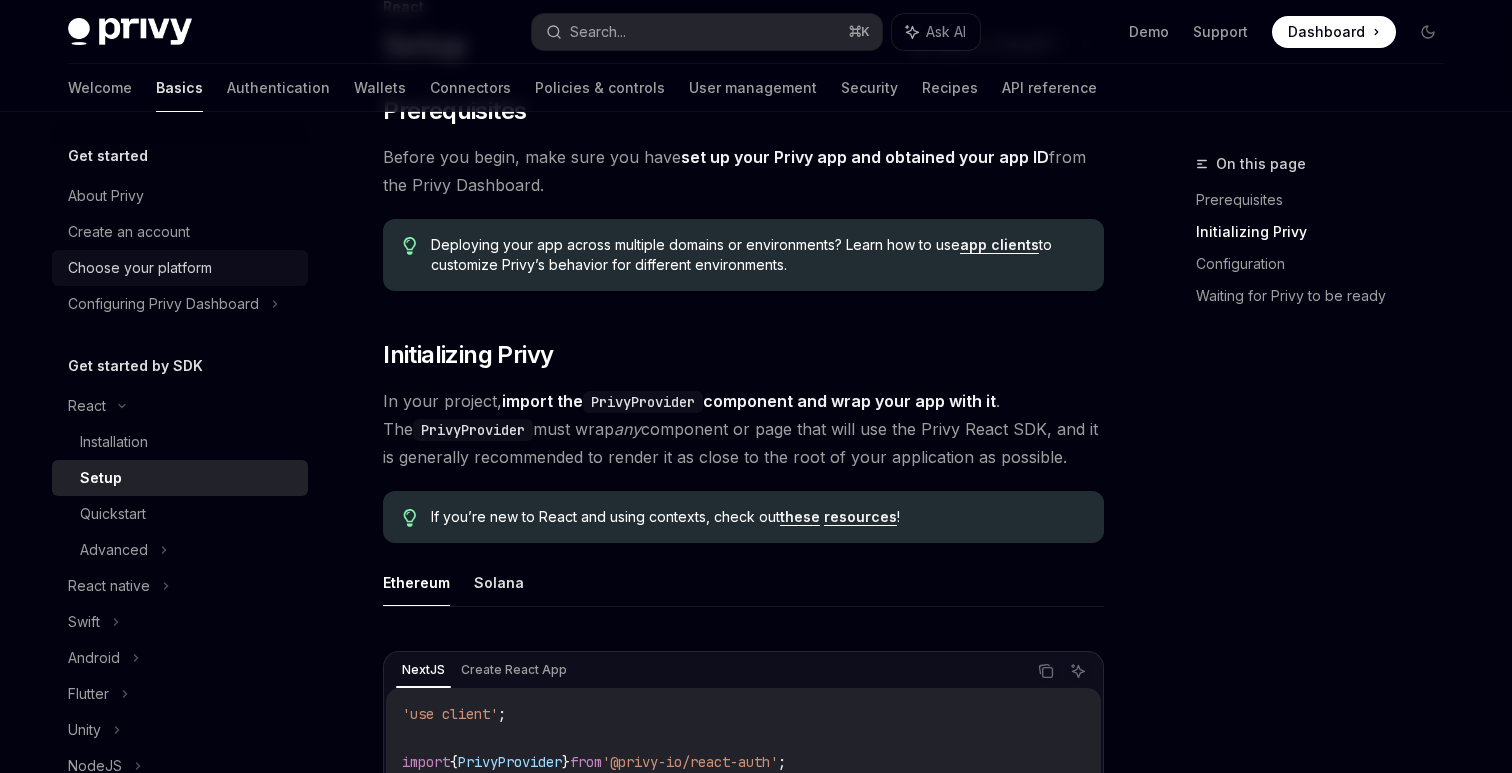 scroll, scrollTop: 0, scrollLeft: 0, axis: both 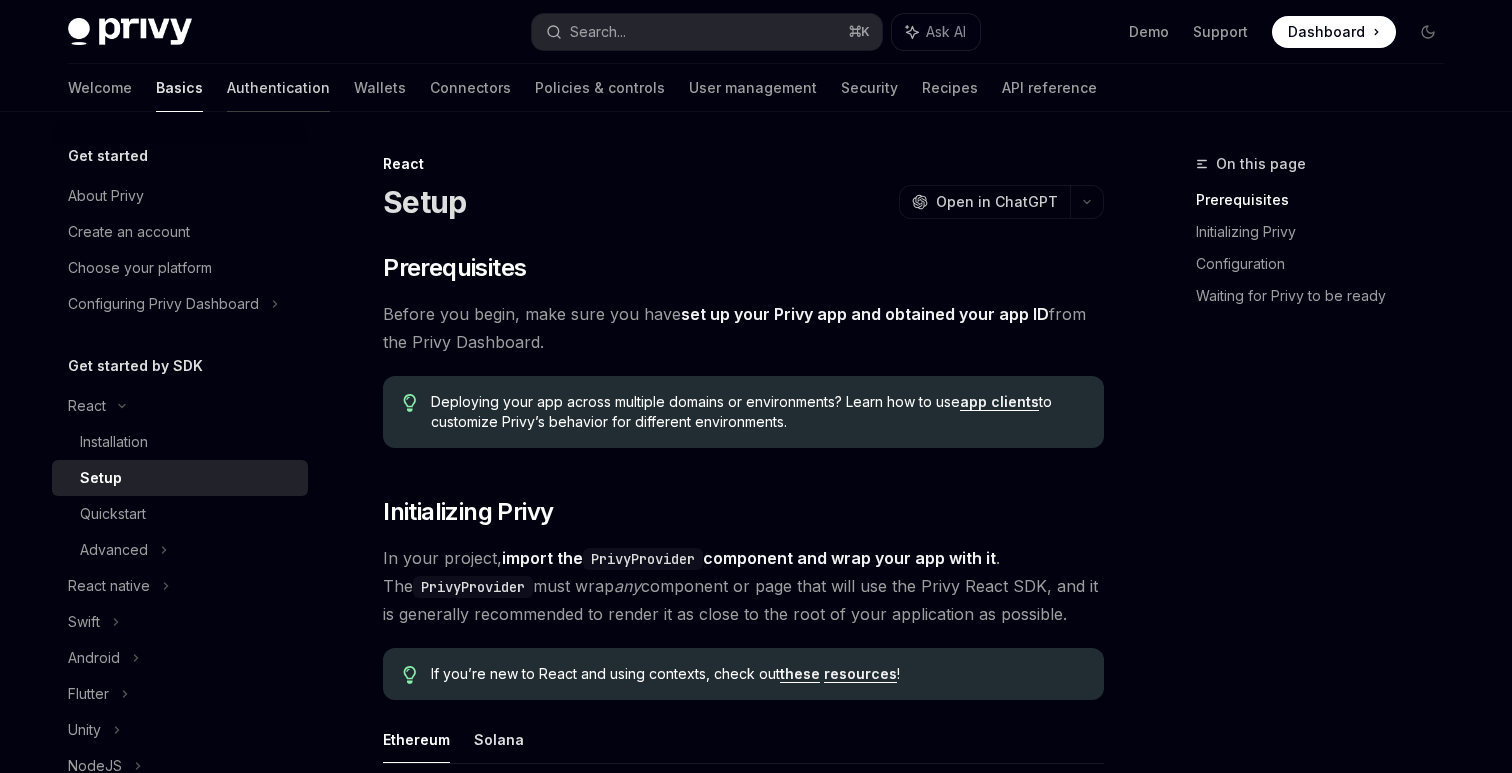 click on "Authentication" at bounding box center (278, 88) 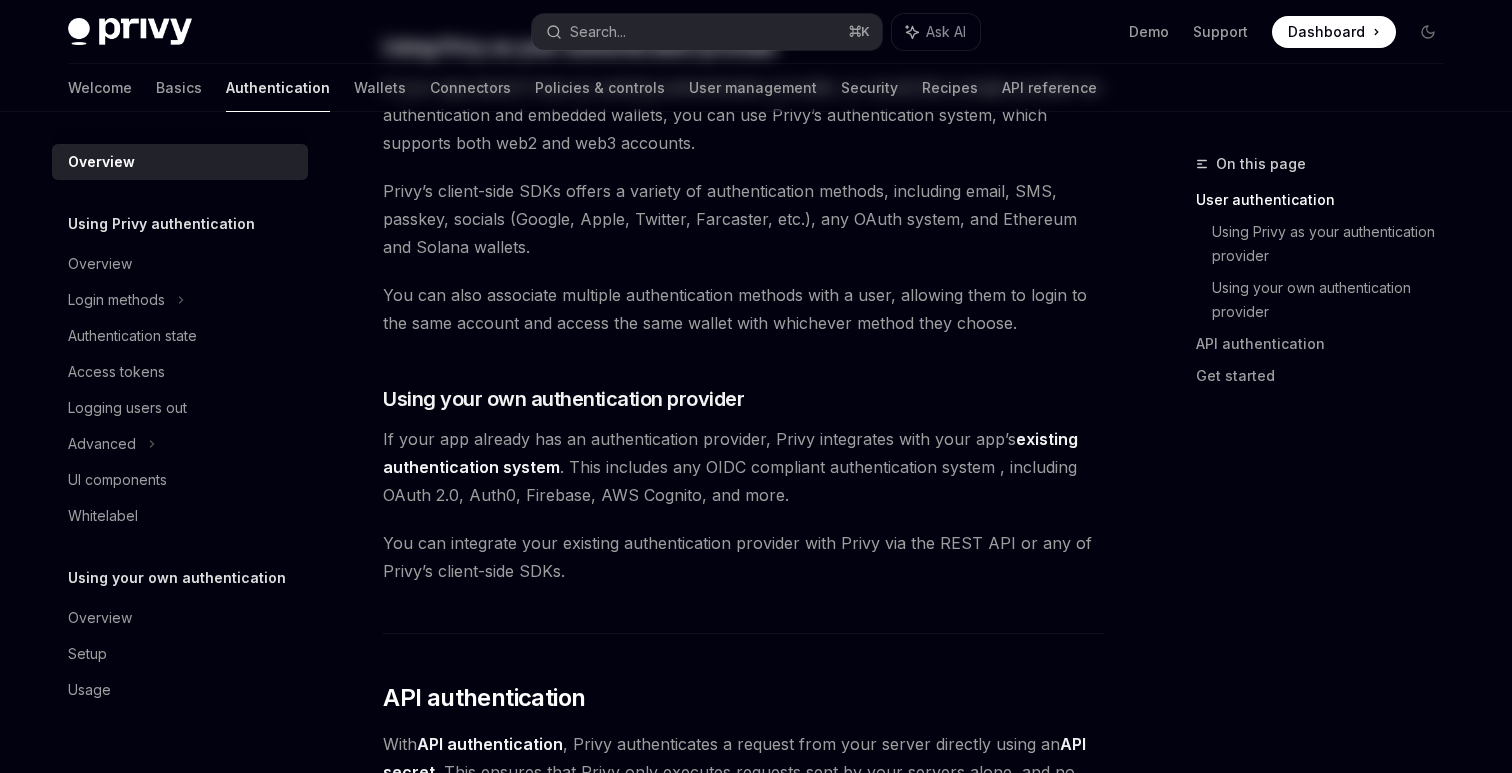 scroll, scrollTop: 0, scrollLeft: 0, axis: both 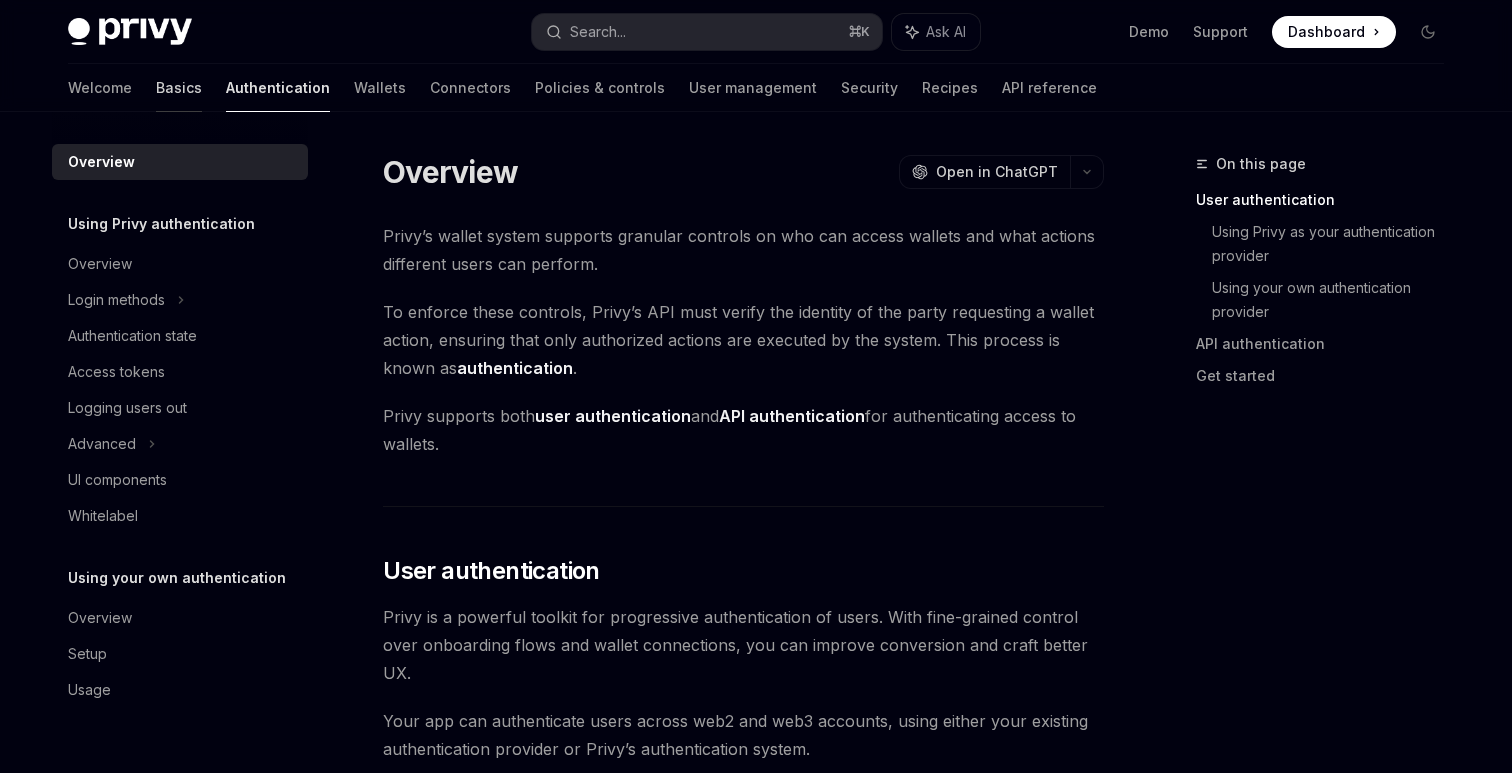 click on "Basics" at bounding box center (179, 88) 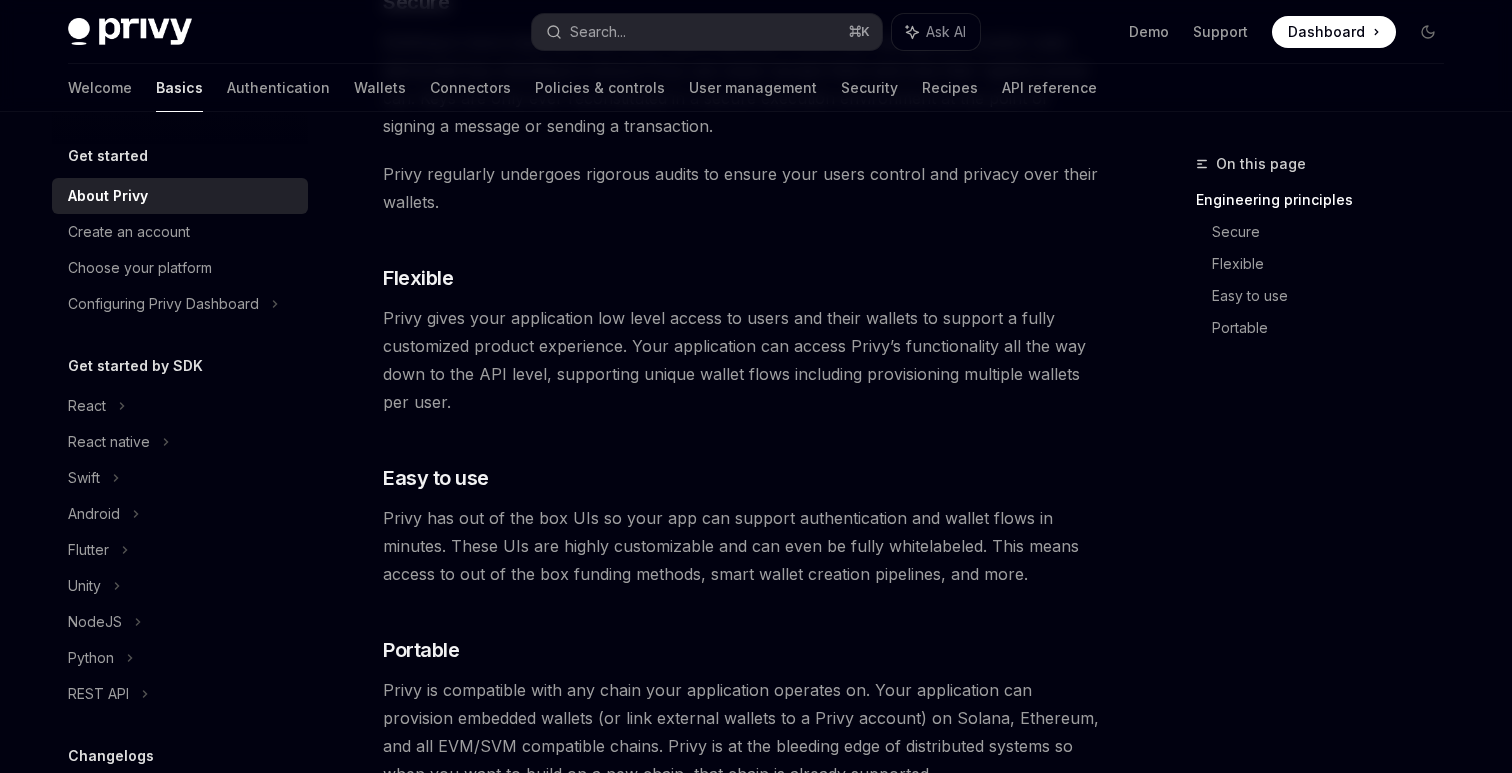 scroll, scrollTop: 0, scrollLeft: 0, axis: both 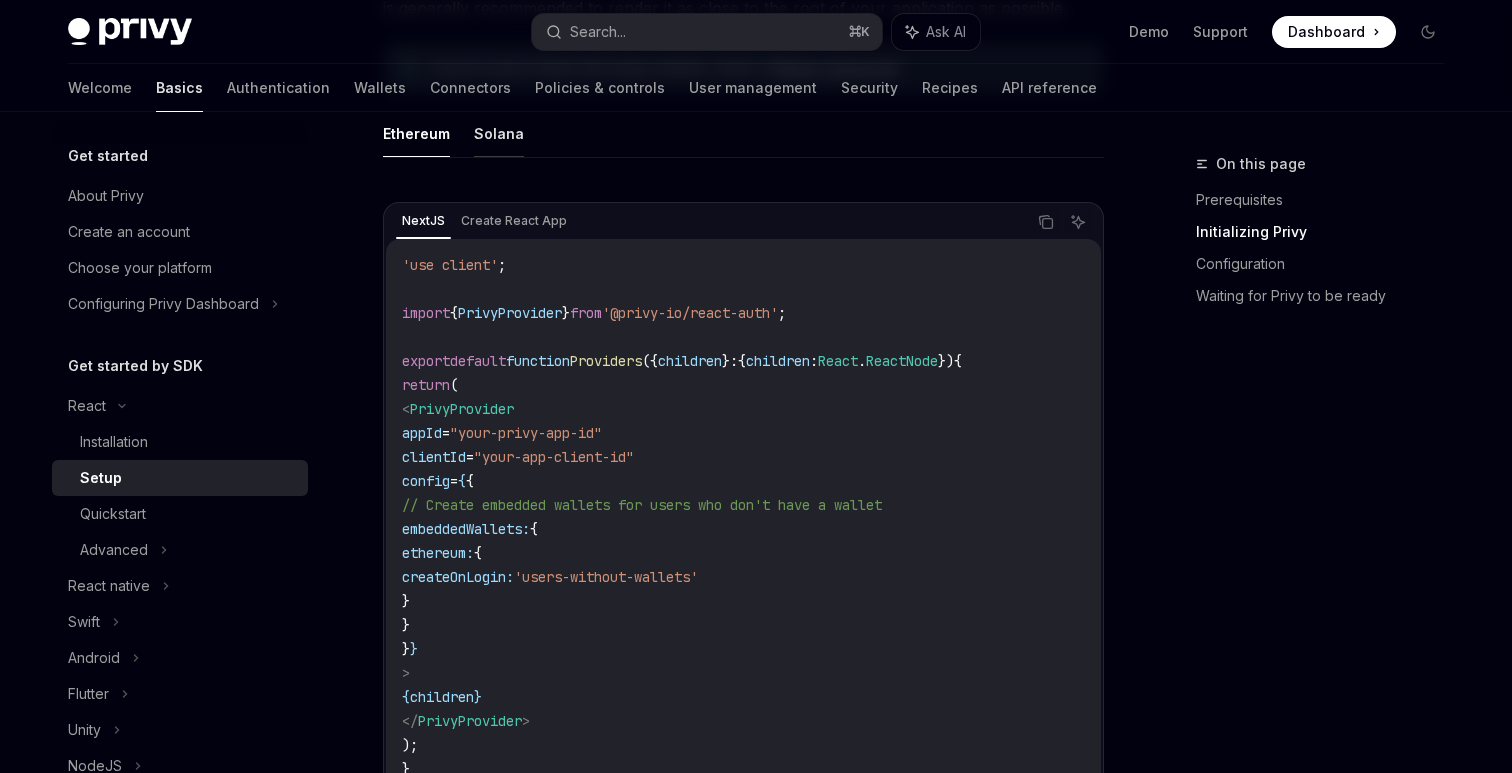 click on "Solana" at bounding box center [499, 133] 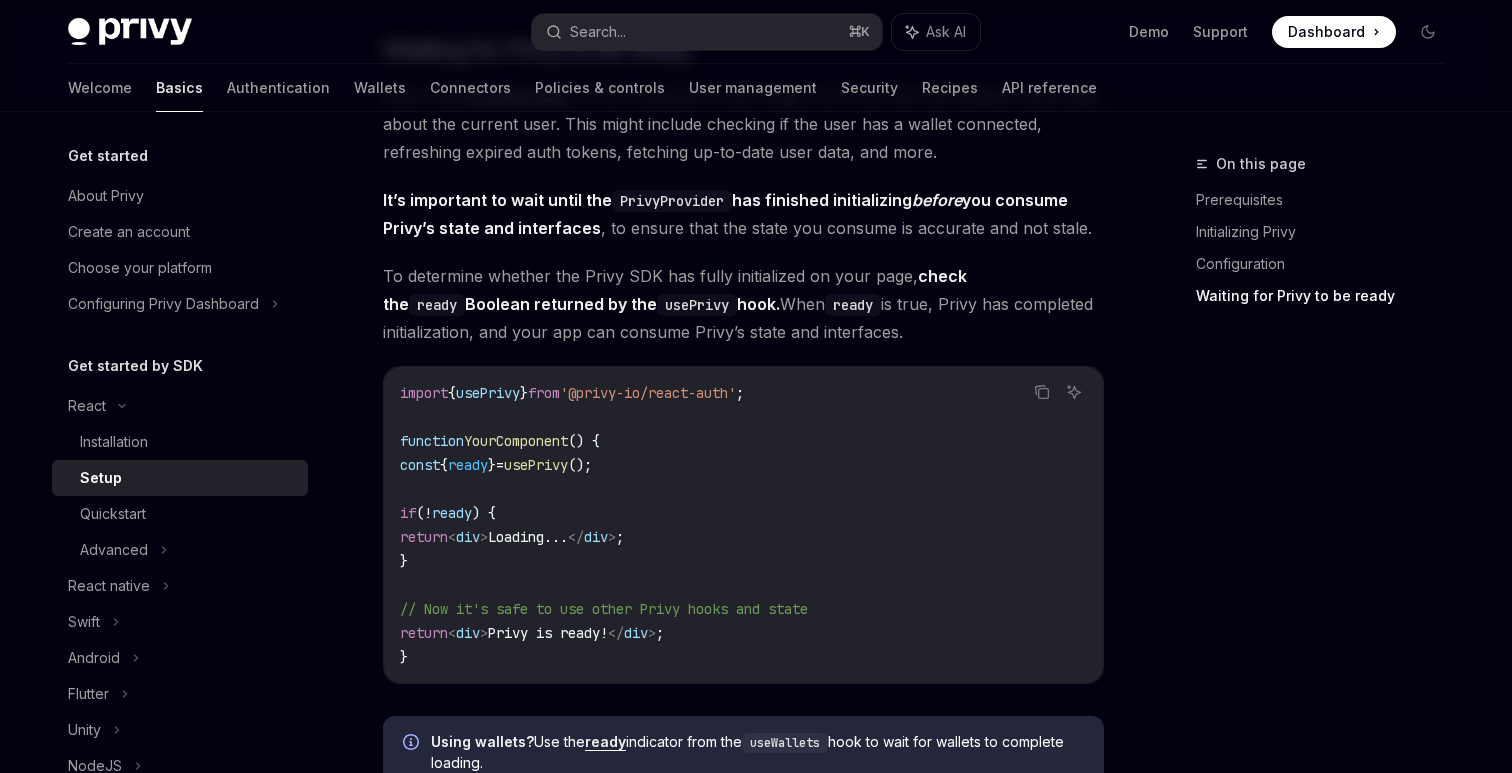 scroll, scrollTop: 2079, scrollLeft: 0, axis: vertical 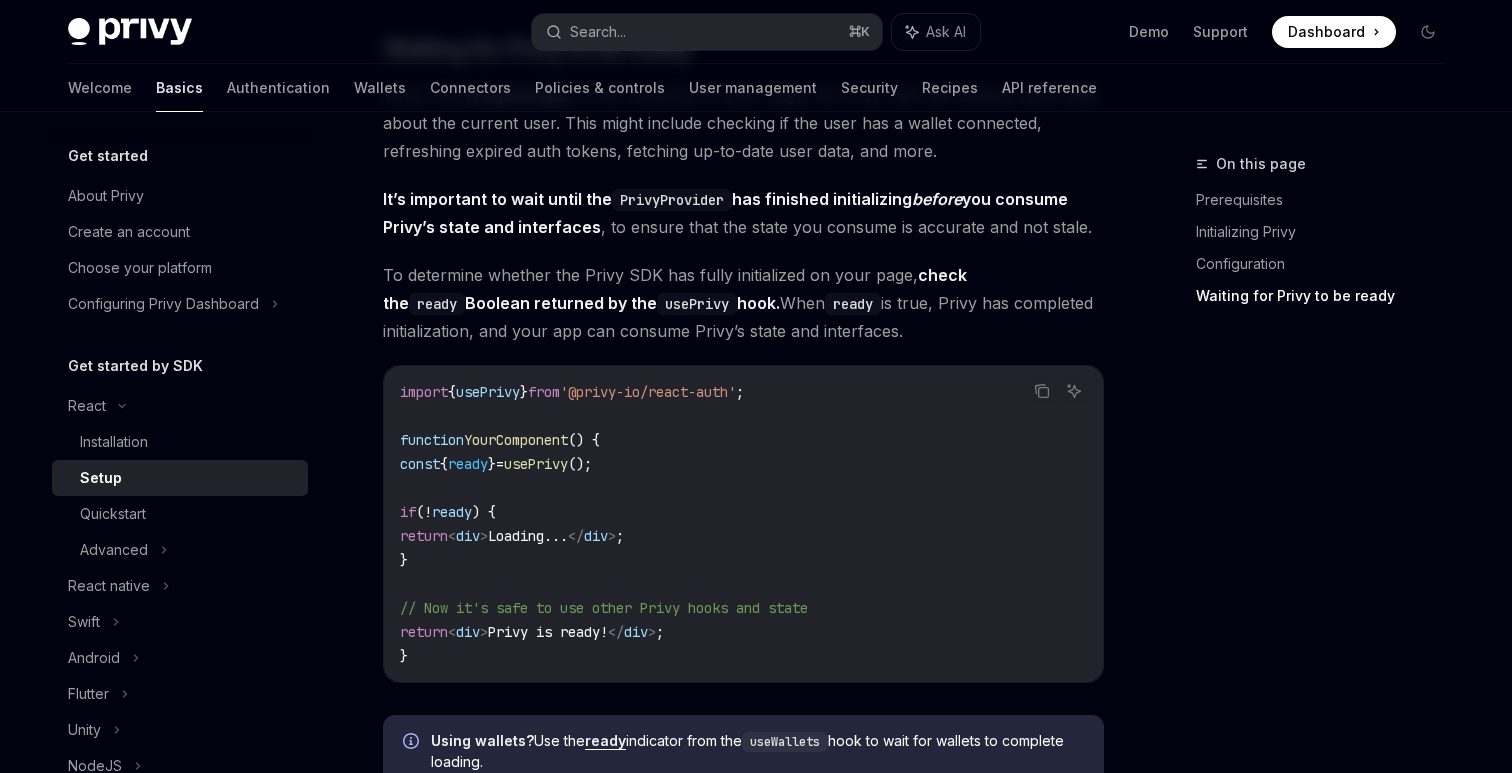 click on "const" at bounding box center (420, 464) 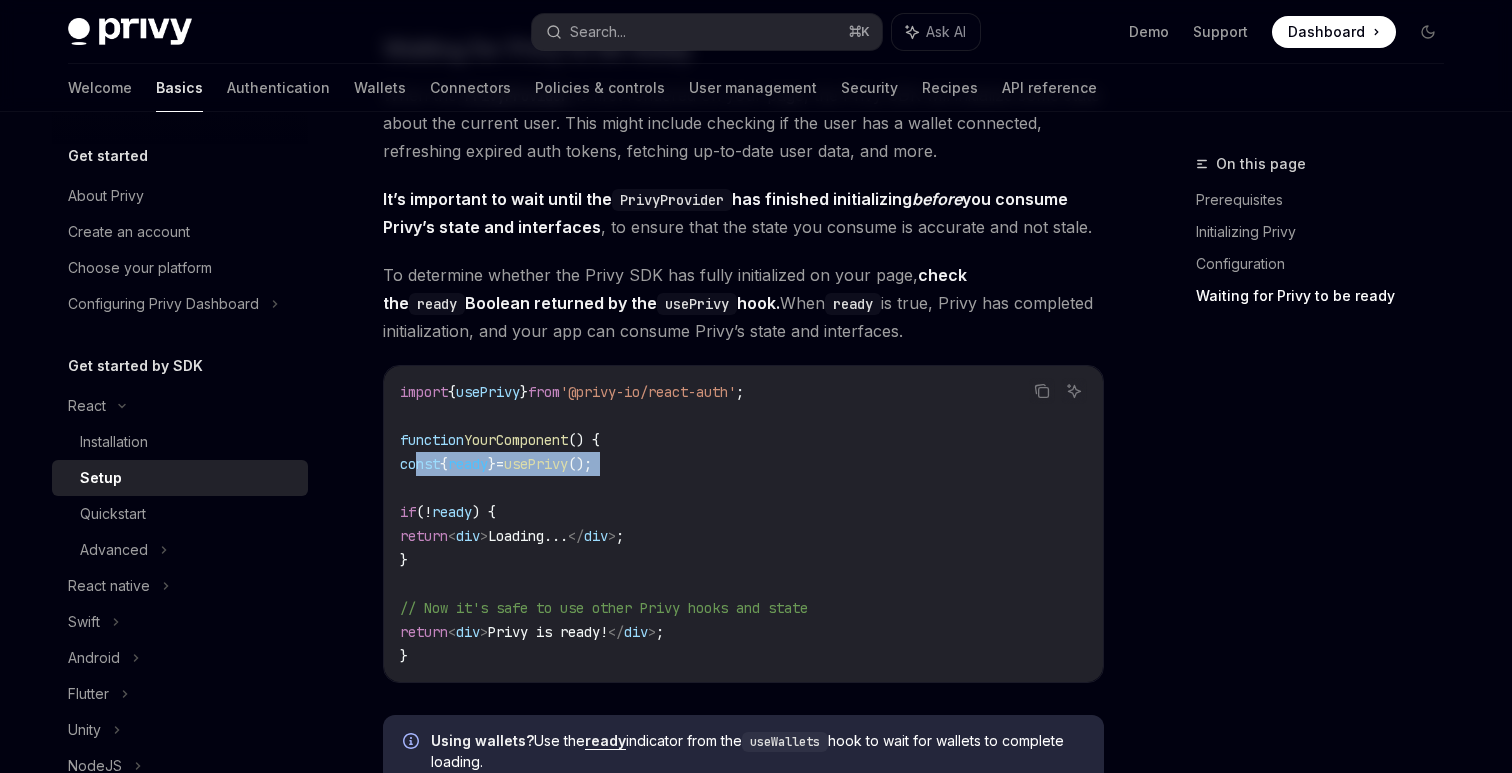 drag, startPoint x: 437, startPoint y: 460, endPoint x: 652, endPoint y: 467, distance: 215.11392 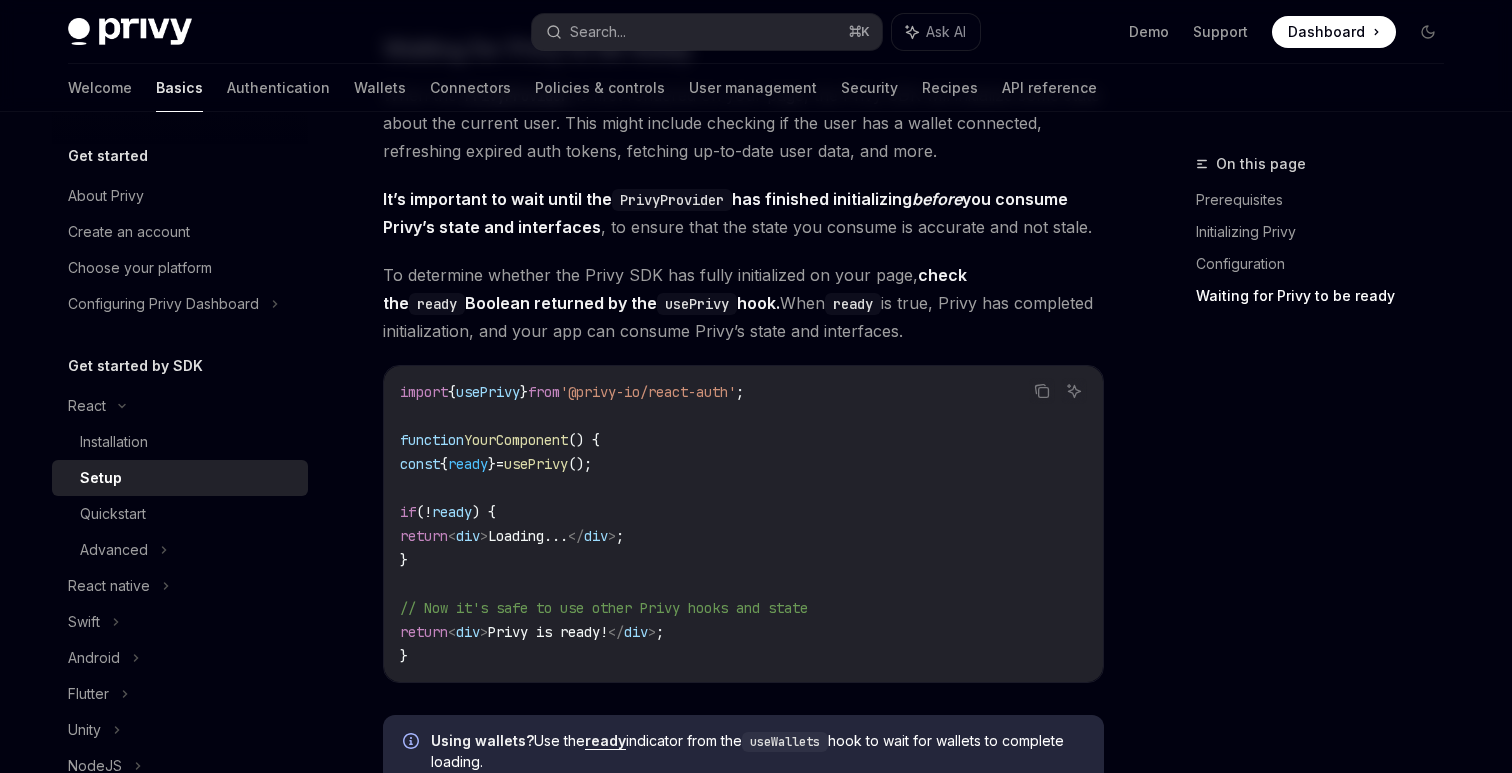click on "import  { usePrivy }  from  '@privy-io/react-auth' ;
function  YourComponent () {
const  { ready }  =  usePrivy ();
if  ( ! ready ) {
return  < div > Loading... </ div > ;
}
// Now it's safe to use other Privy hooks and state
return  < div > Privy is ready! </ div > ;
}" at bounding box center (743, 524) 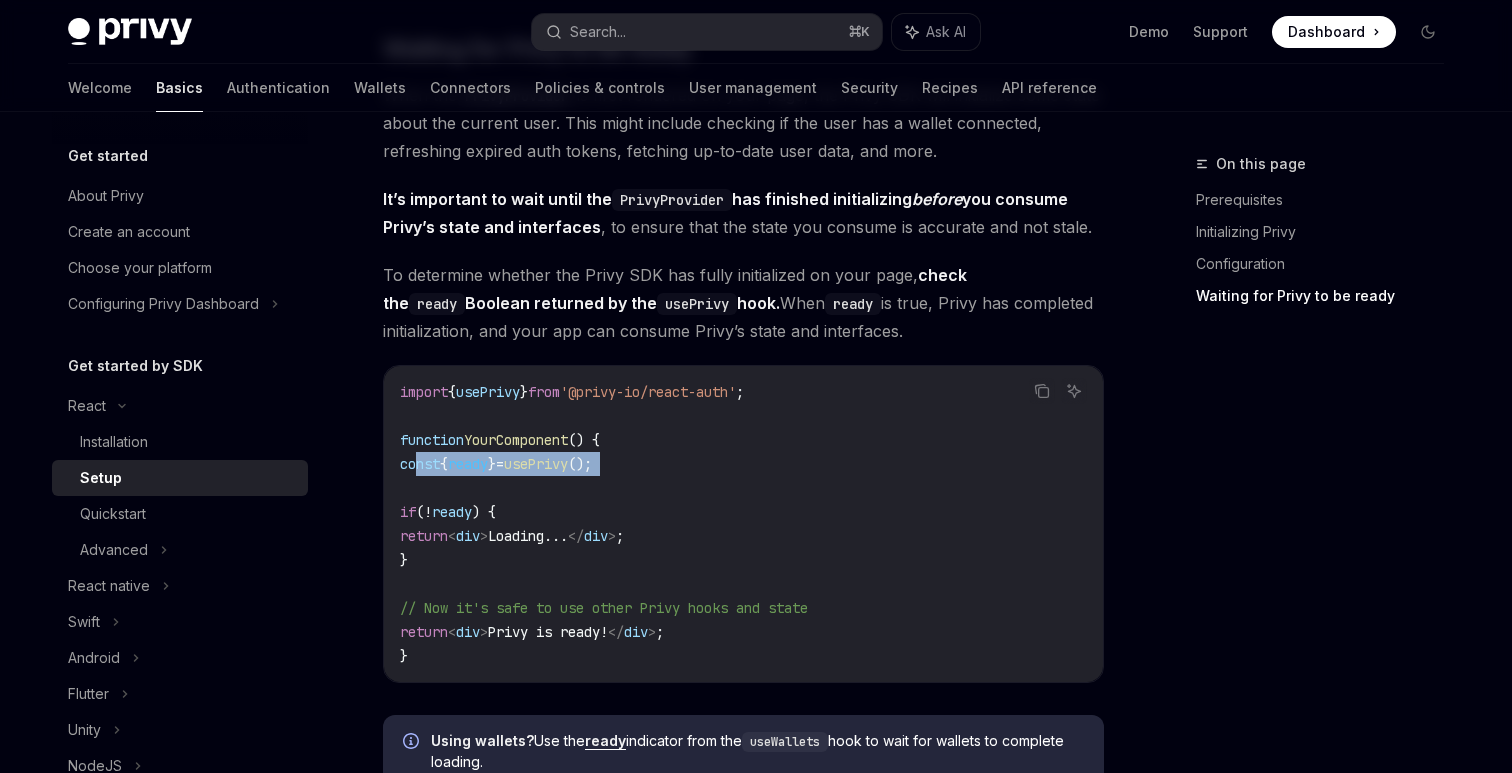 drag, startPoint x: 647, startPoint y: 466, endPoint x: 447, endPoint y: 472, distance: 200.08998 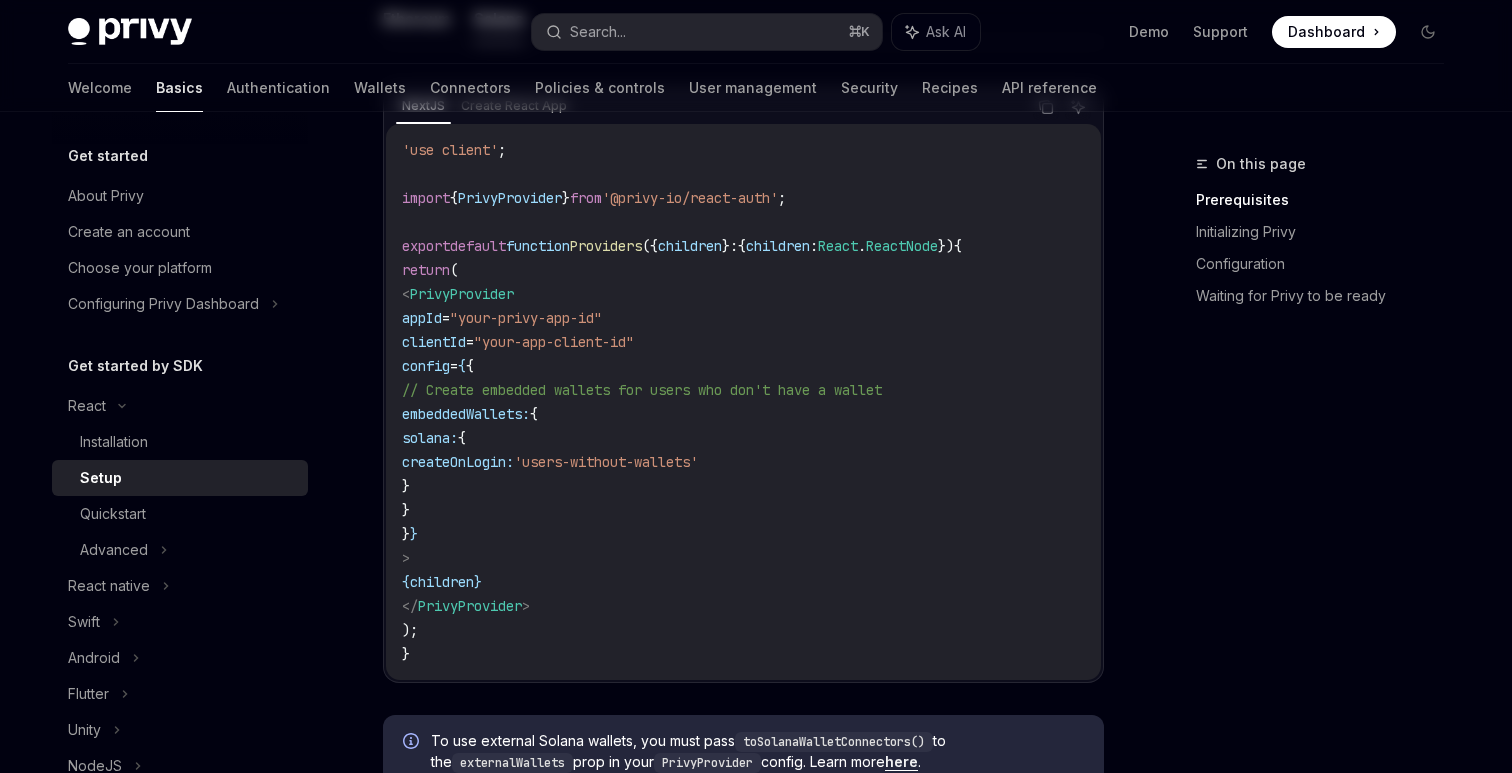 scroll, scrollTop: 0, scrollLeft: 0, axis: both 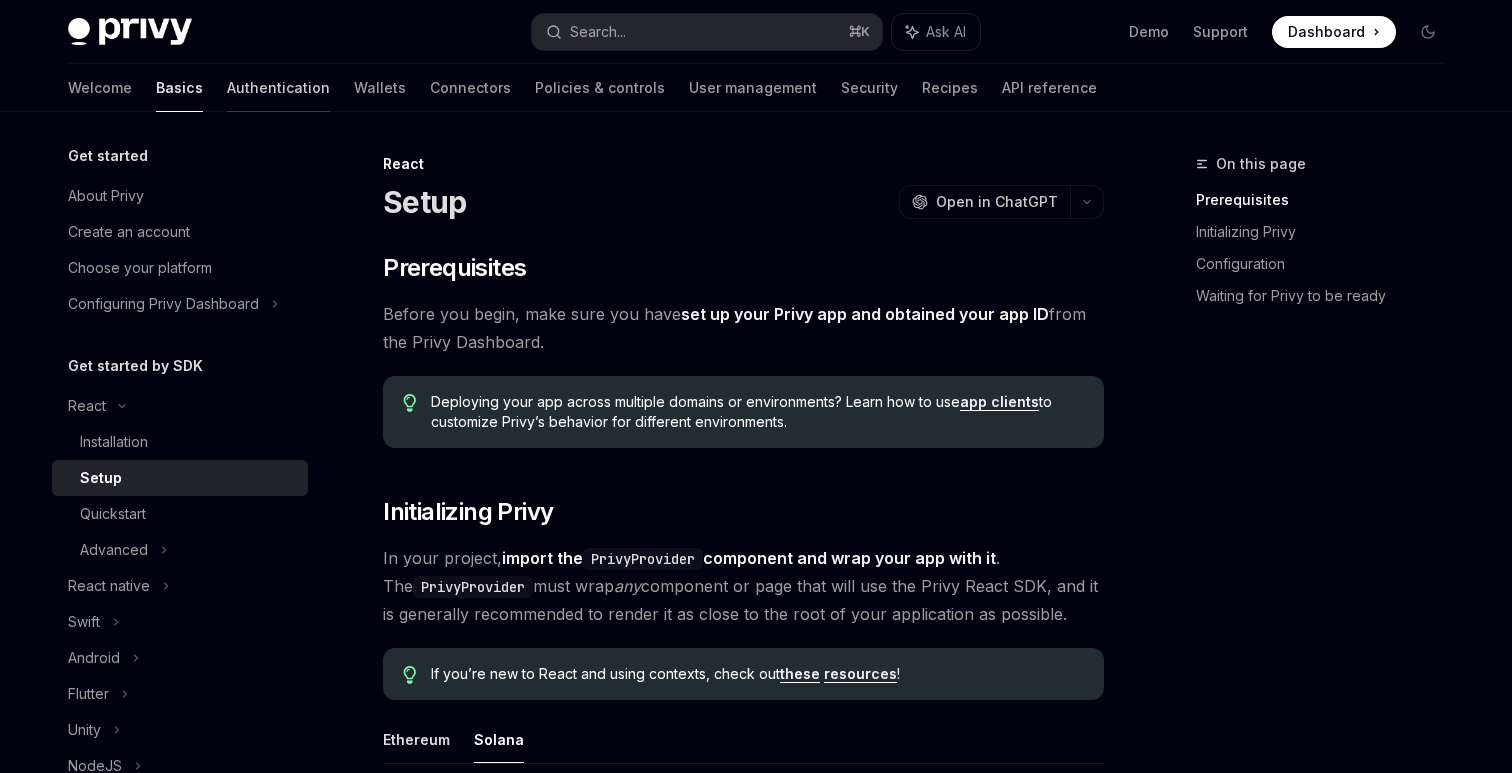 click on "Authentication" at bounding box center (278, 88) 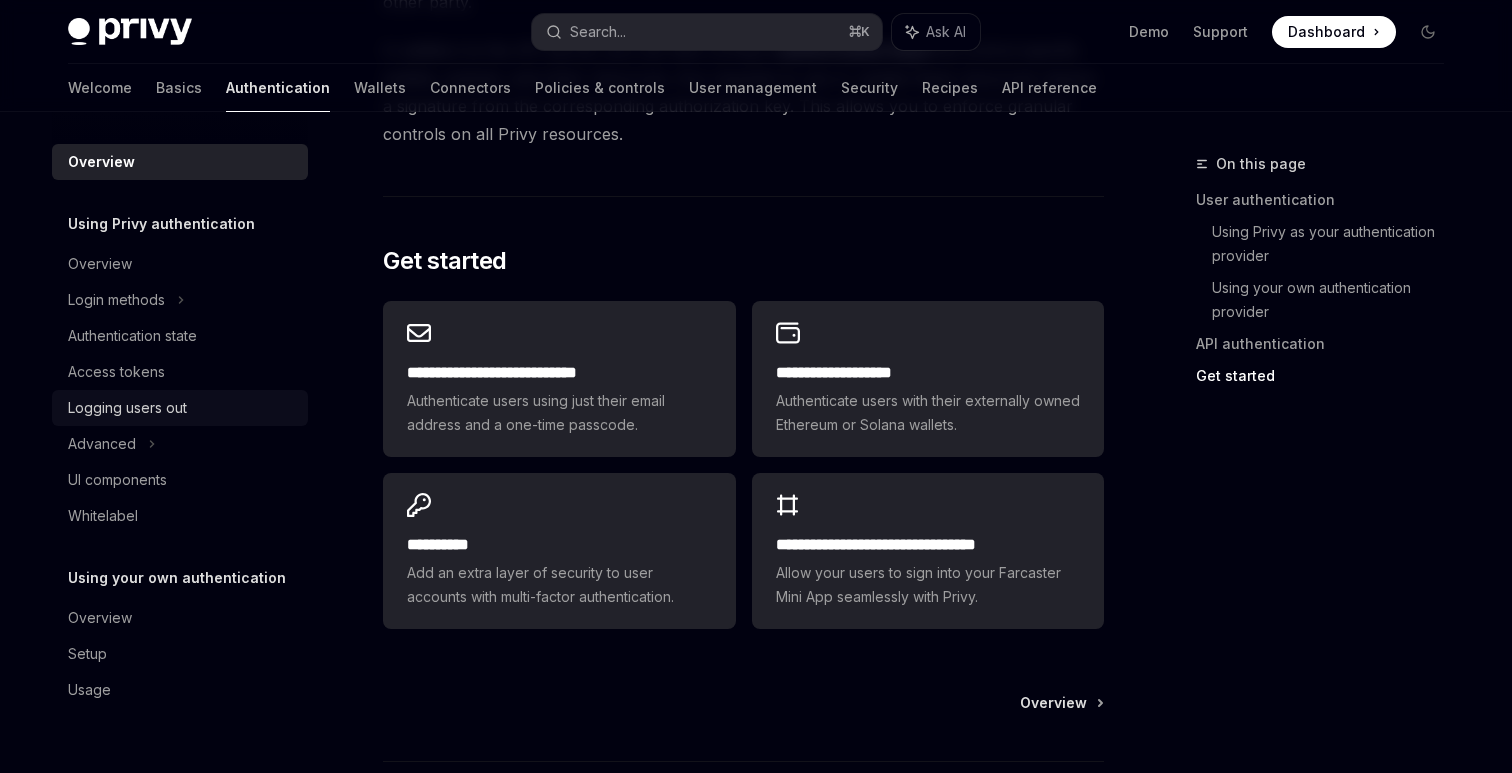 scroll, scrollTop: 861, scrollLeft: 0, axis: vertical 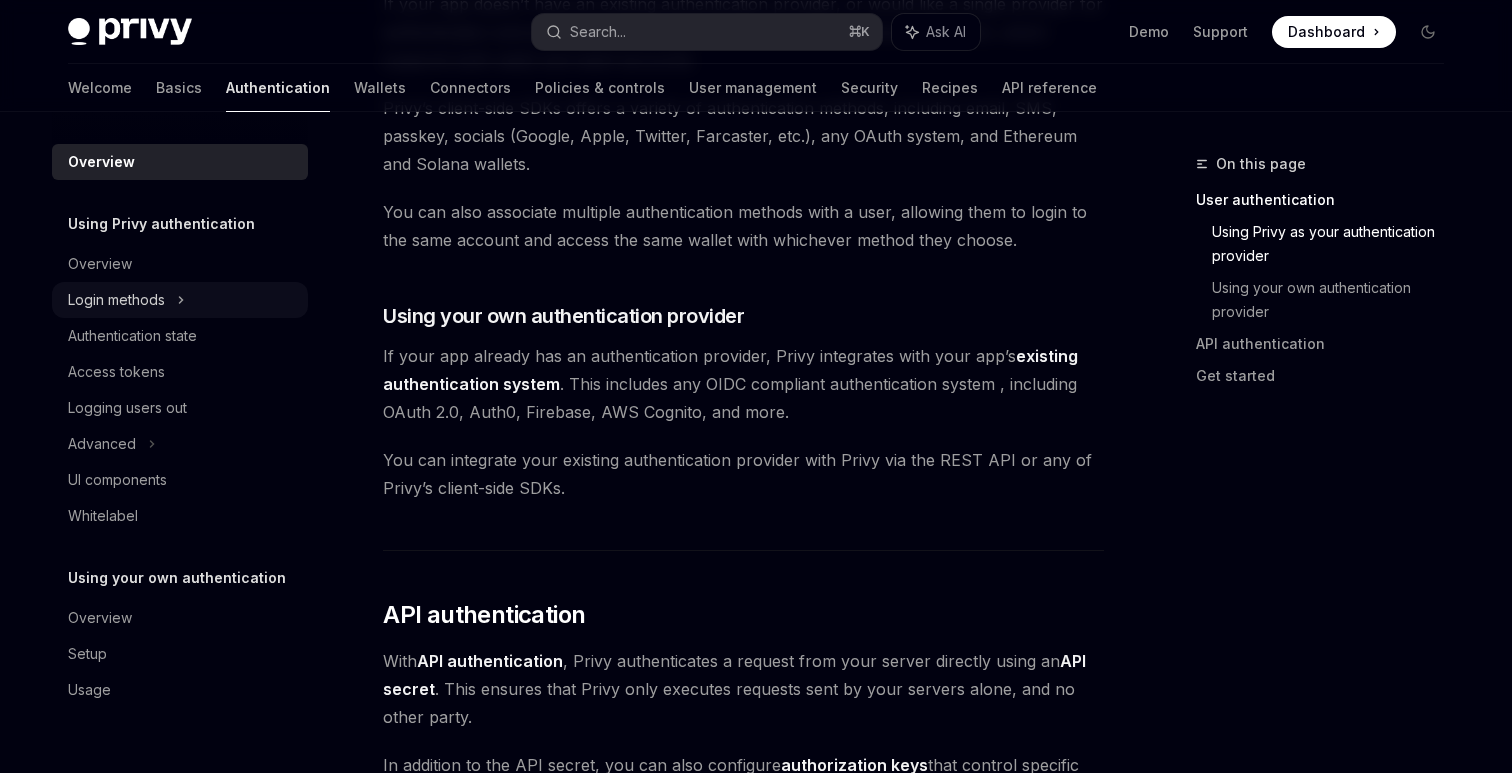 click on "Login methods" at bounding box center [116, 300] 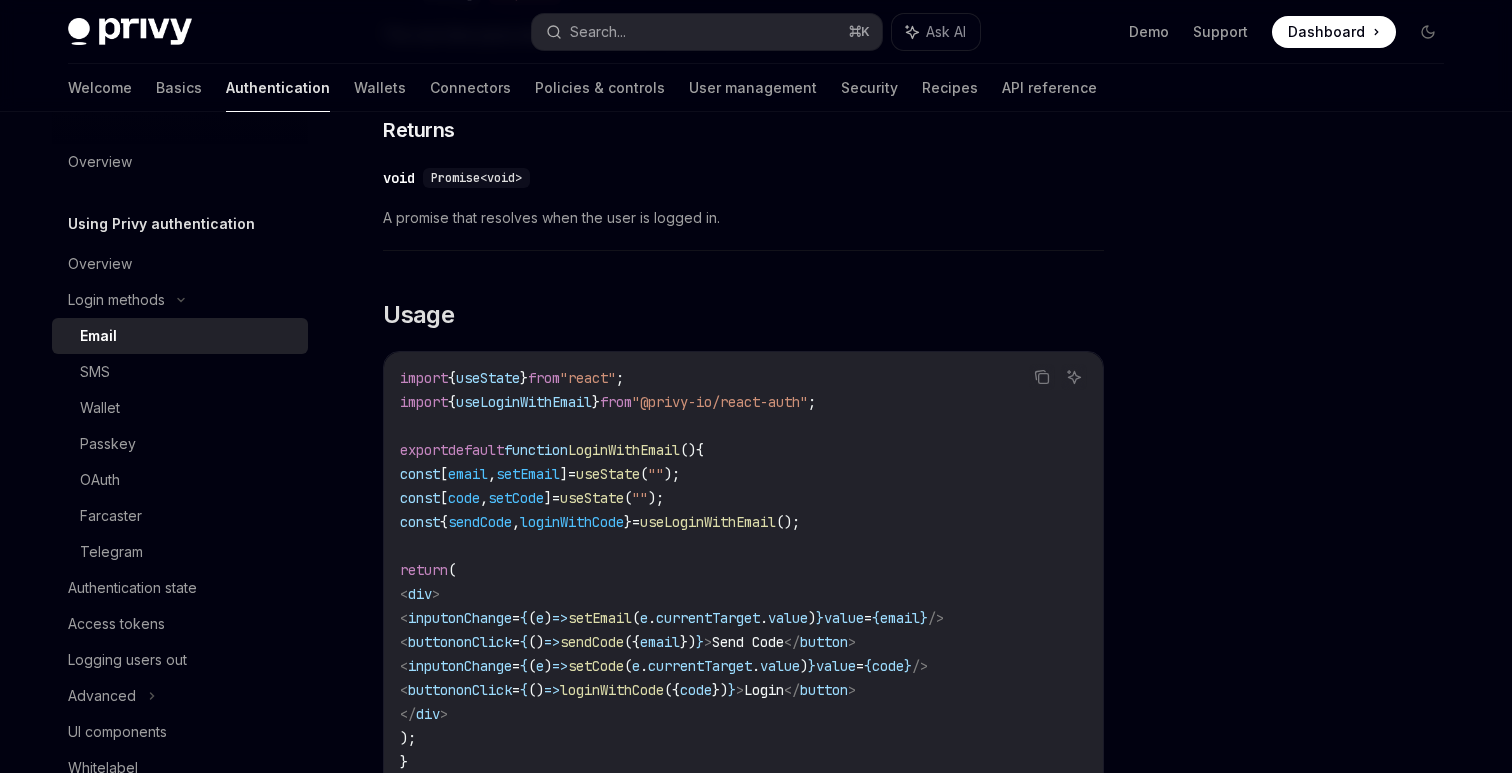 scroll, scrollTop: 1529, scrollLeft: 0, axis: vertical 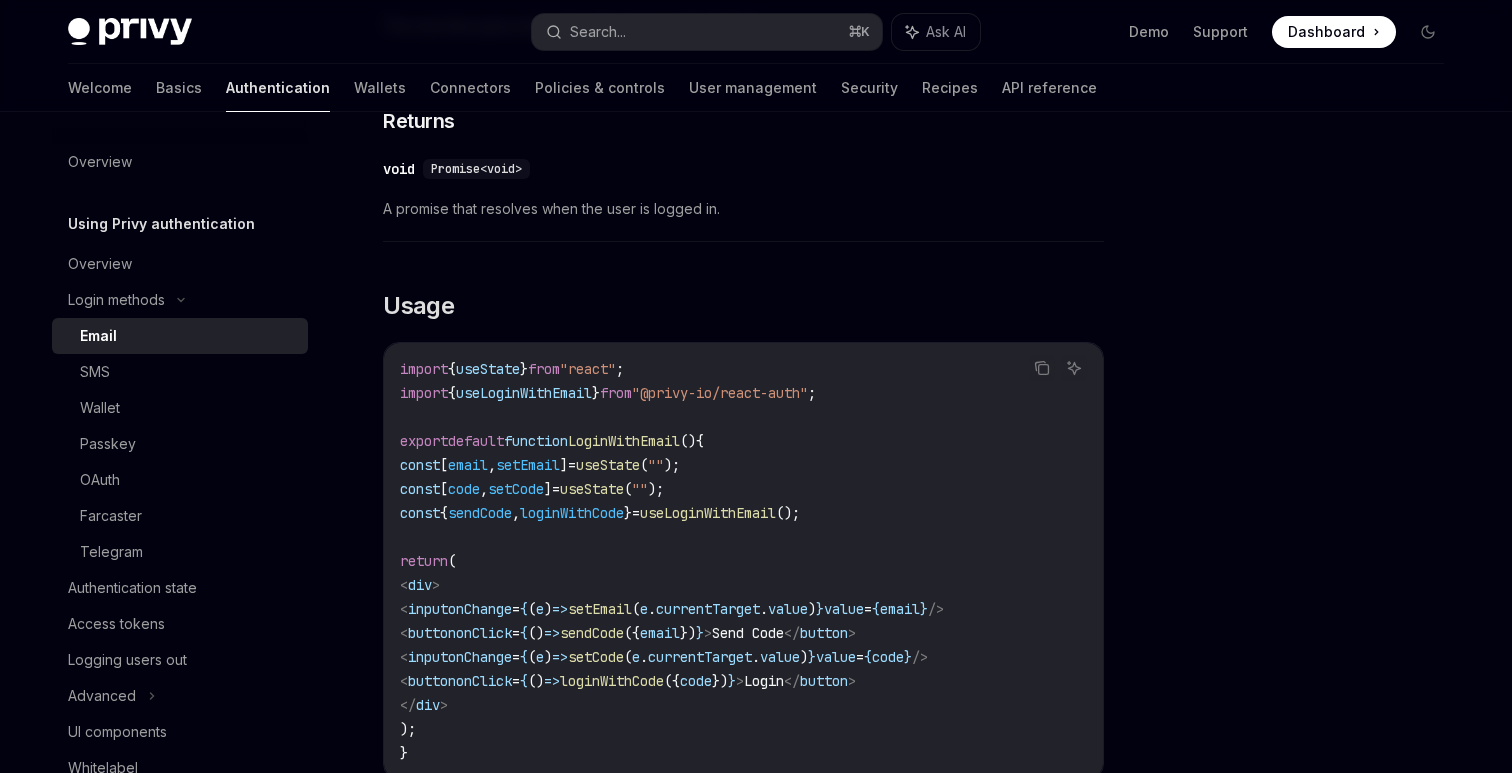 click on "useLoginWithEmail" at bounding box center (524, 393) 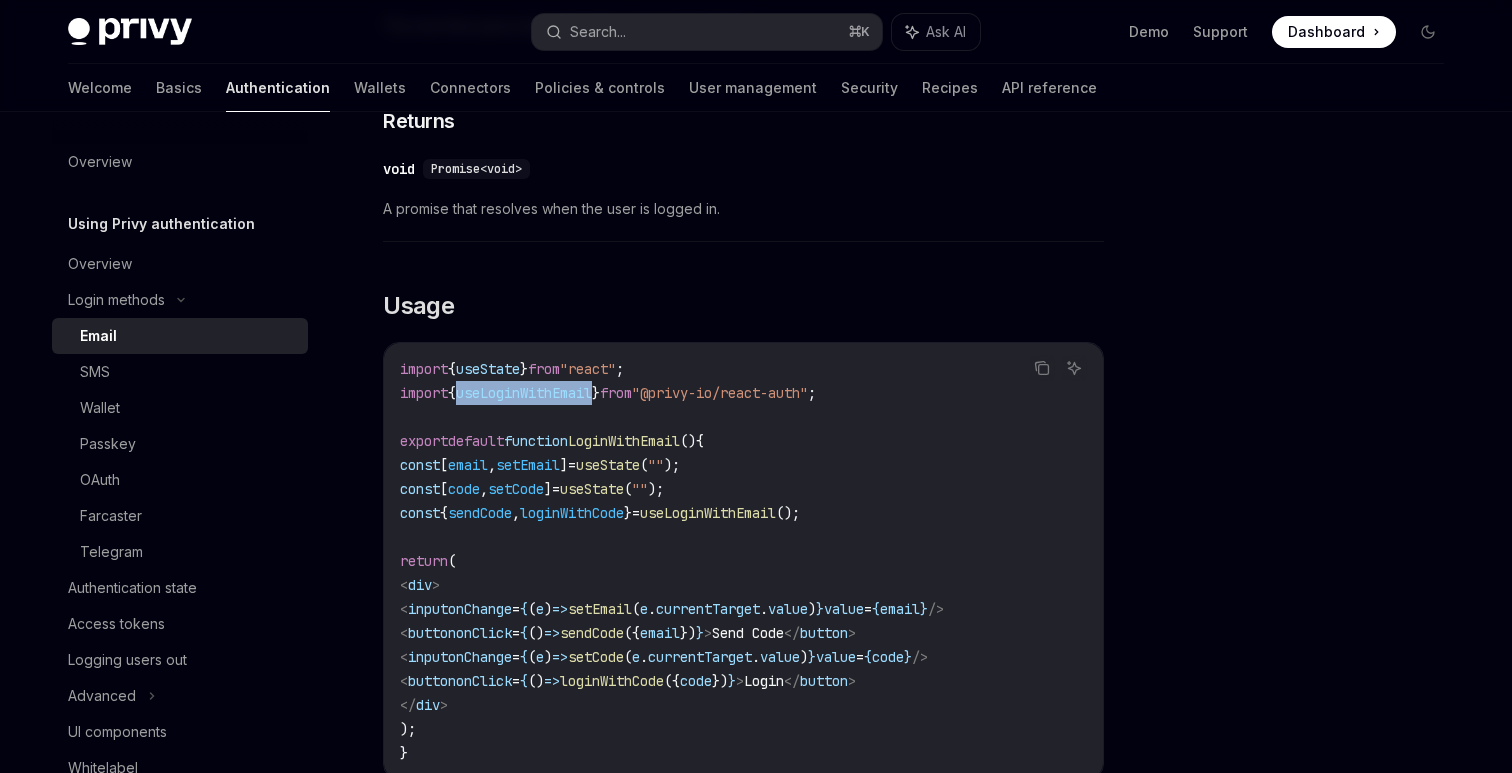 click on "useLoginWithEmail" at bounding box center [524, 393] 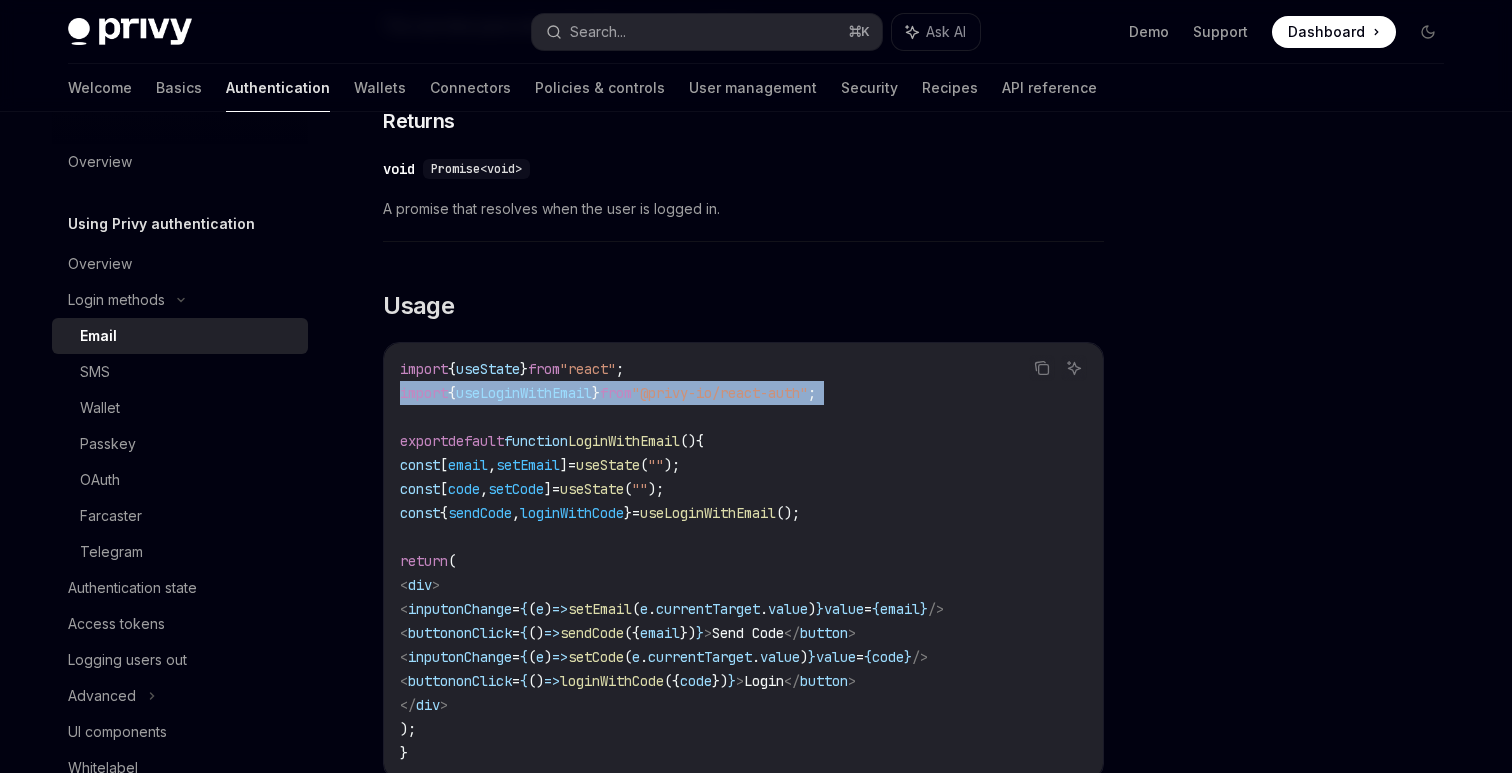 click on "useLoginWithEmail" at bounding box center [524, 393] 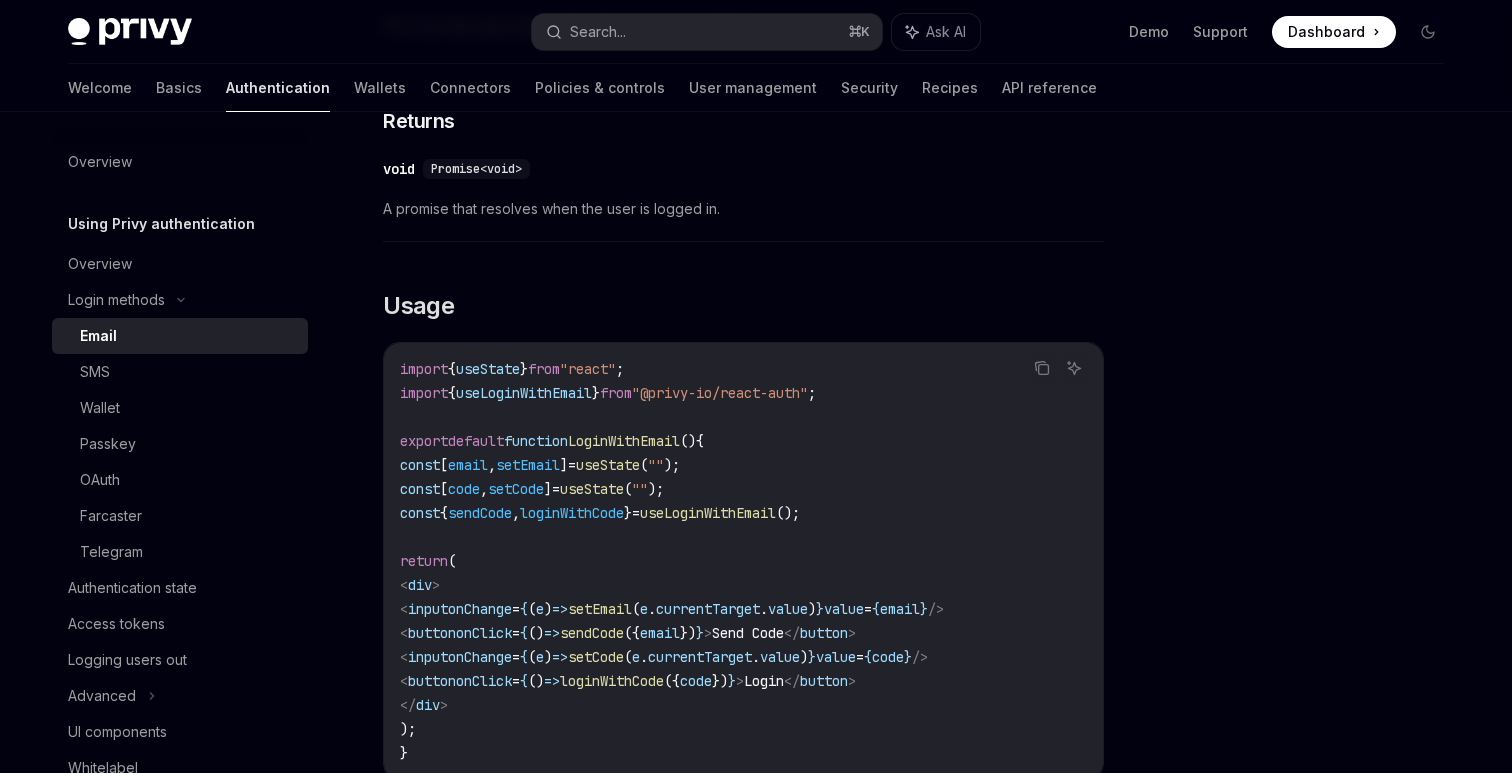 click on "useLoginWithEmail" at bounding box center (524, 393) 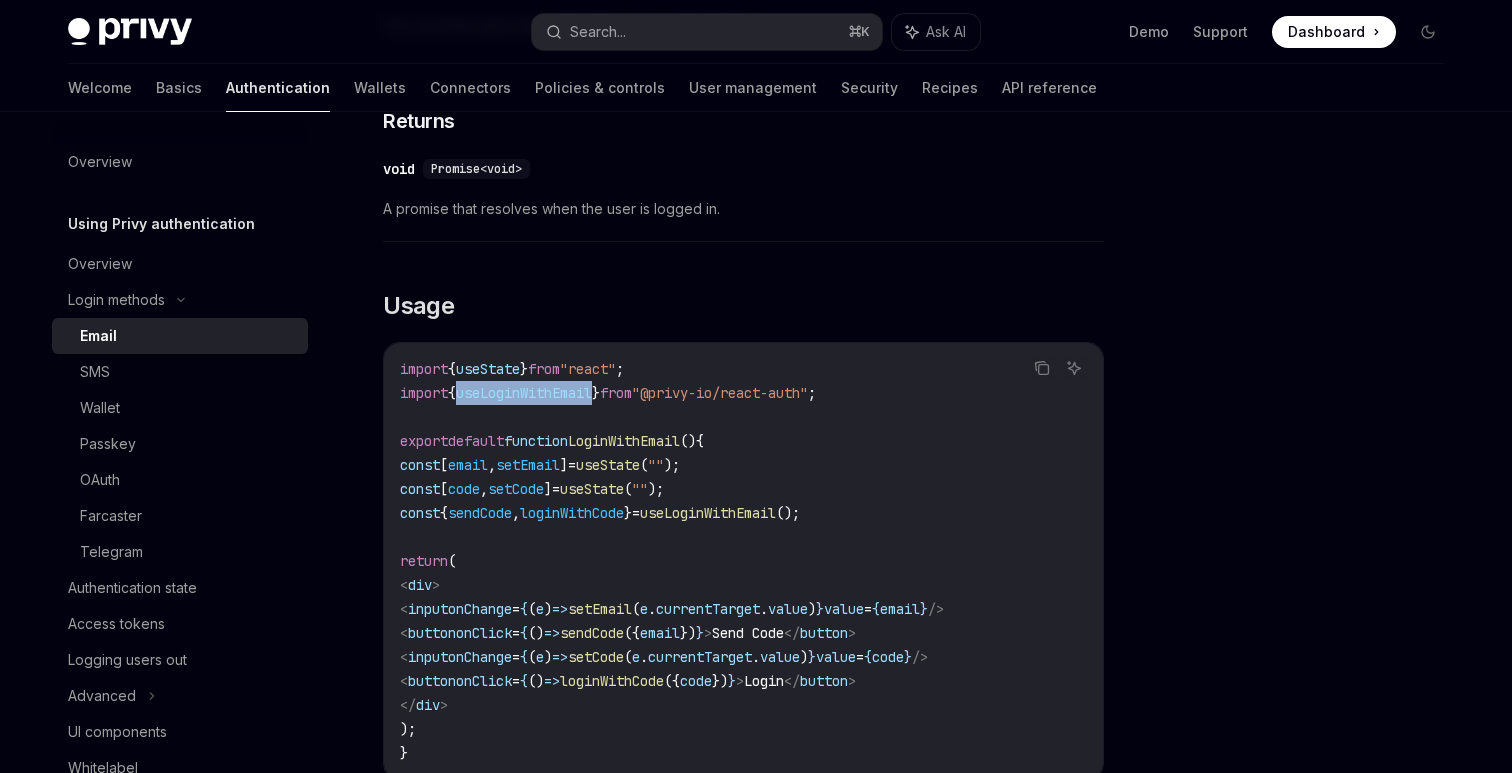 click on "useLoginWithEmail" at bounding box center (524, 393) 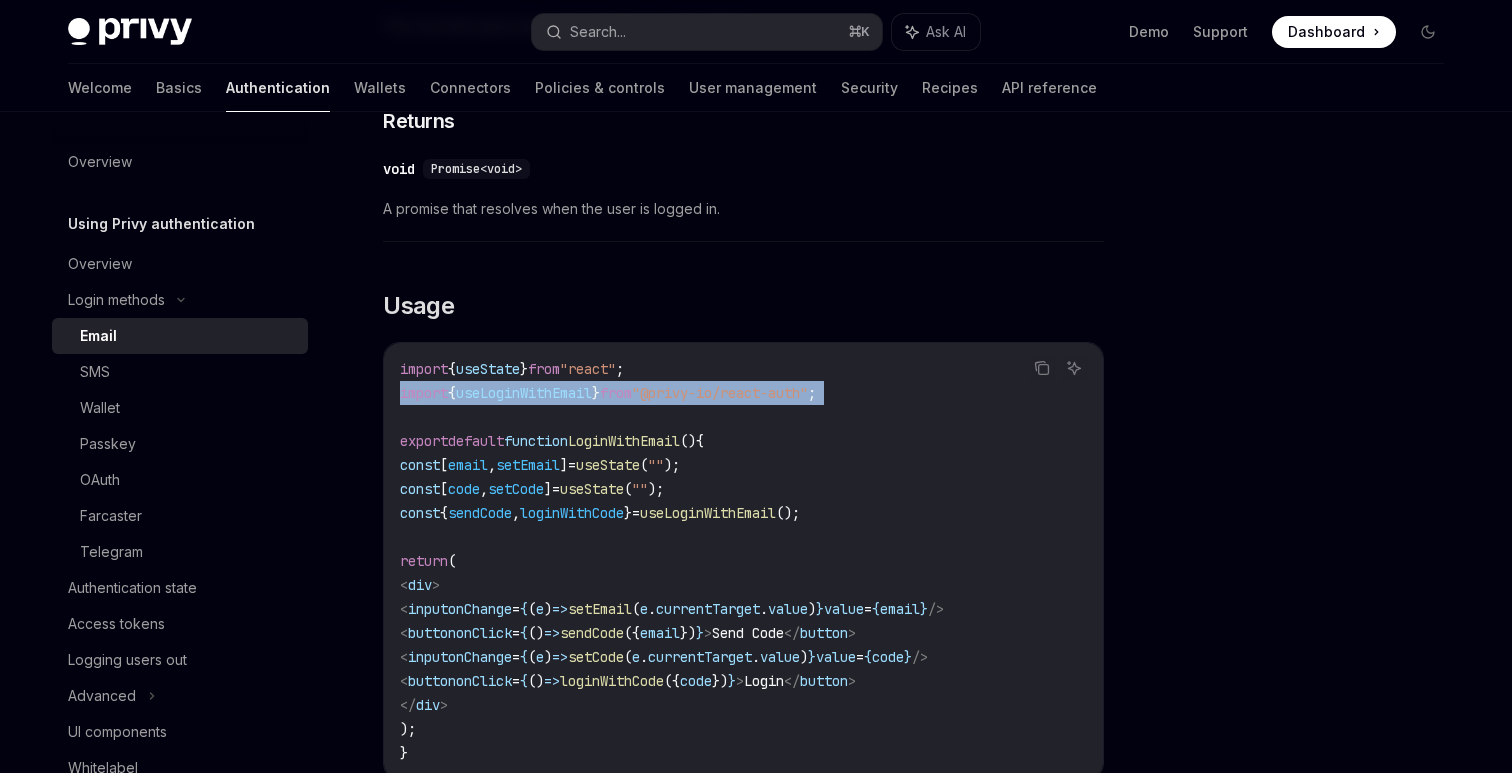 click on "useLoginWithEmail" at bounding box center (524, 393) 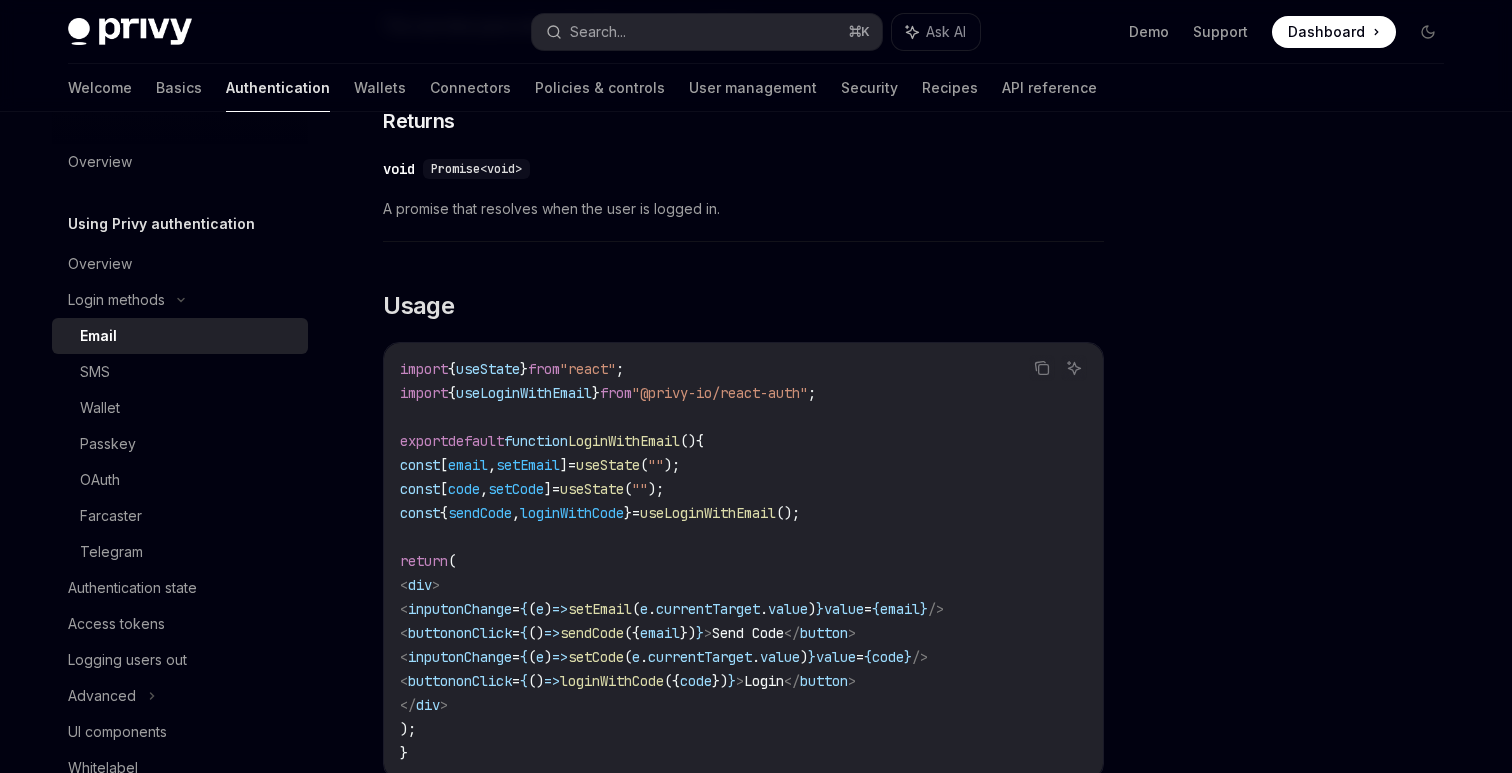 click on "default" at bounding box center [476, 441] 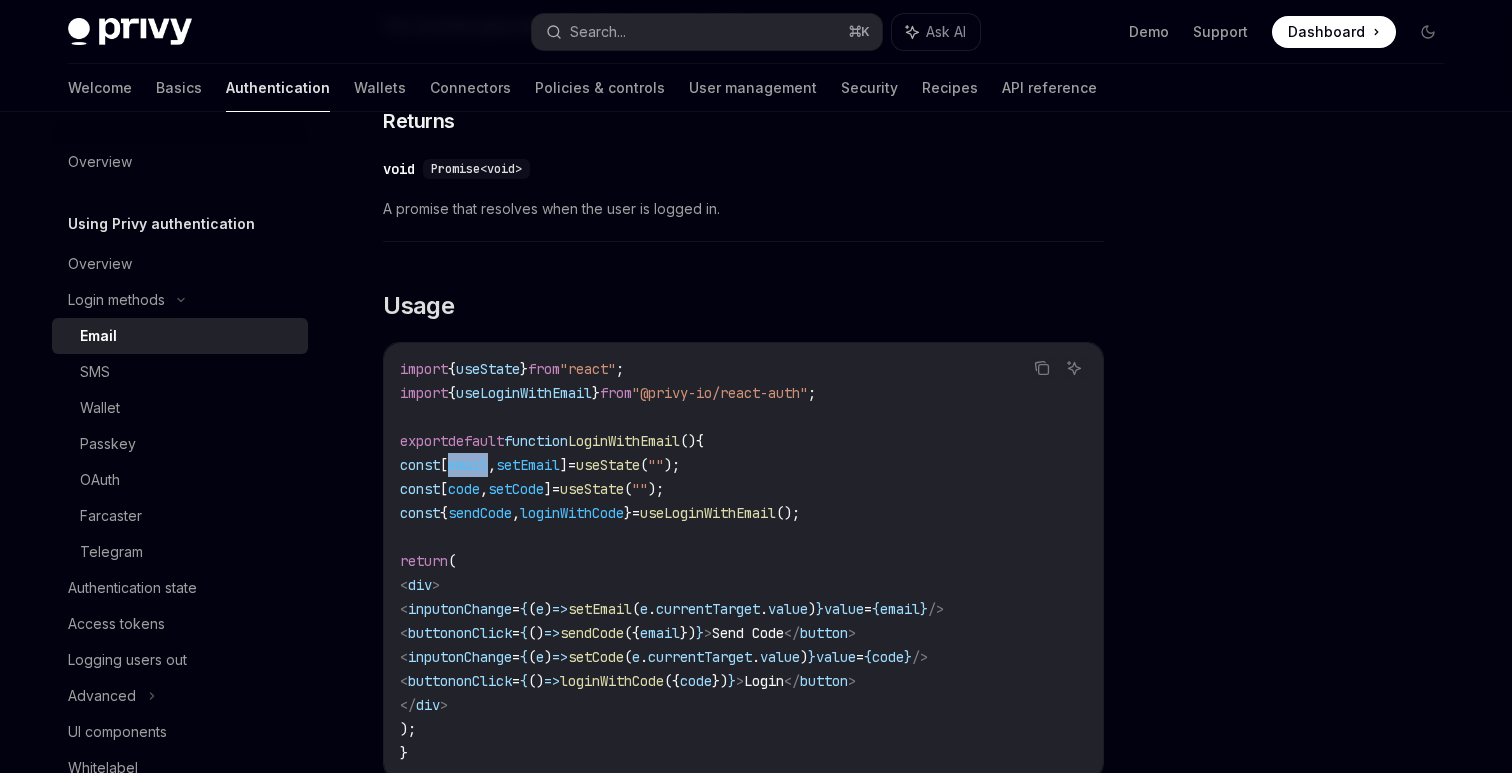 click on "import  {  useState  }  from  "react" ;
import  {  useLoginWithEmail  }  from  "@privy-io/react-auth" ;
export  default  function  LoginWithEmail ()  {
const  [ email ,  setEmail ]  =  useState ( "" );
const  [ code ,  setCode ]  =  useState ( "" );
const  {  sendCode ,  loginWithCode  }  =  useLoginWithEmail ();
return  (
< div >
< input  onChange = { ( e )  =>  setEmail ( e . currentTarget . value ) }  value = { email }  />
< button  onClick = { ()  =>  sendCode ({  email  }) } > Send Code </ button >
< input  onChange = { ( e )  =>  setCode ( e . currentTarget . value ) }  value = { code }  />
< button  onClick = { ()  =>  loginWithCode ({  code  }) } > Login </ button >
</ div >
);
}" at bounding box center [743, 561] 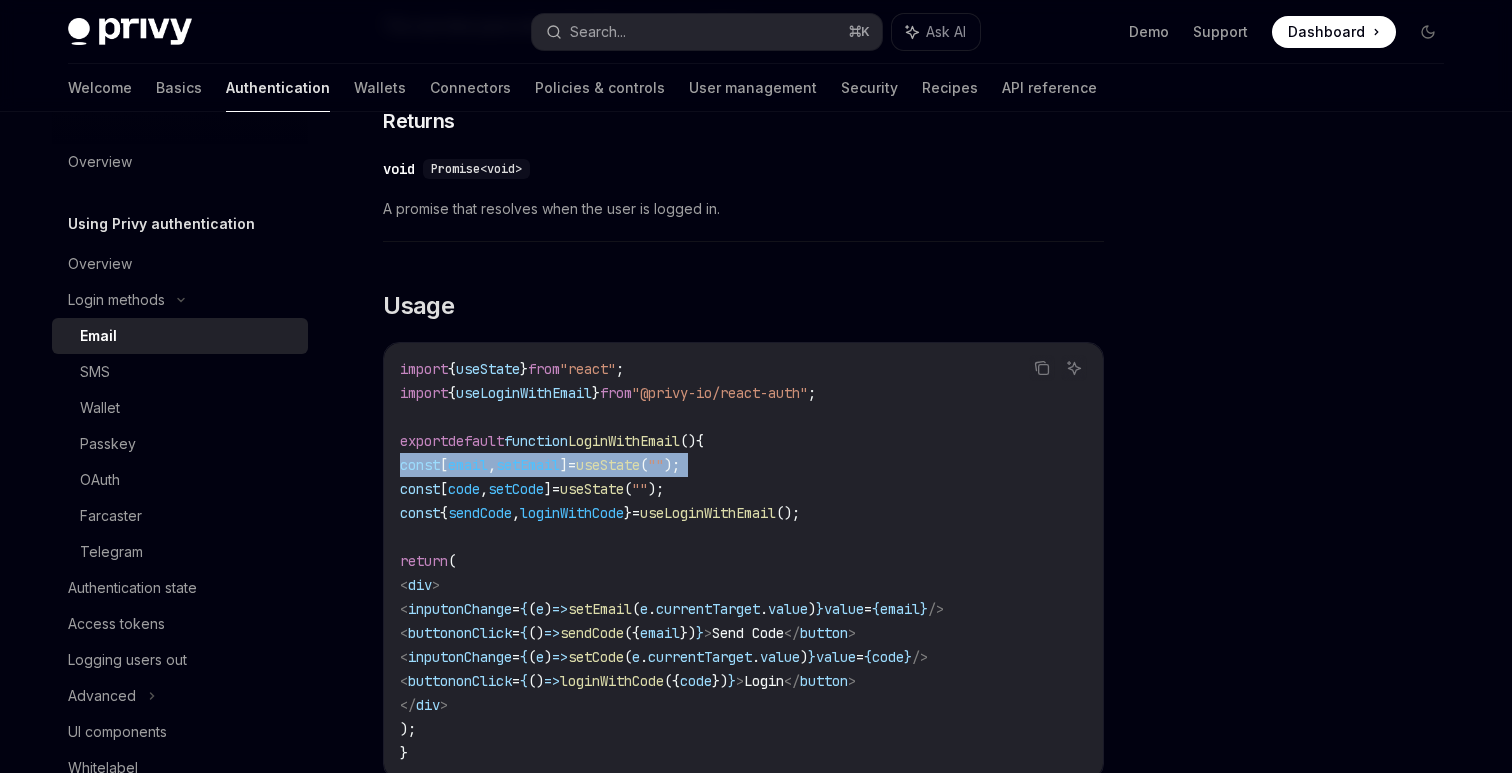 click on "import  {  useState  }  from  "react" ;
import  {  useLoginWithEmail  }  from  "@privy-io/react-auth" ;
export  default  function  LoginWithEmail ()  {
const  [ email ,  setEmail ]  =  useState ( "" );
const  [ code ,  setCode ]  =  useState ( "" );
const  {  sendCode ,  loginWithCode  }  =  useLoginWithEmail ();
return  (
< div >
< input  onChange = { ( e )  =>  setEmail ( e . currentTarget . value ) }  value = { email }  />
< button  onClick = { ()  =>  sendCode ({  email  }) } > Send Code </ button >
< input  onChange = { ( e )  =>  setCode ( e . currentTarget . value ) }  value = { code }  />
< button  onClick = { ()  =>  loginWithCode ({  code  }) } > Login </ button >
</ div >
);
}" at bounding box center [743, 561] 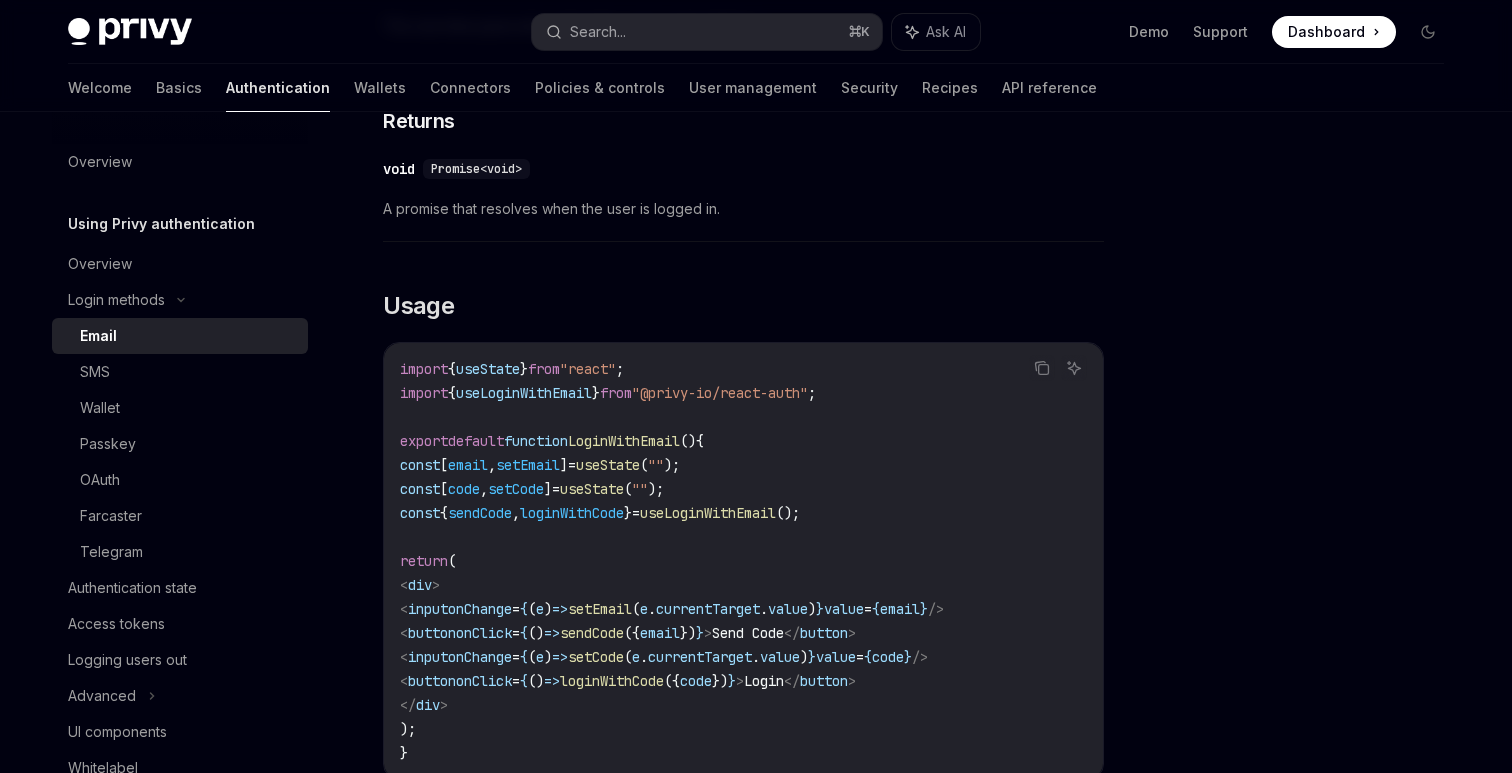 click on "code" at bounding box center (464, 489) 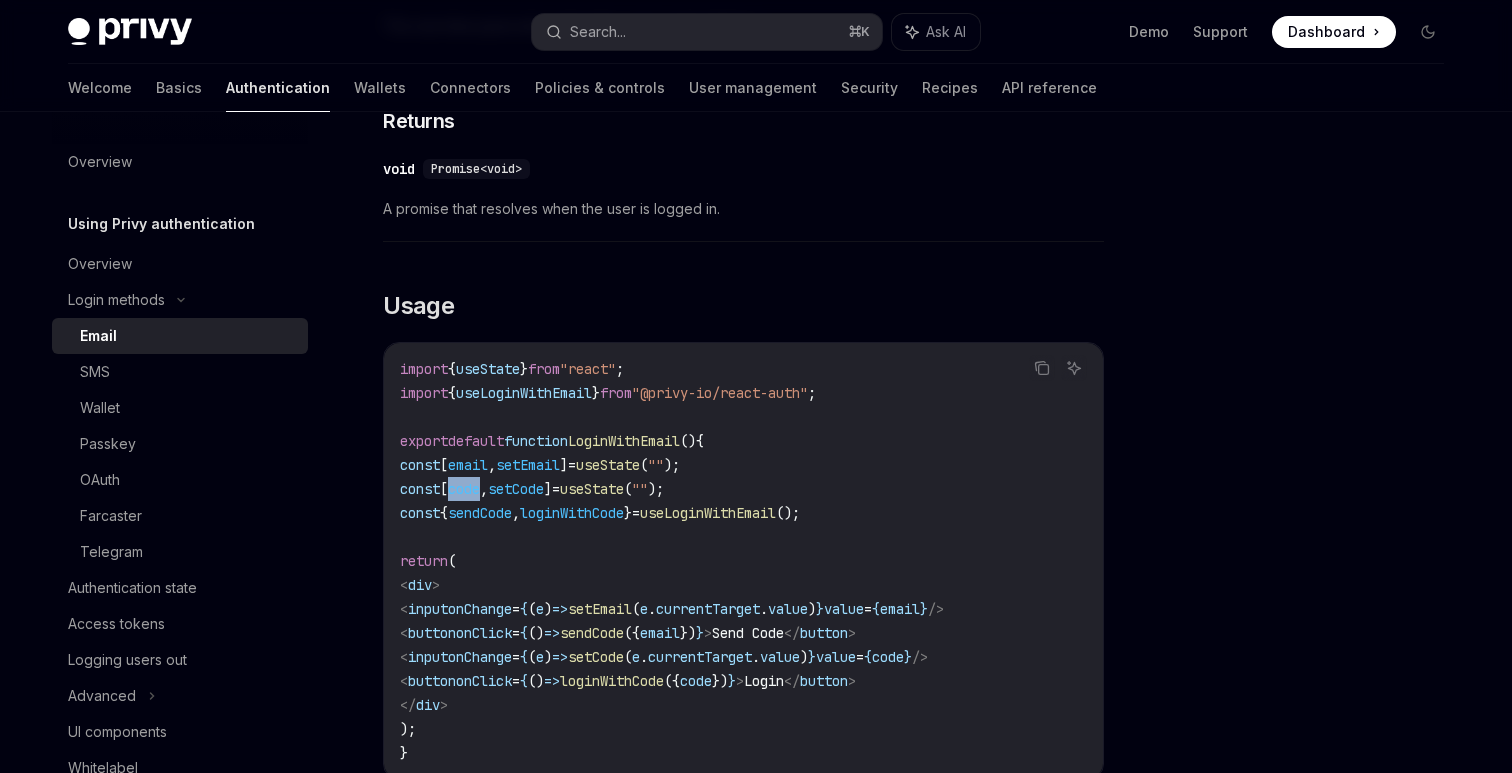 click on "code" at bounding box center [464, 489] 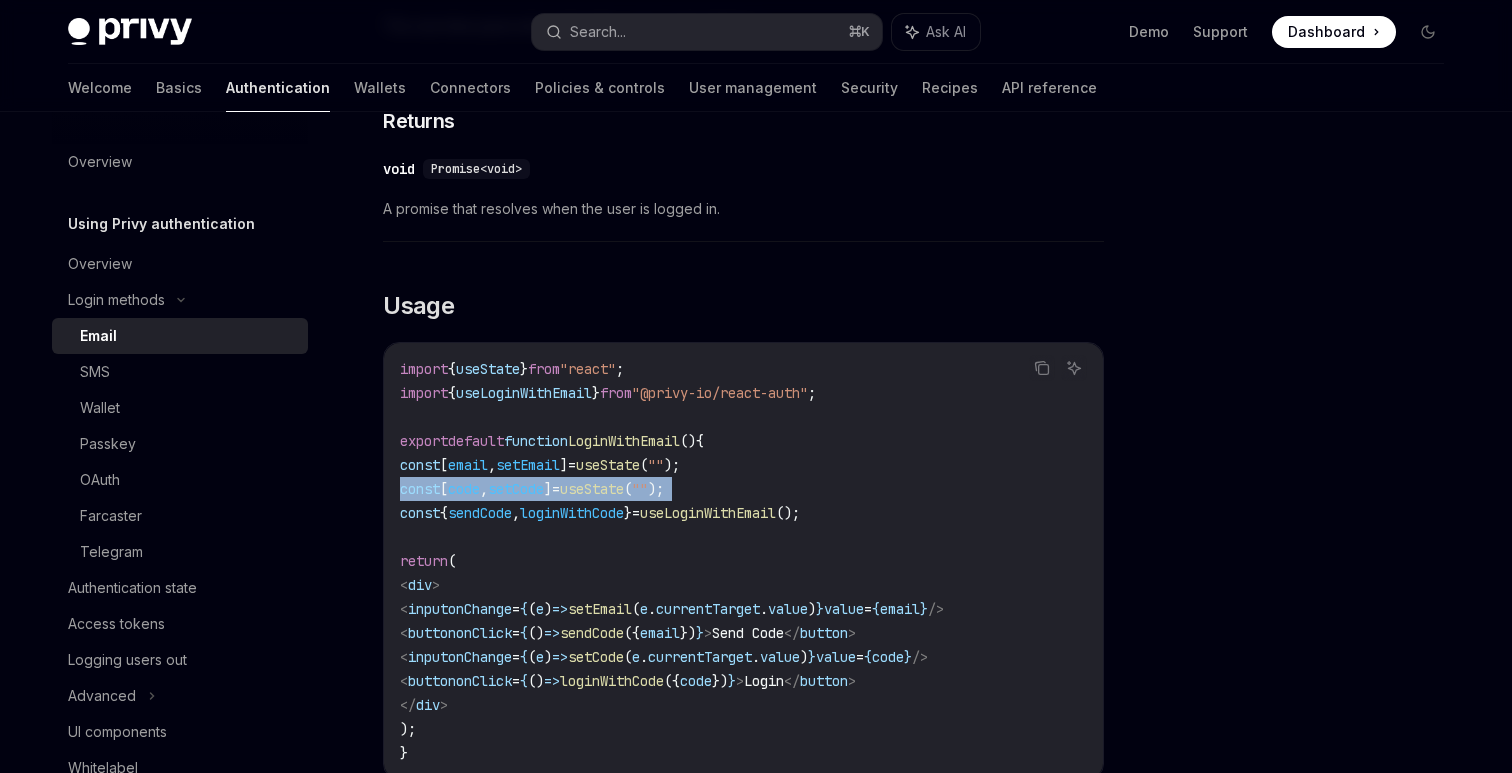 click on "sendCode" at bounding box center (480, 513) 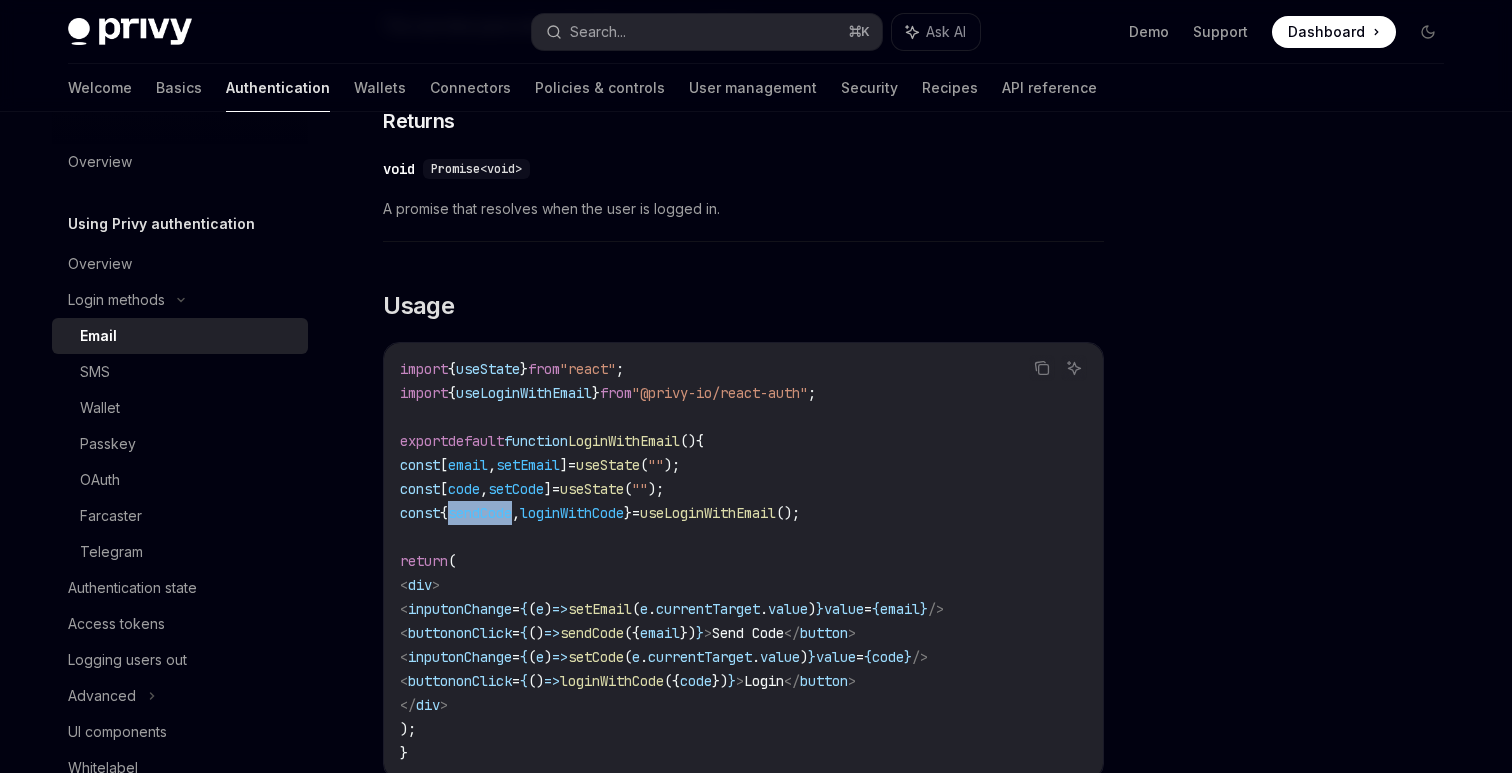 click on "sendCode" at bounding box center (480, 513) 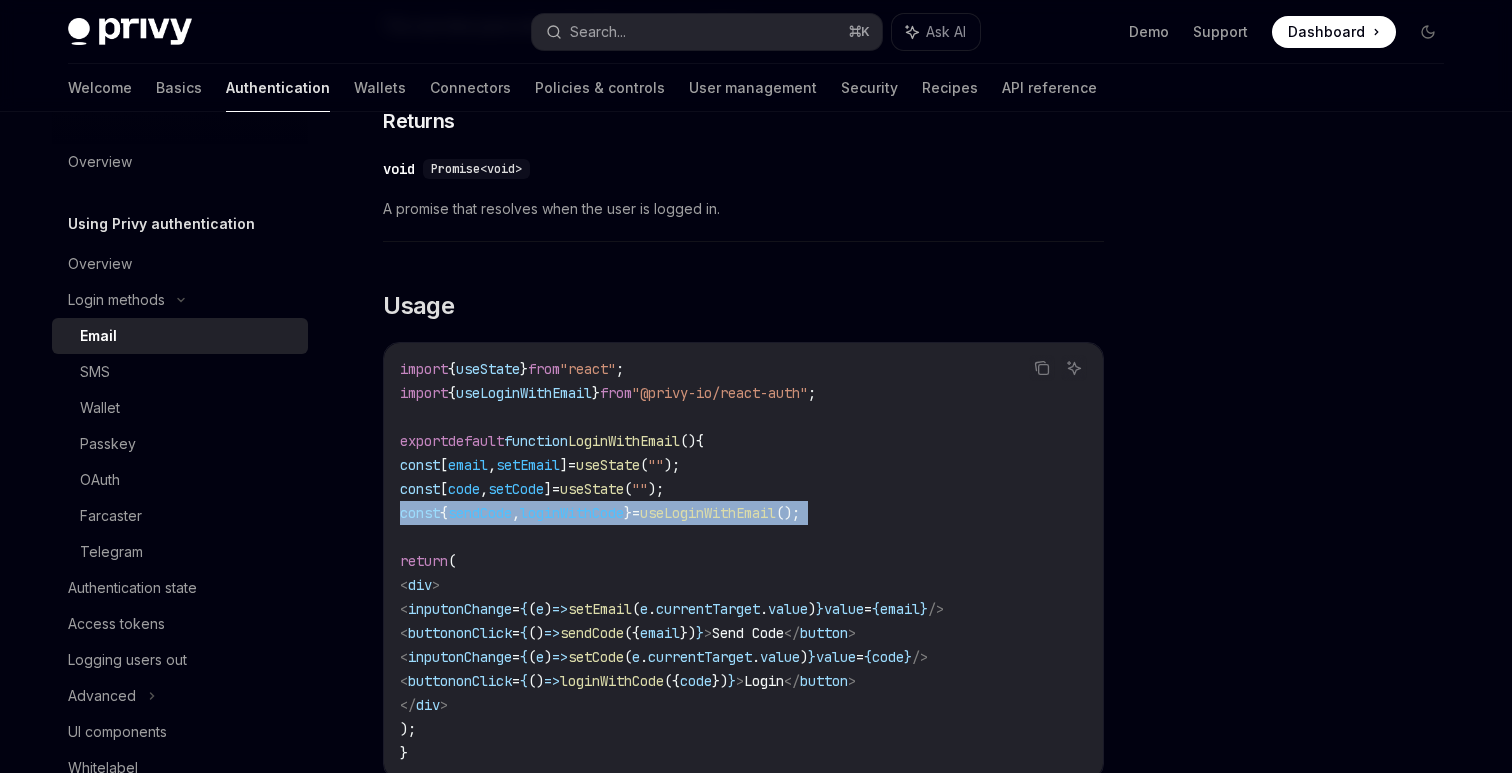 click on "sendCode" at bounding box center (480, 513) 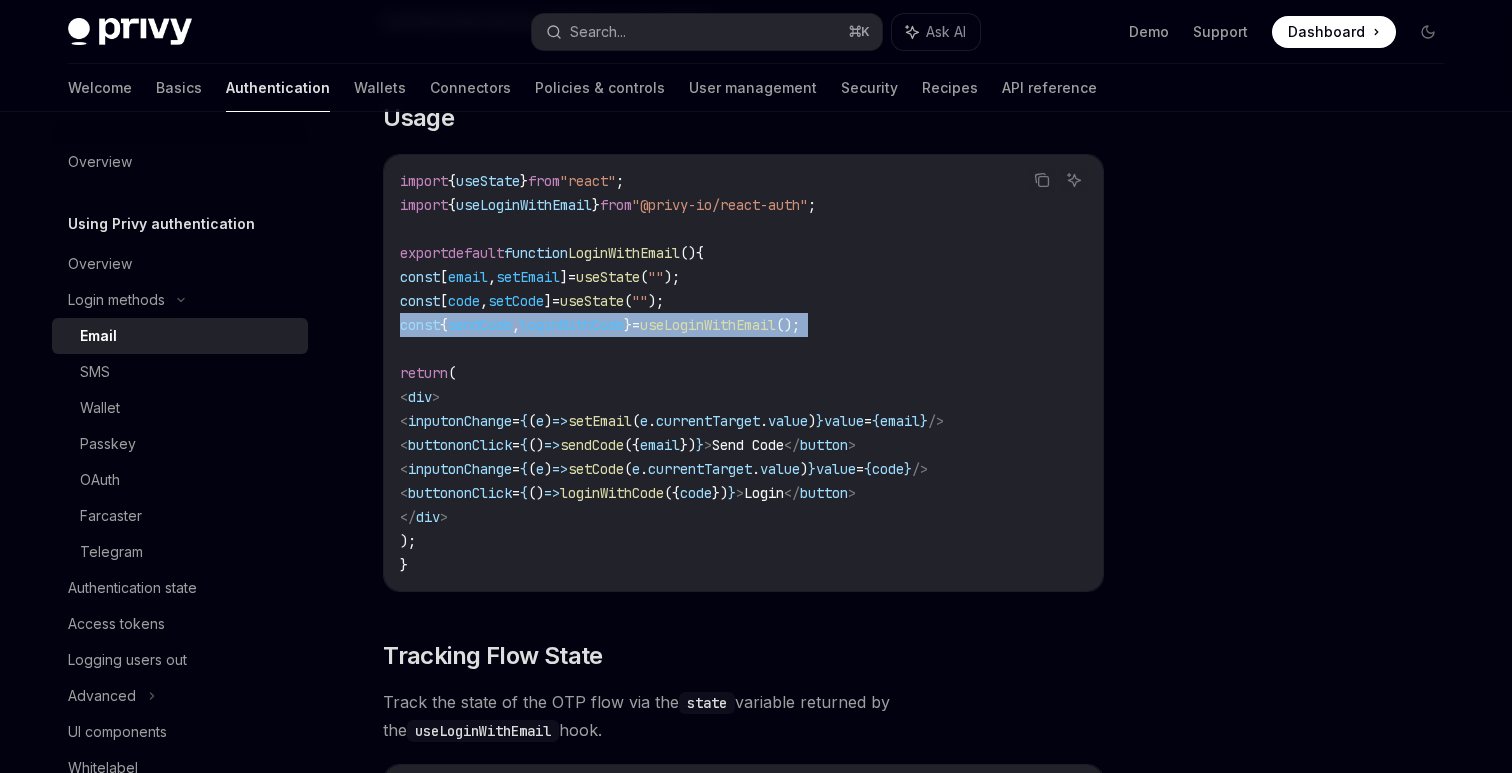 scroll, scrollTop: 1721, scrollLeft: 0, axis: vertical 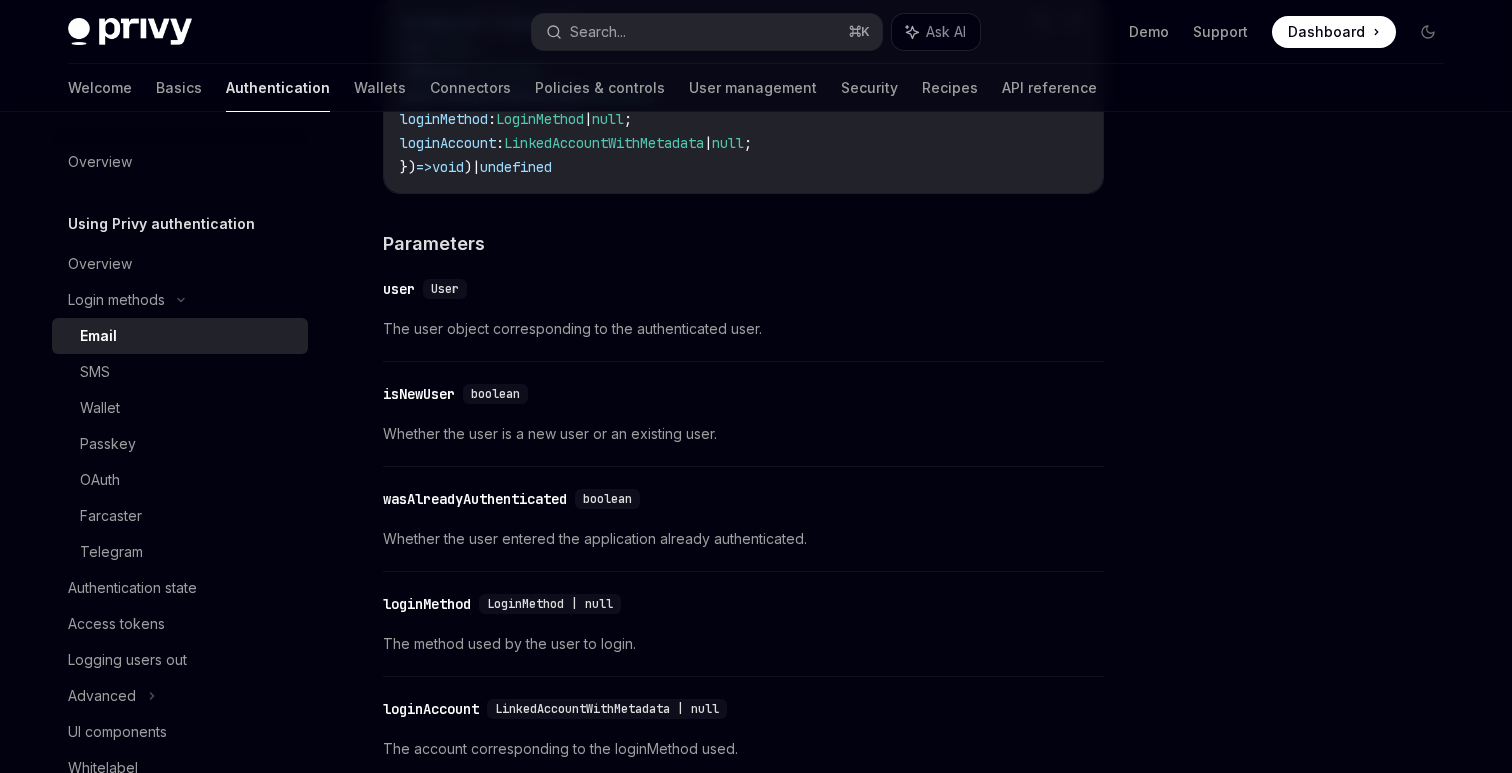 click on "The user object corresponding to the authenticated user." at bounding box center (743, 329) 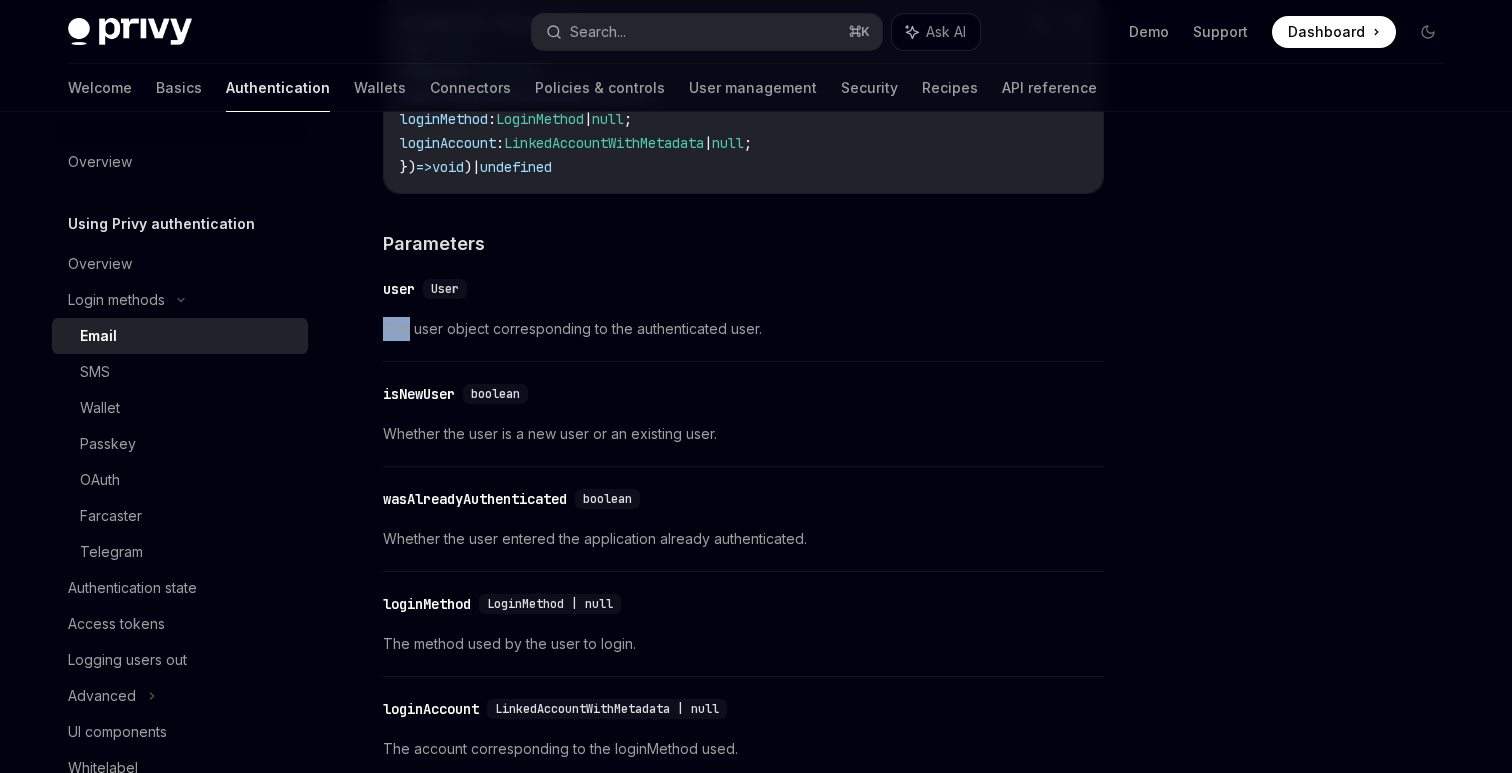 click on "The user object corresponding to the authenticated user." at bounding box center [743, 329] 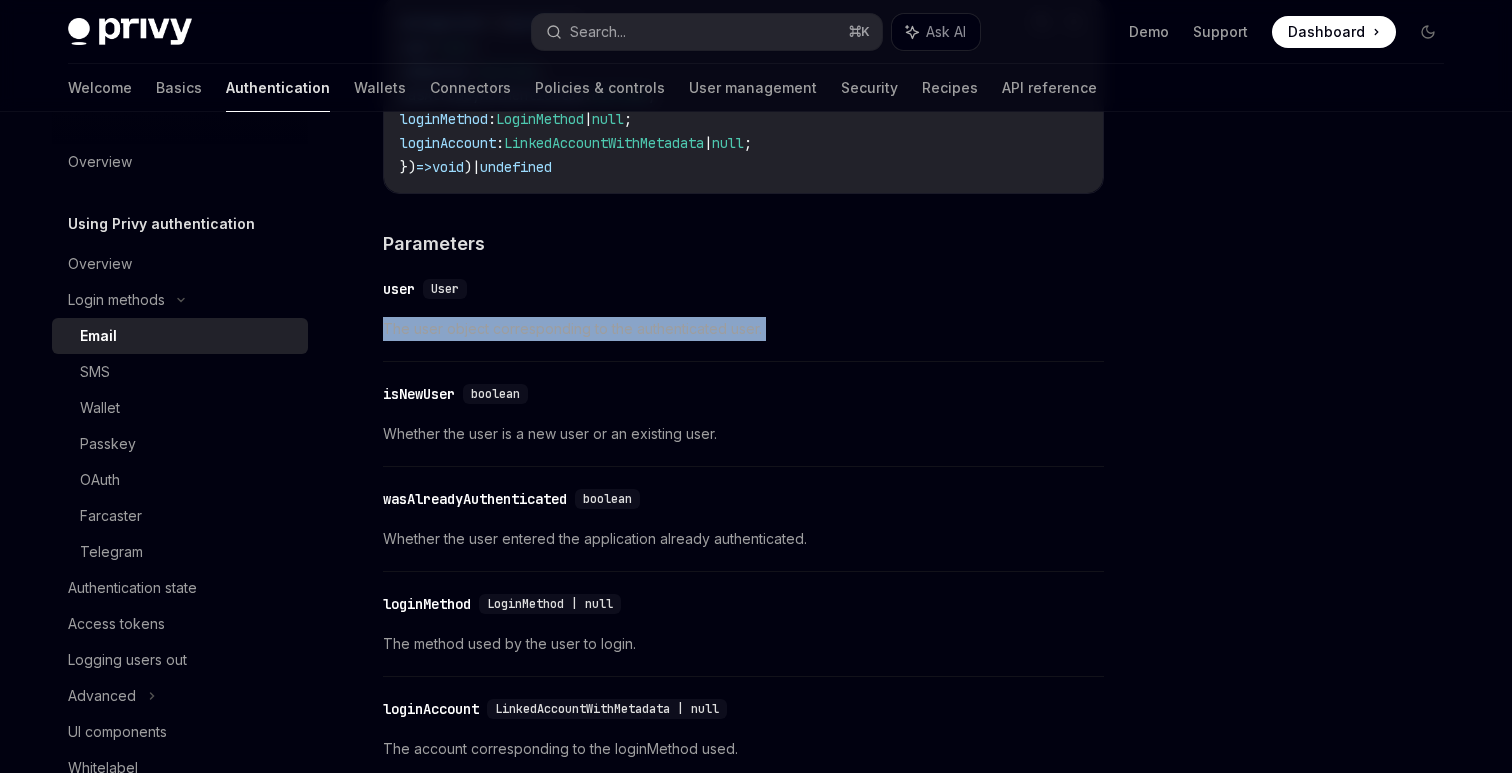 click on "The user object corresponding to the authenticated user." at bounding box center [743, 329] 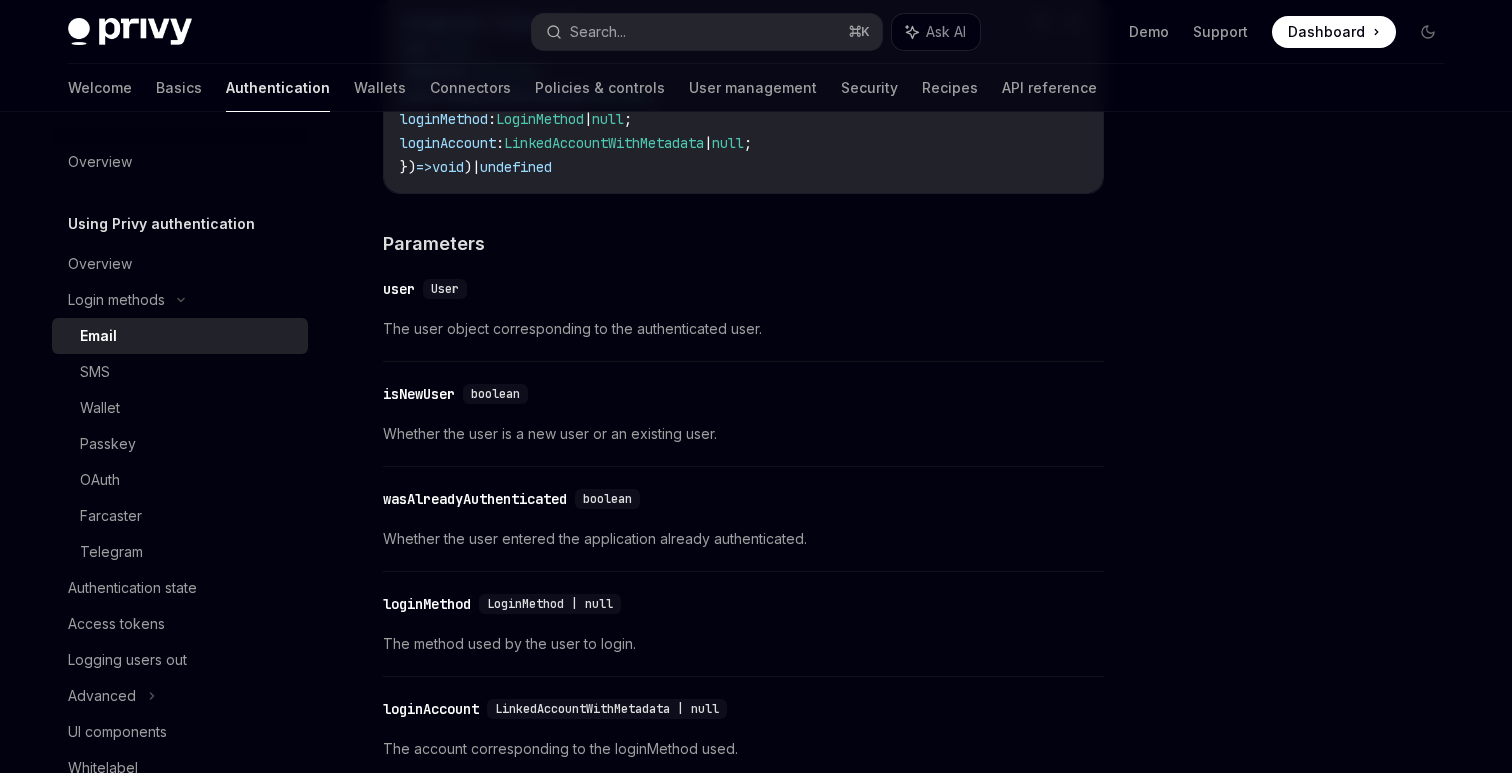 click on "The user object corresponding to the authenticated user." at bounding box center (743, 329) 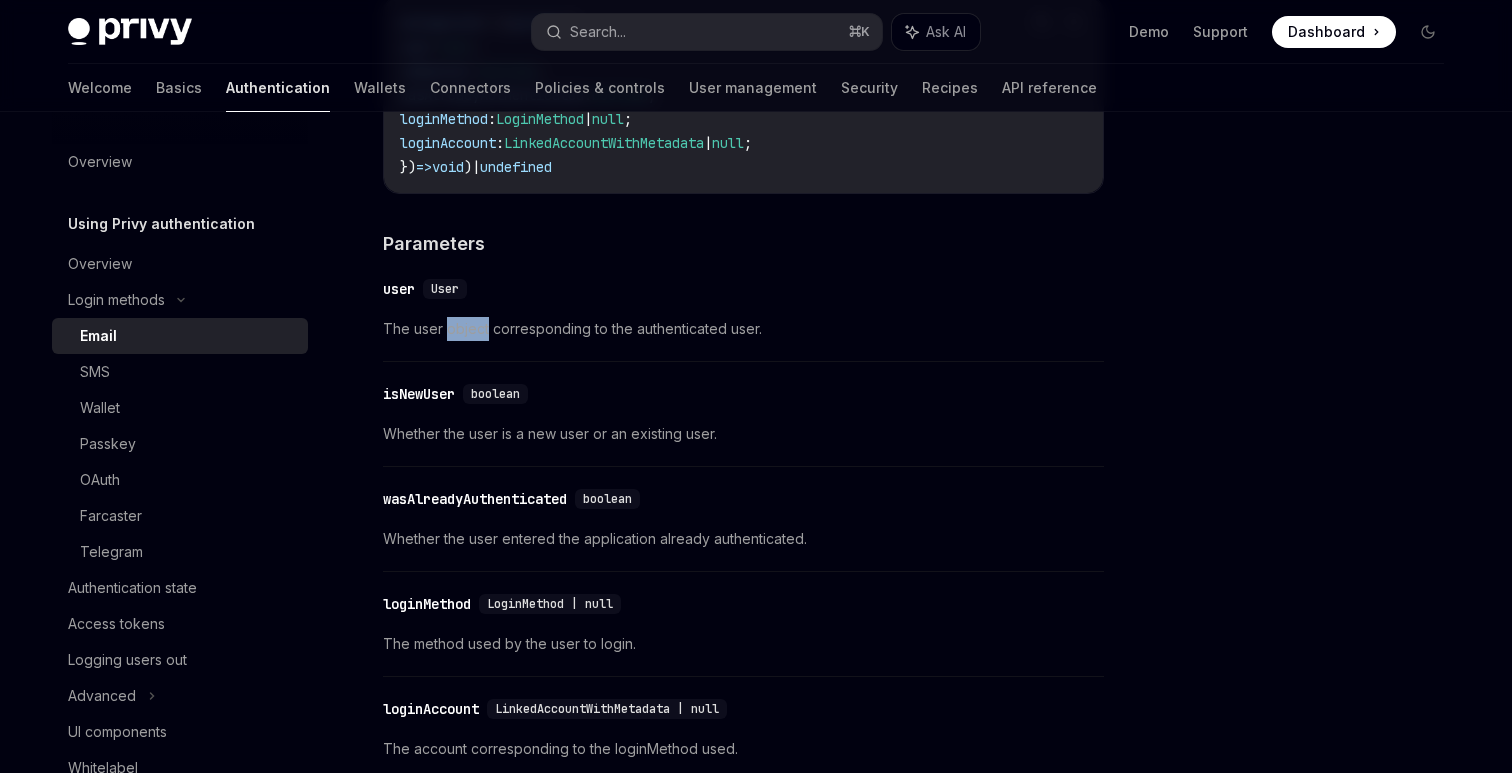 click on "The user object corresponding to the authenticated user." at bounding box center [743, 329] 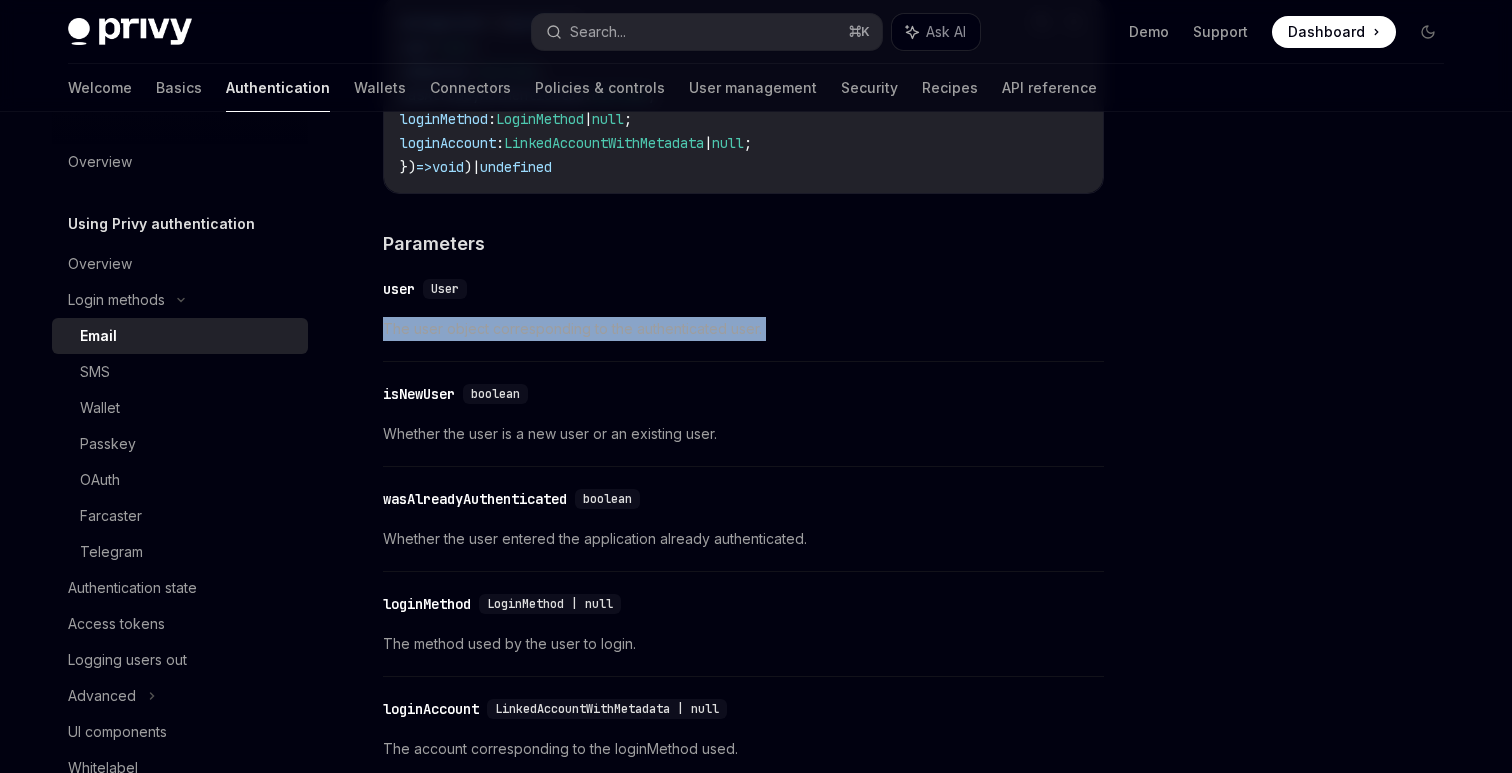 click on "Whether the user is a new user or an existing user." at bounding box center (743, 434) 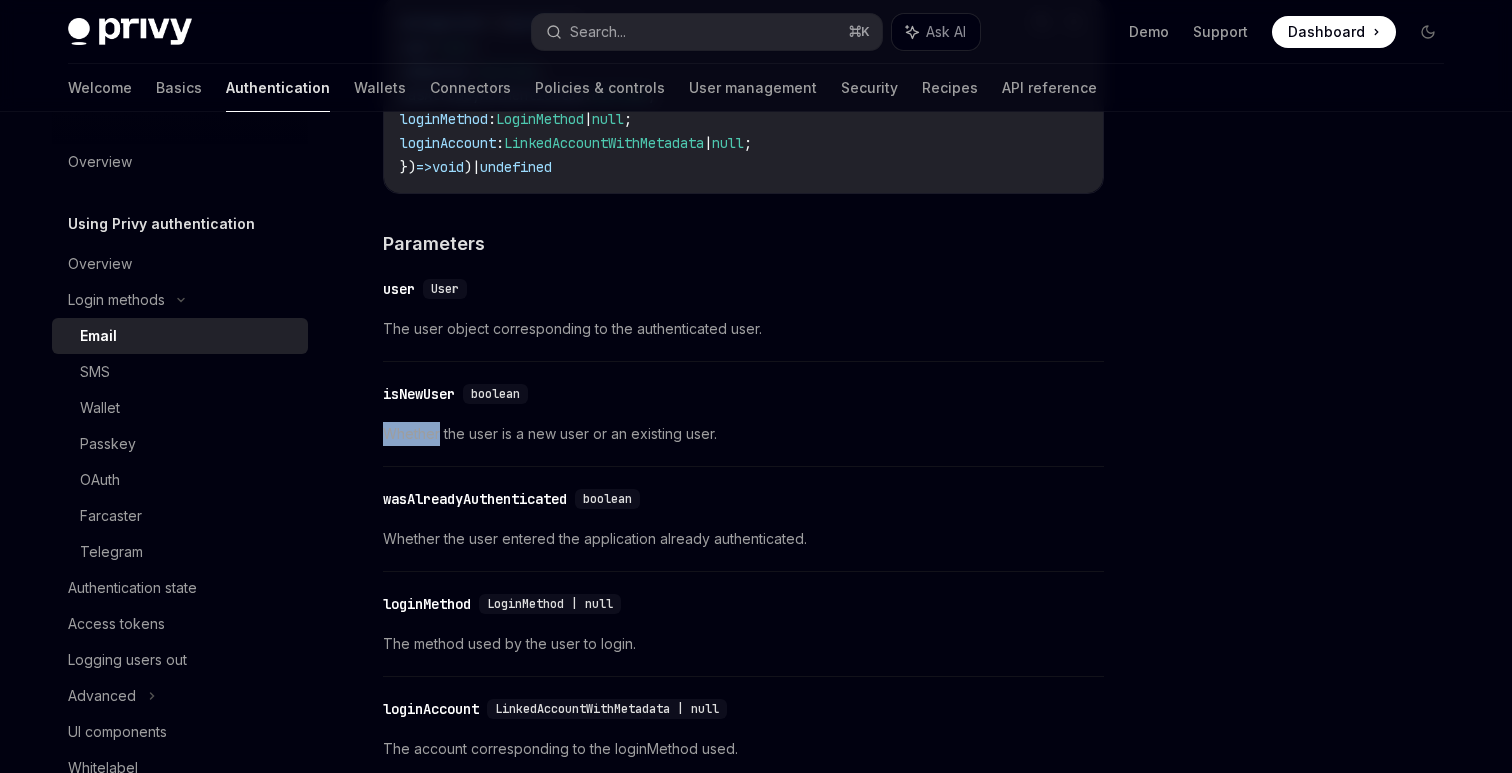 click on "Whether the user is a new user or an existing user." at bounding box center (743, 434) 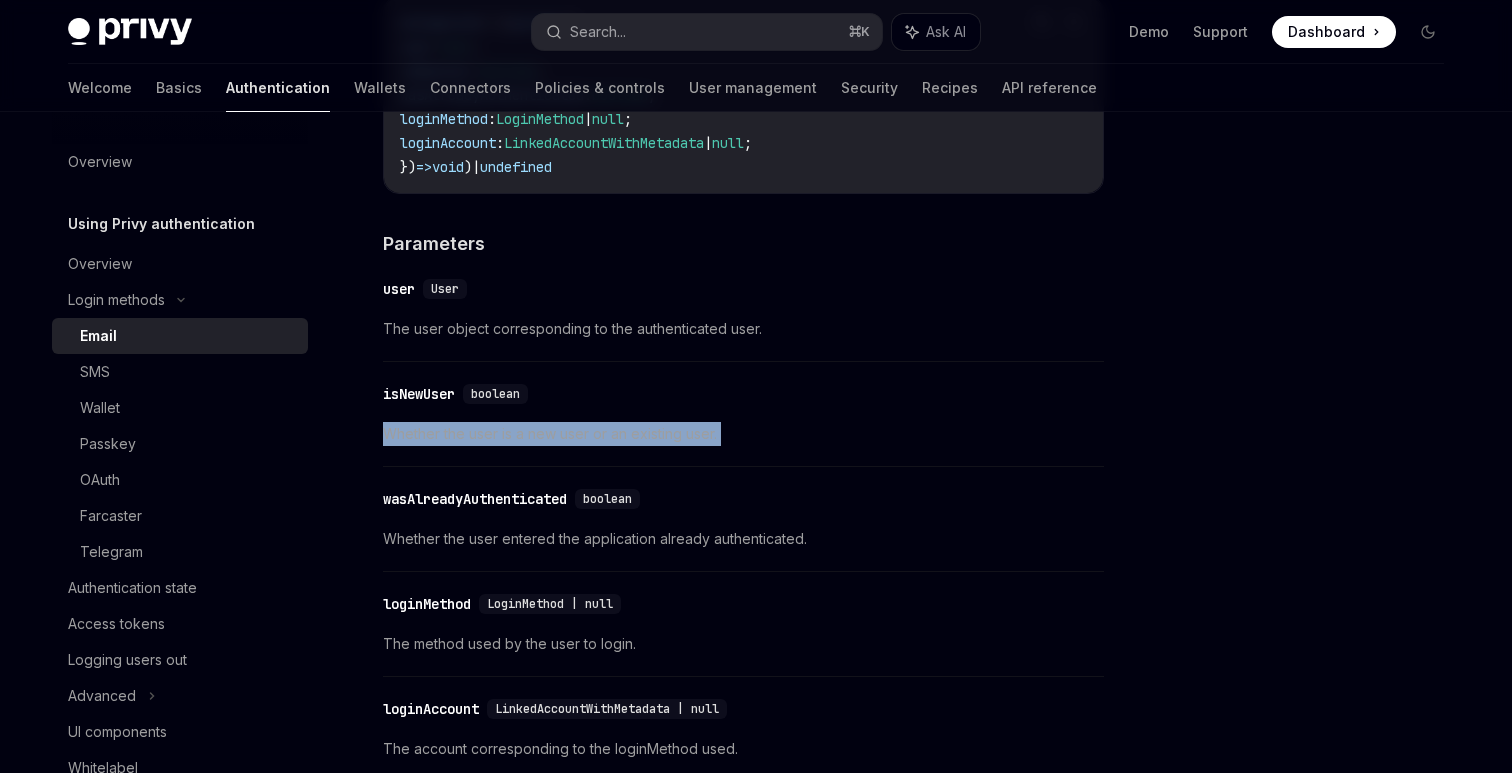 click on "Whether the user is a new user or an existing user." at bounding box center (743, 434) 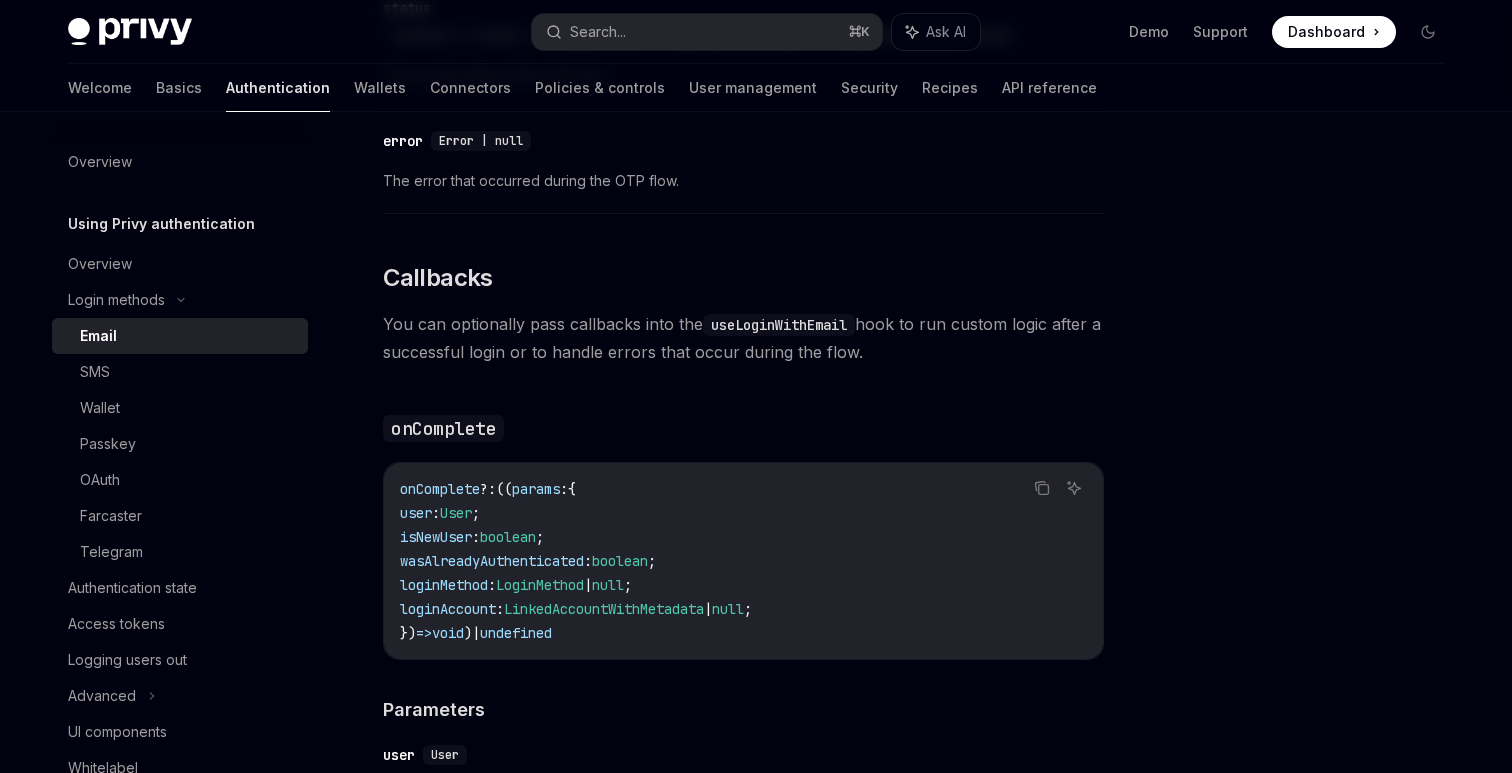 scroll, scrollTop: 2724, scrollLeft: 0, axis: vertical 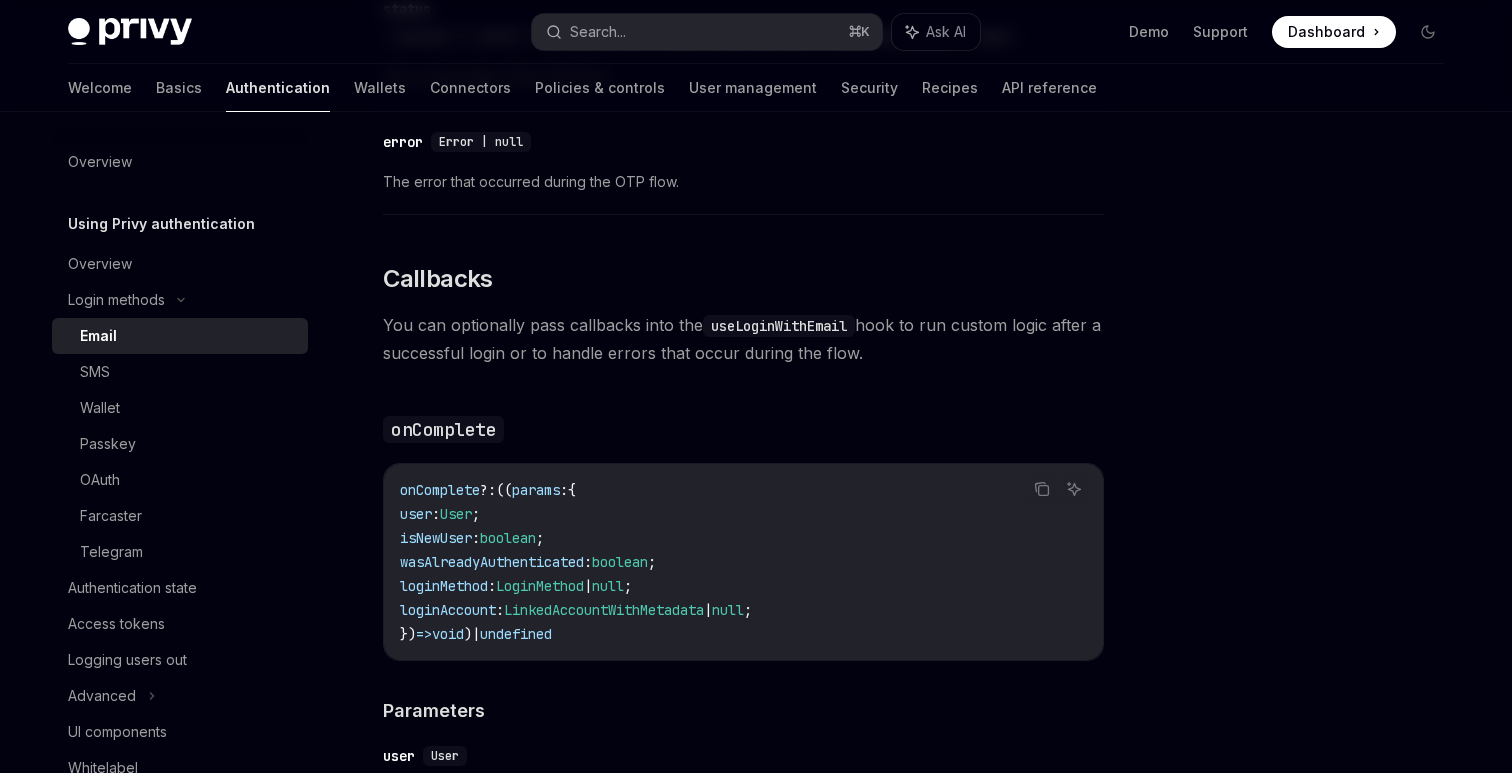 click on "You can optionally pass callbacks into the  useLoginWithEmail  hook to run custom logic after a successful login or to handle errors that occur during the flow." at bounding box center (743, 339) 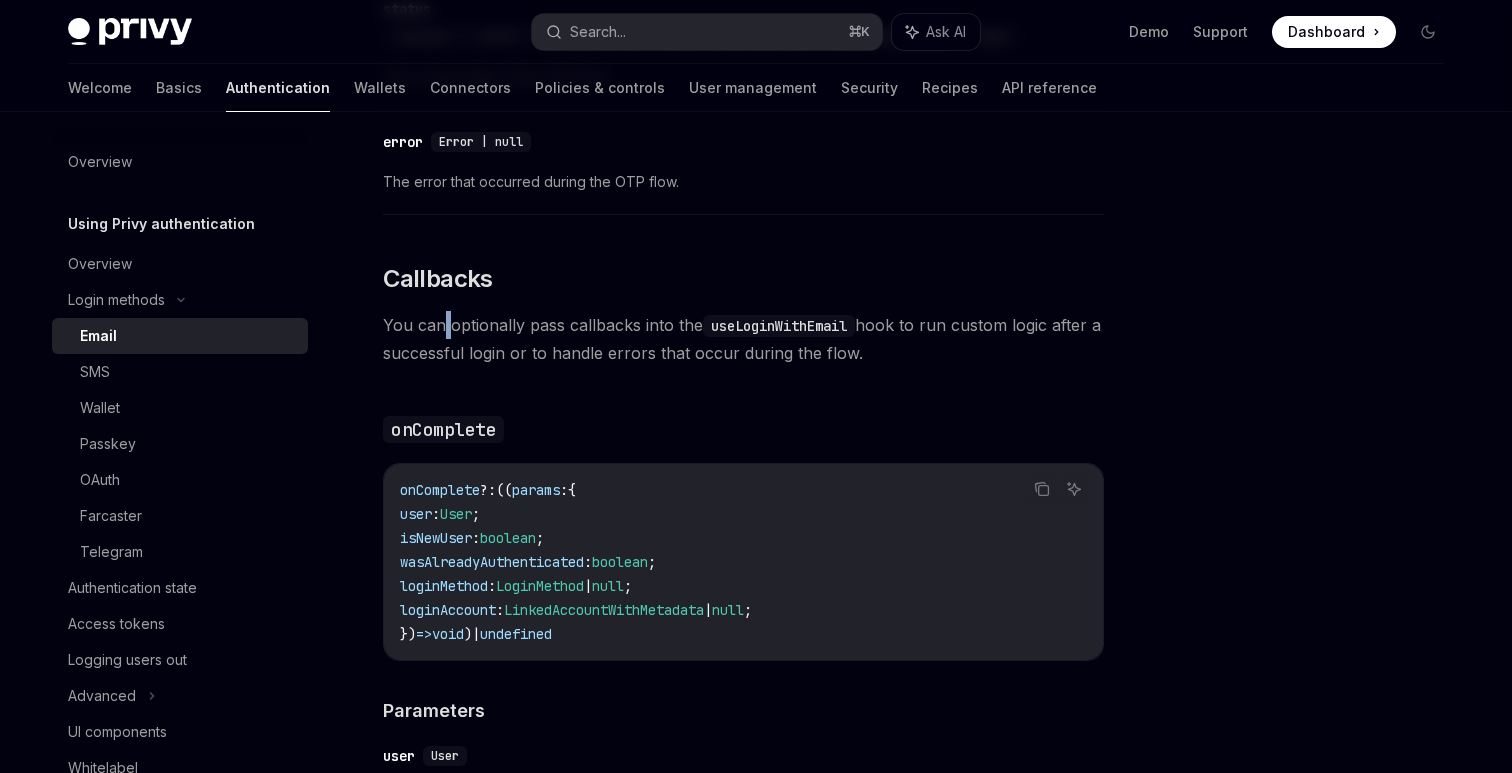 click on "You can optionally pass callbacks into the  useLoginWithEmail  hook to run custom logic after a successful login or to handle errors that occur during the flow." at bounding box center [743, 339] 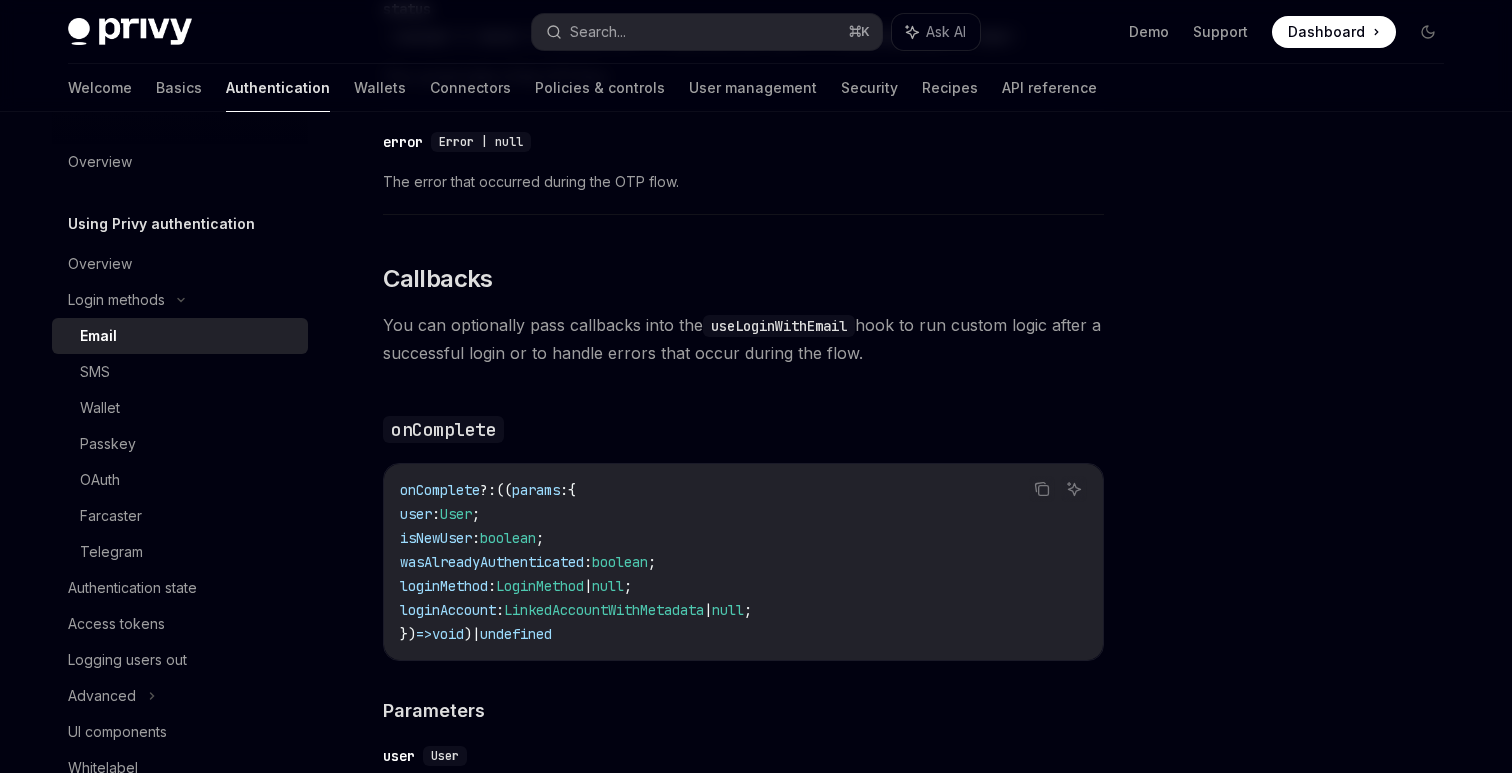 click on "You can optionally pass callbacks into the  useLoginWithEmail  hook to run custom logic after a successful login or to handle errors that occur during the flow." at bounding box center (743, 339) 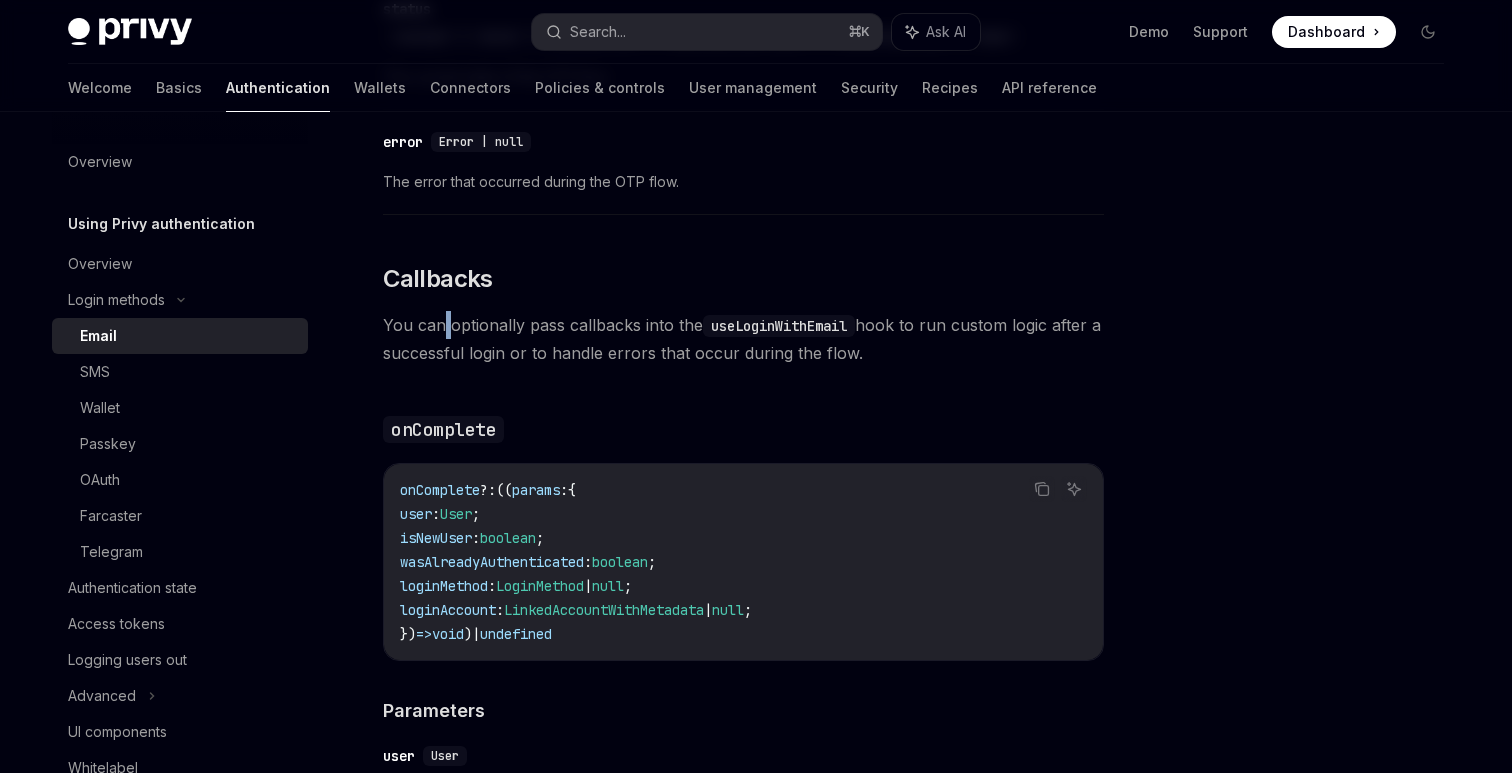 click on "You can optionally pass callbacks into the  useLoginWithEmail  hook to run custom logic after a successful login or to handle errors that occur during the flow." at bounding box center (743, 339) 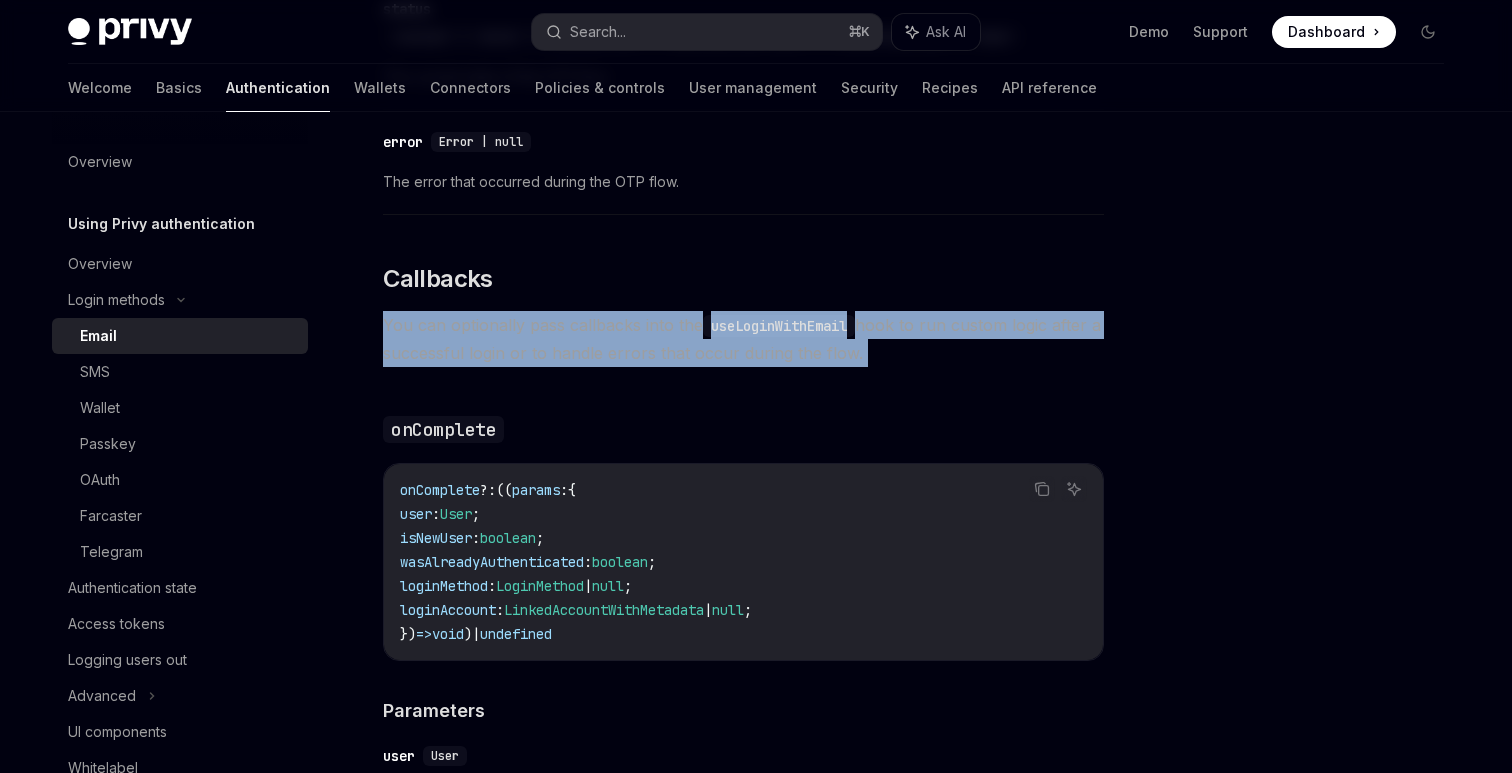 click on "You can optionally pass callbacks into the  useLoginWithEmail  hook to run custom logic after a successful login or to handle errors that occur during the flow." at bounding box center (743, 339) 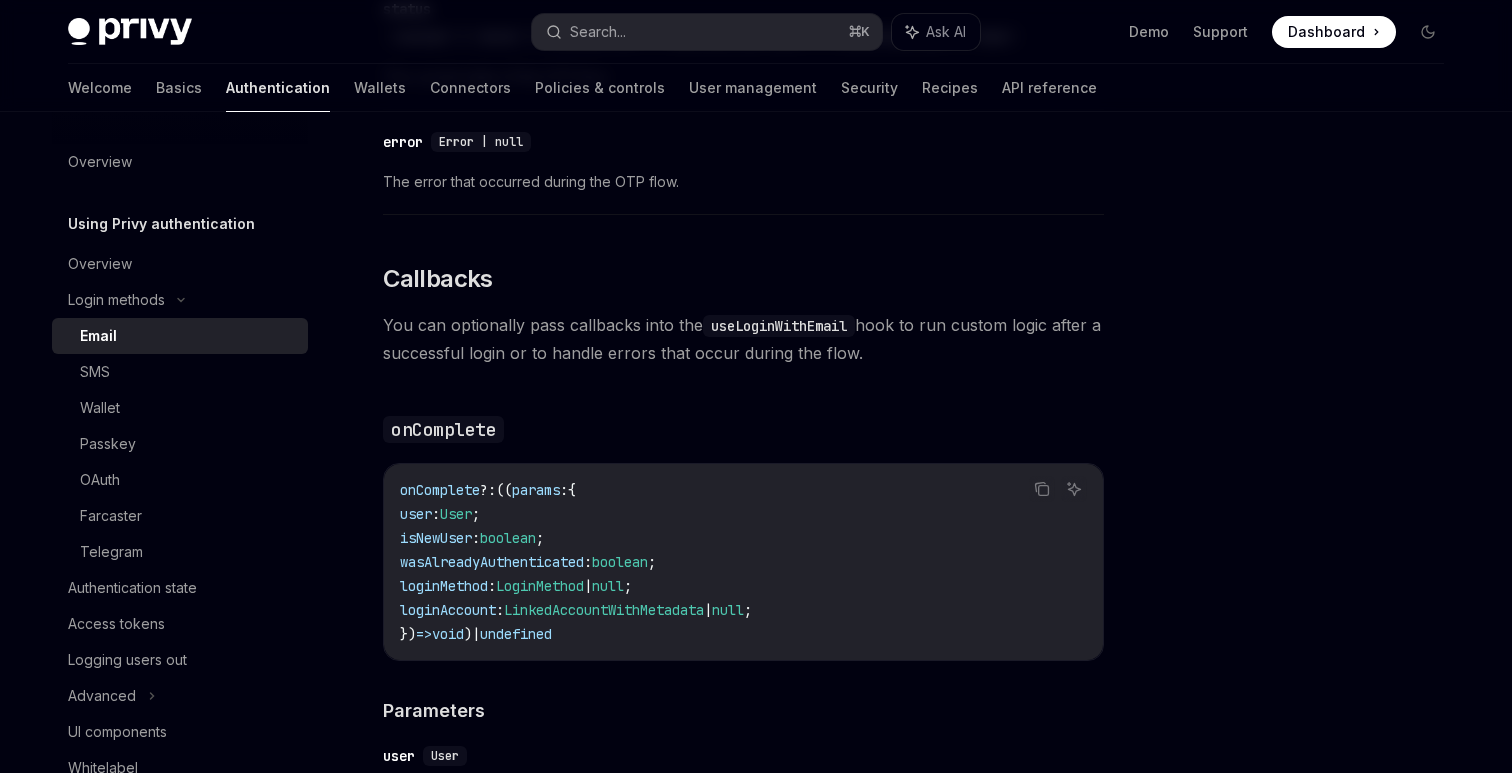 click on "You can optionally pass callbacks into the  useLoginWithEmail  hook to run custom logic after a successful login or to handle errors that occur during the flow." at bounding box center (743, 339) 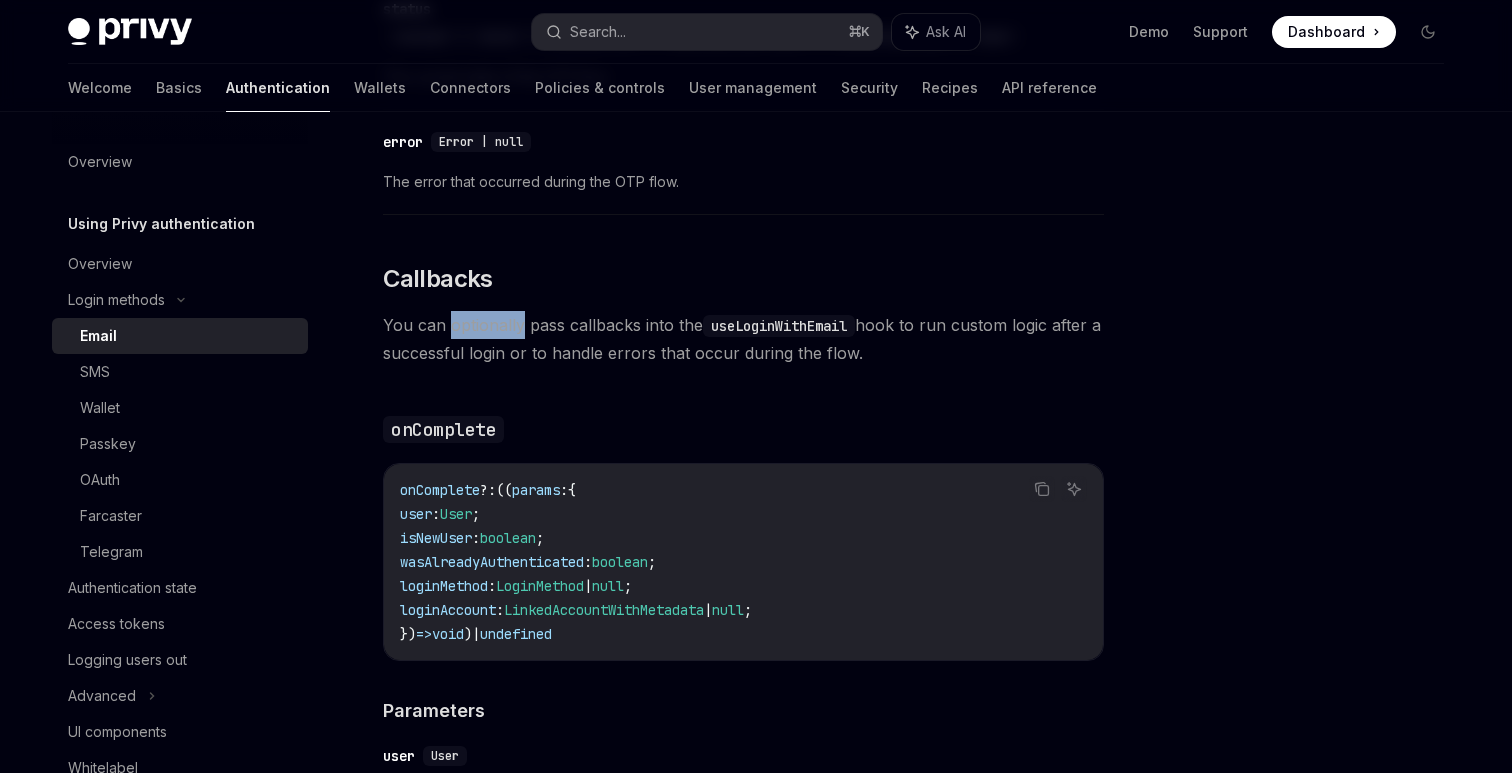 click on "You can optionally pass callbacks into the  useLoginWithEmail  hook to run custom logic after a successful login or to handle errors that occur during the flow." at bounding box center (743, 339) 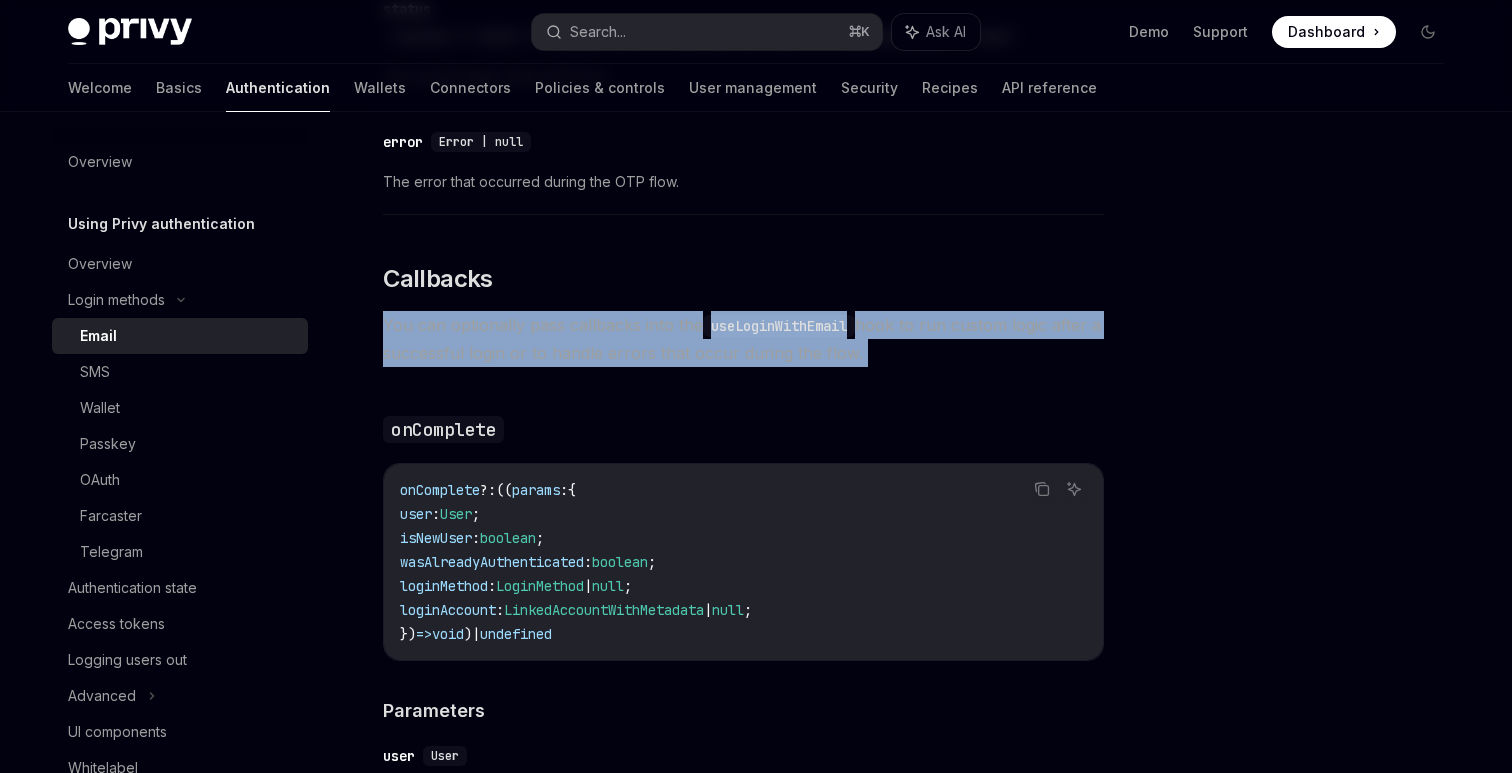 click on "You can optionally pass callbacks into the  useLoginWithEmail  hook to run custom logic after a successful login or to handle errors that occur during the flow." at bounding box center (743, 339) 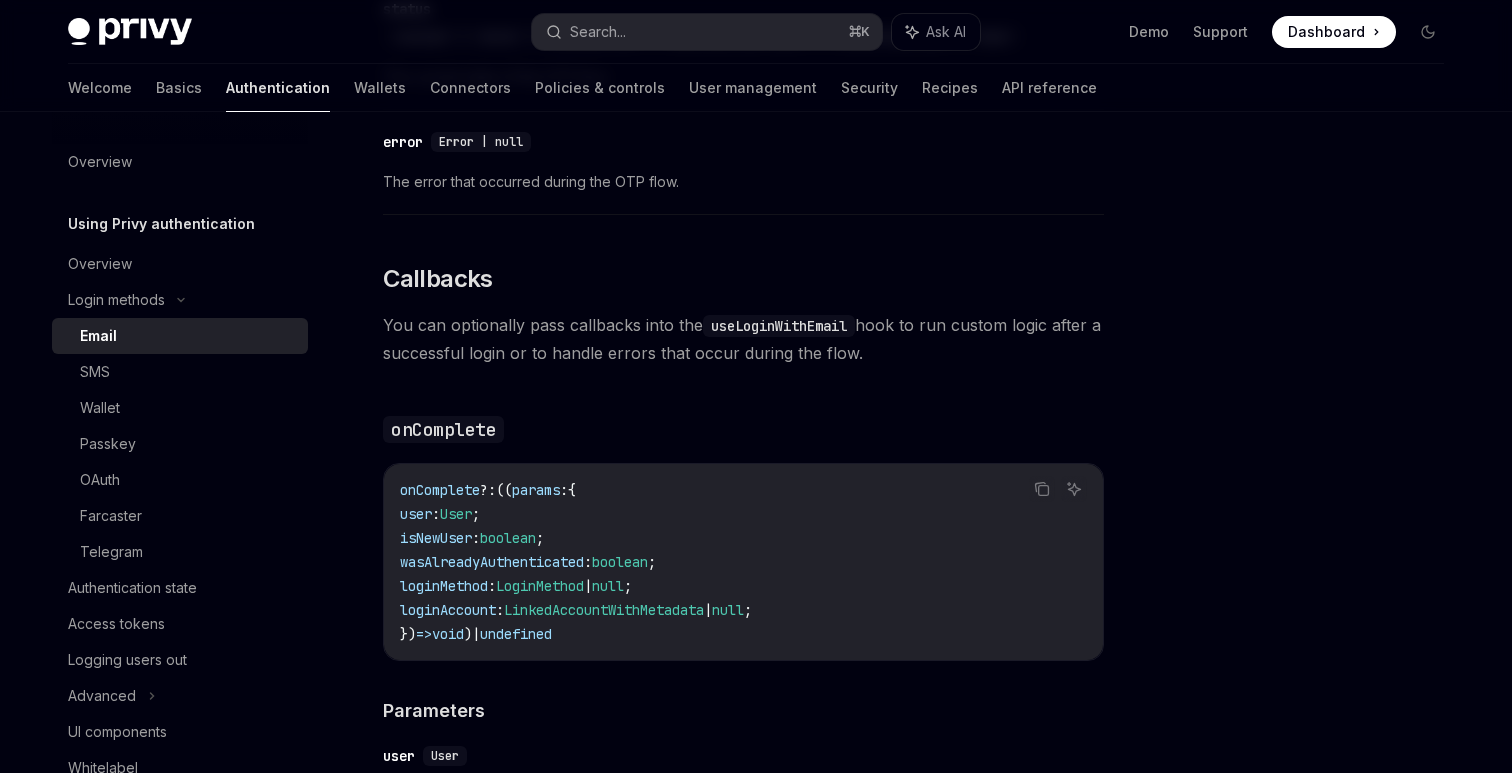 click on "You can optionally pass callbacks into the  useLoginWithEmail  hook to run custom logic after a successful login or to handle errors that occur during the flow." at bounding box center [743, 339] 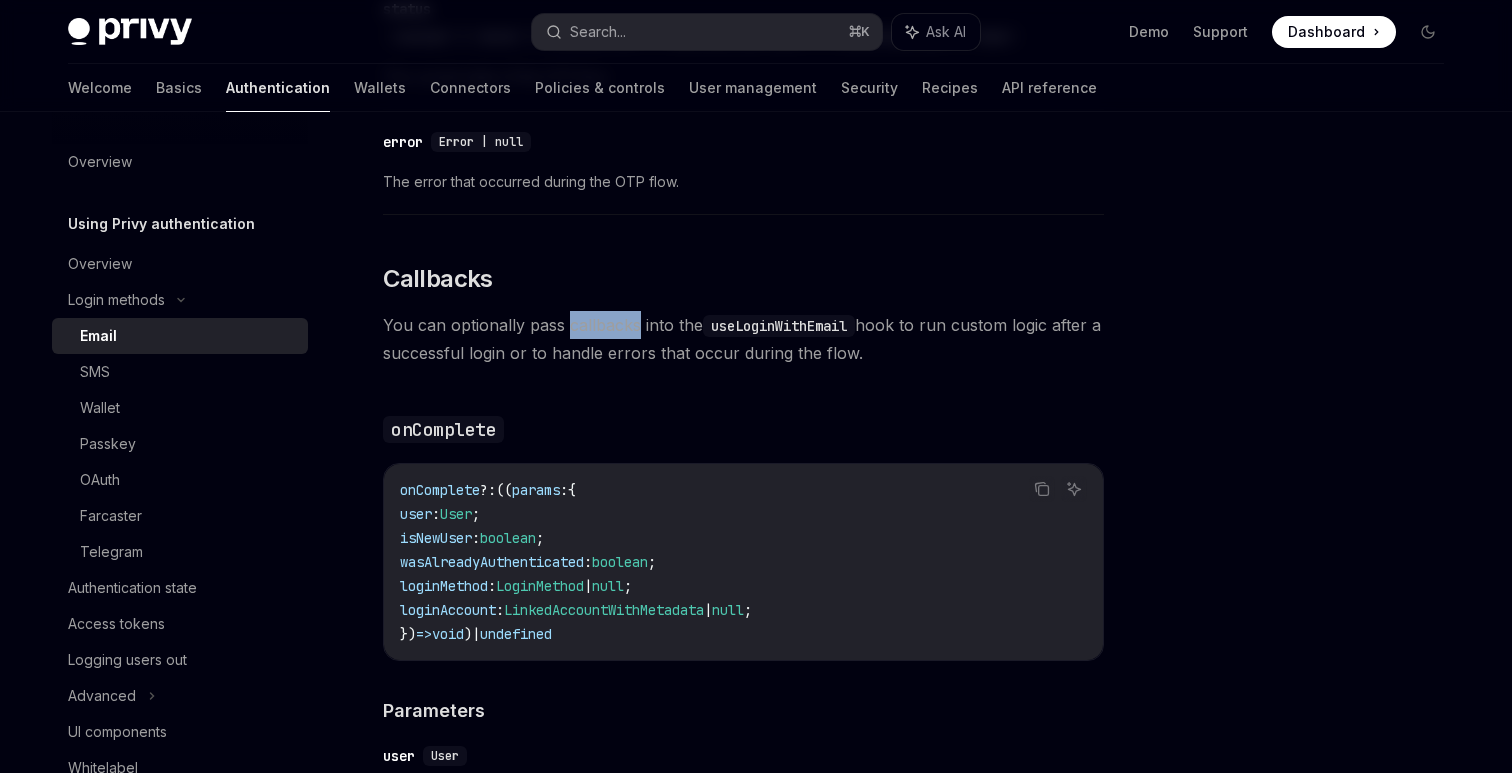 click on "You can optionally pass callbacks into the  useLoginWithEmail  hook to run custom logic after a successful login or to handle errors that occur during the flow." at bounding box center [743, 339] 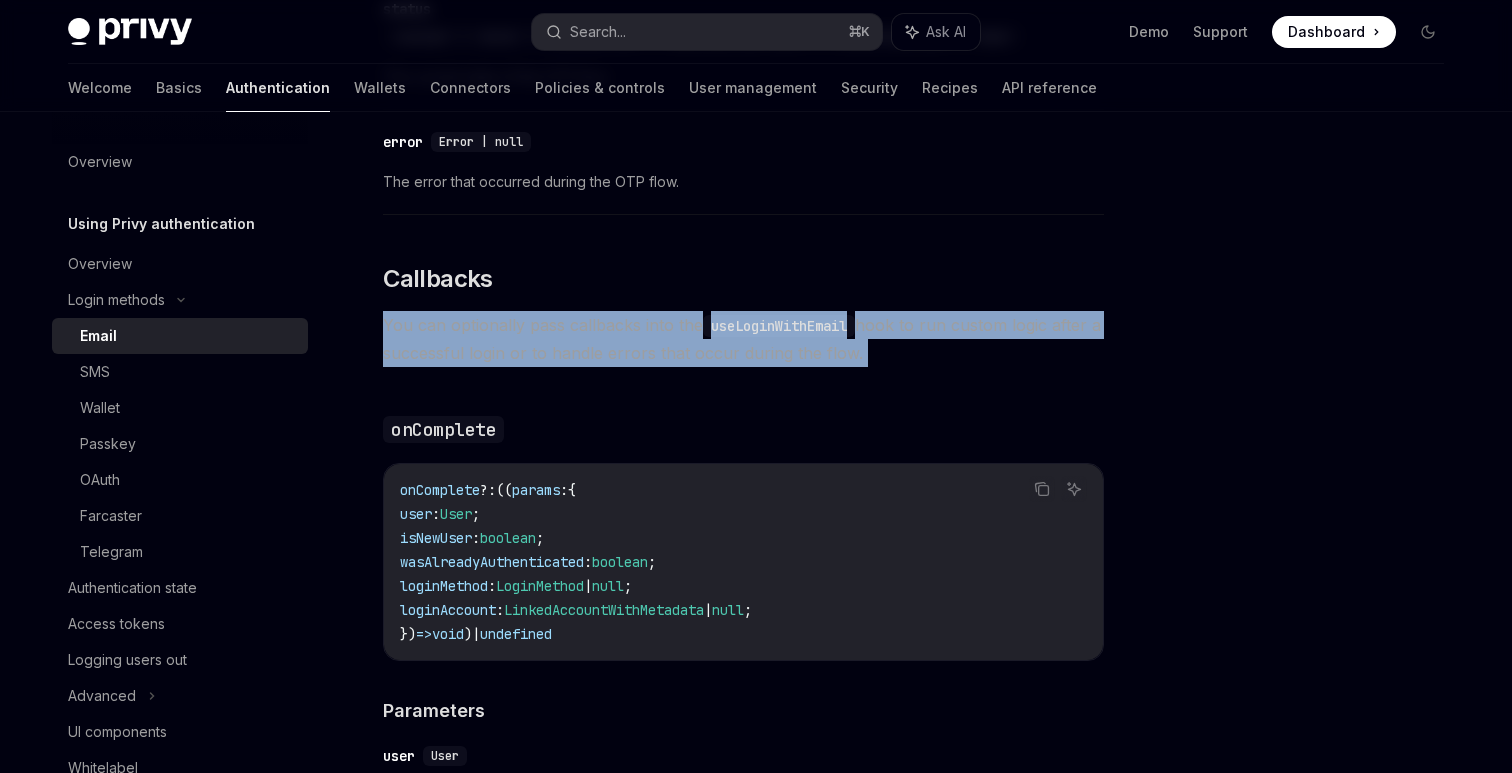 click on "You can optionally pass callbacks into the  useLoginWithEmail  hook to run custom logic after a successful login or to handle errors that occur during the flow." at bounding box center (743, 339) 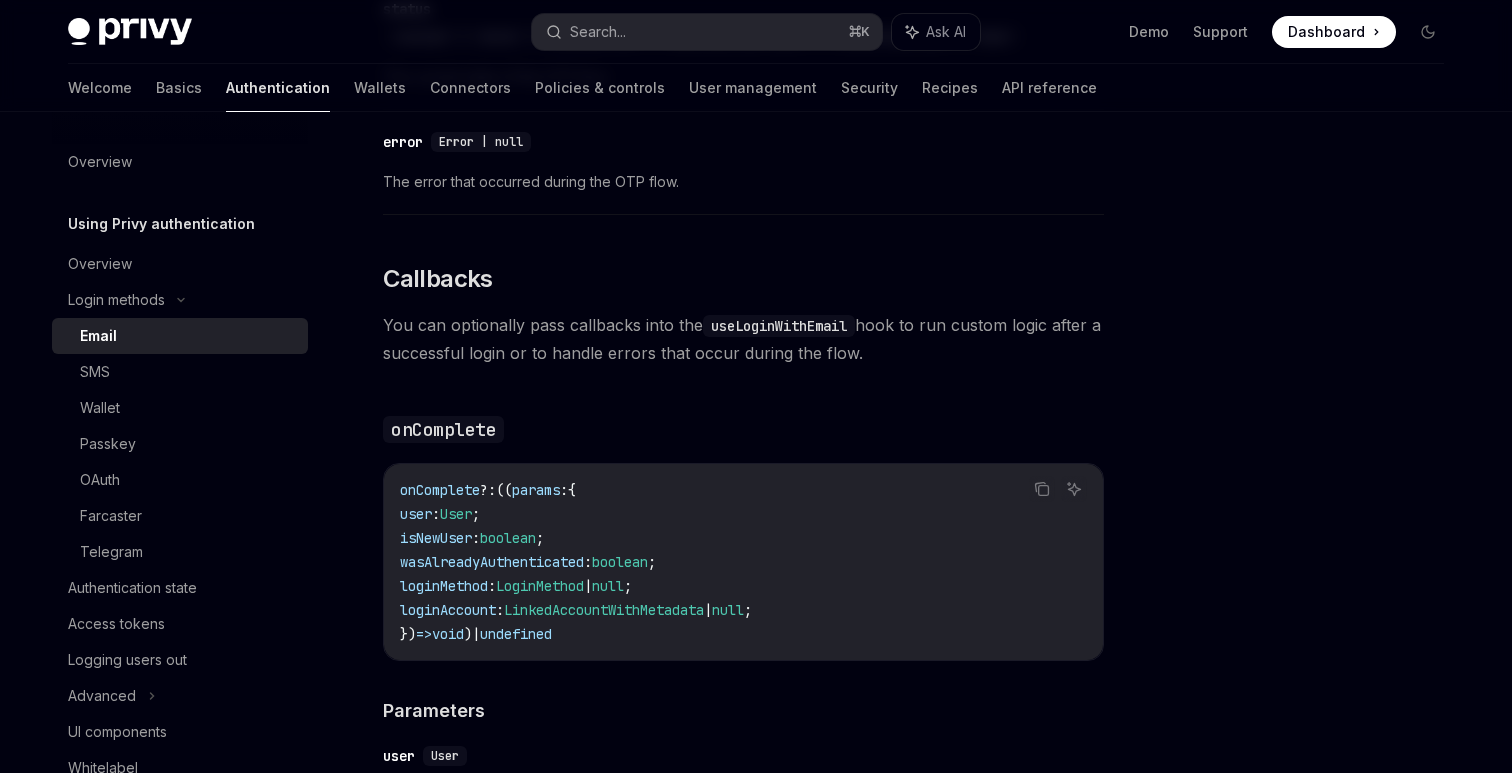 click on "You can optionally pass callbacks into the  useLoginWithEmail  hook to run custom logic after a successful login or to handle errors that occur during the flow." at bounding box center (743, 339) 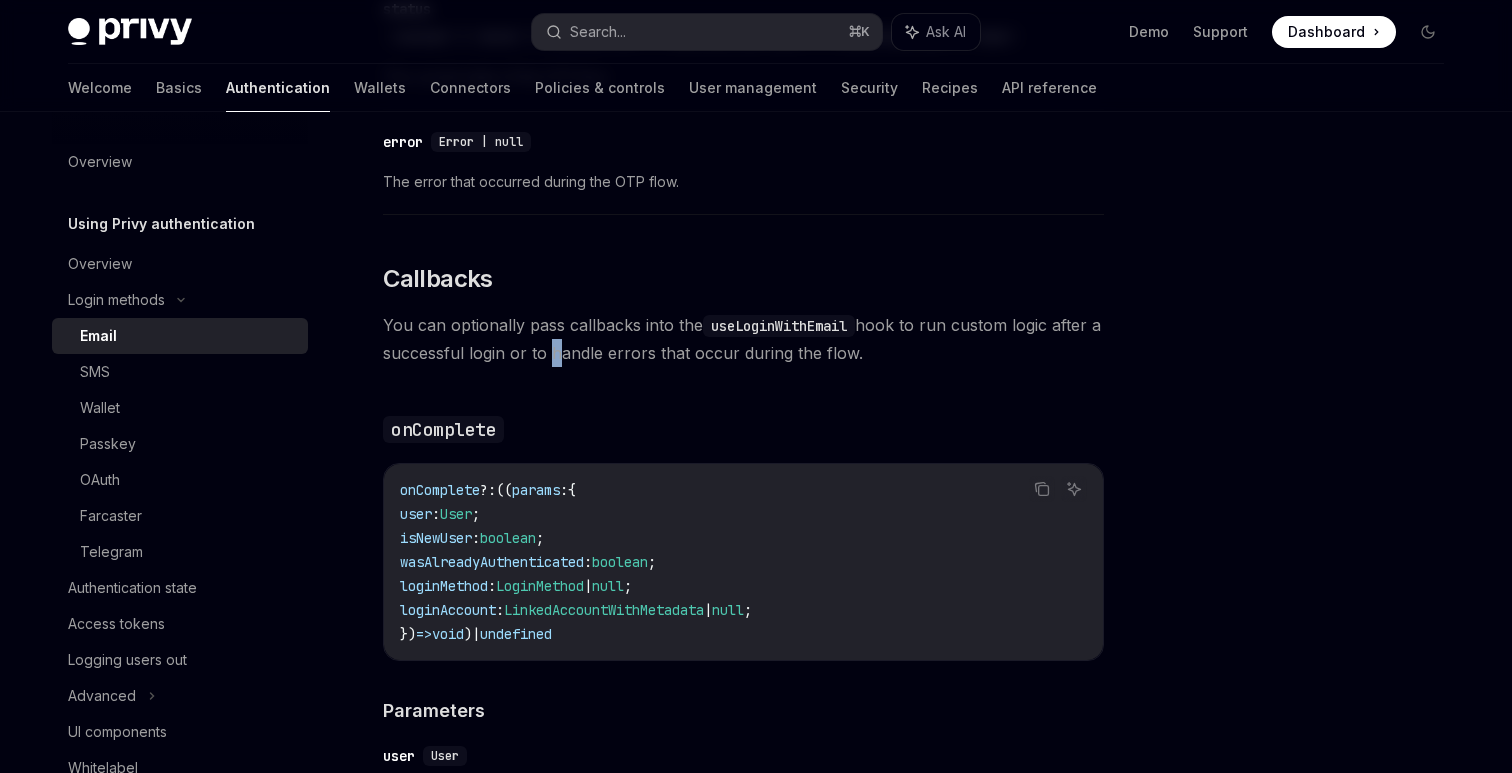 click on "You can optionally pass callbacks into the  useLoginWithEmail  hook to run custom logic after a successful login or to handle errors that occur during the flow." at bounding box center (743, 339) 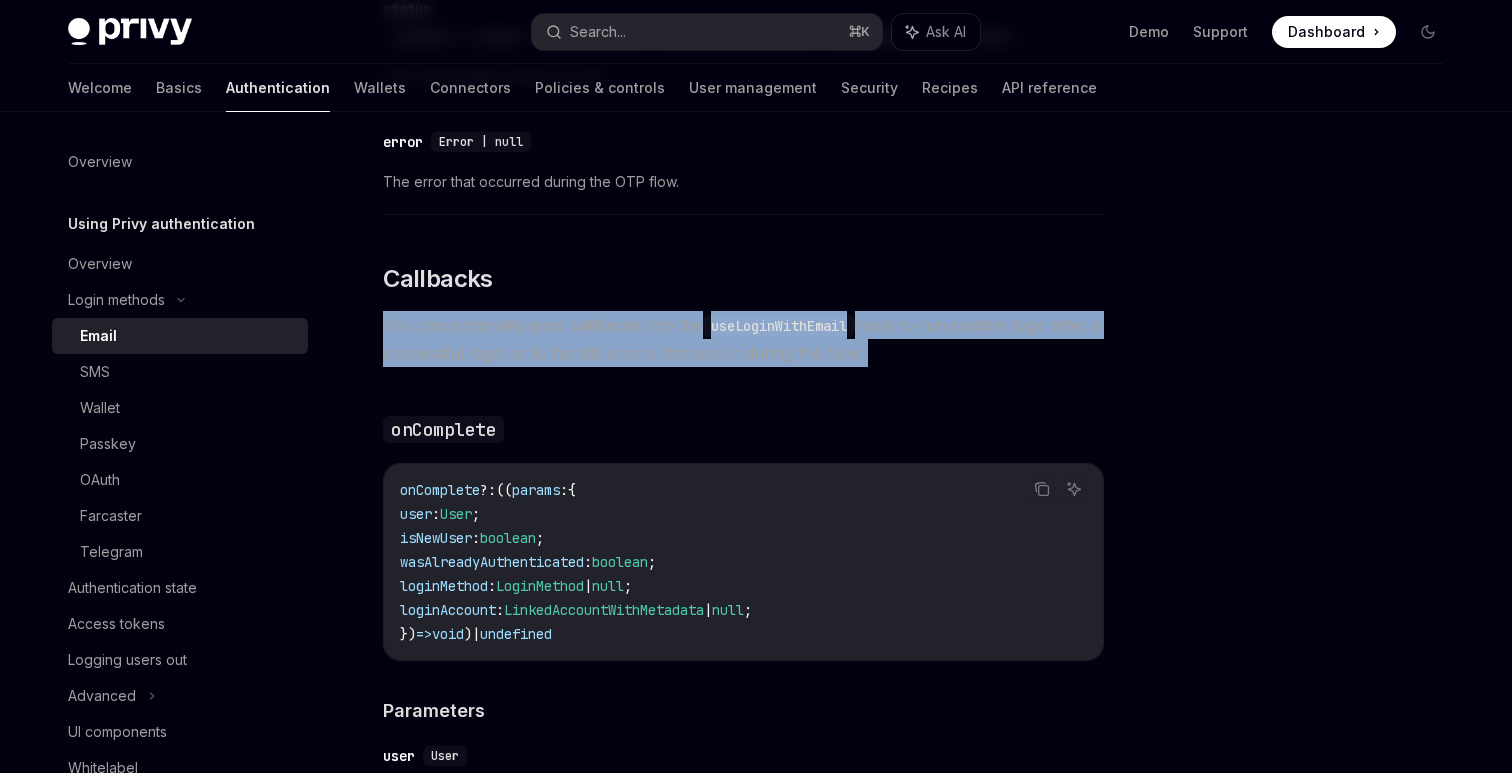 click on "You can optionally pass callbacks into the  useLoginWithEmail  hook to run custom logic after a successful login or to handle errors that occur during the flow." at bounding box center (743, 339) 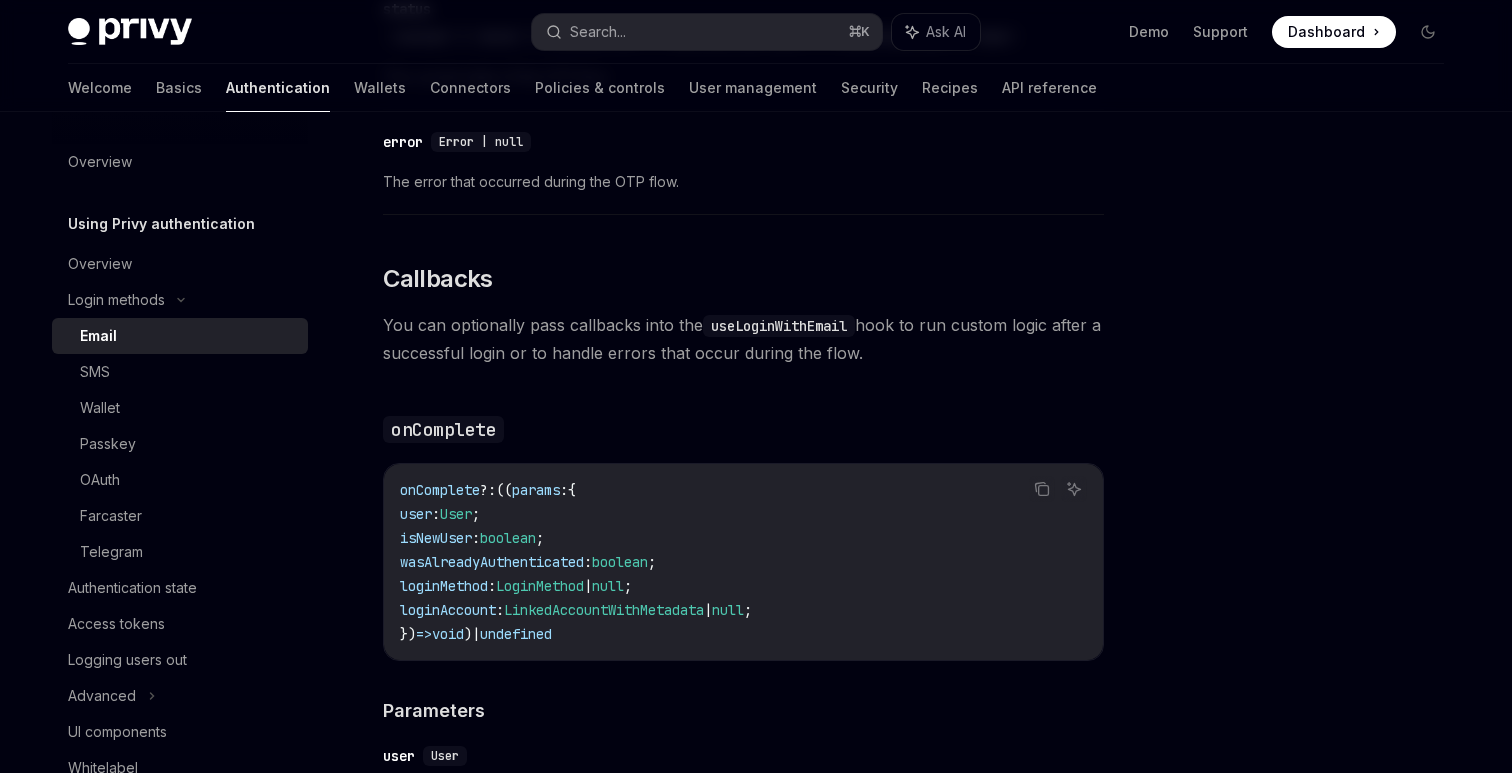 click on "You can optionally pass callbacks into the  useLoginWithEmail  hook to run custom logic after a successful login or to handle errors that occur during the flow." at bounding box center [743, 339] 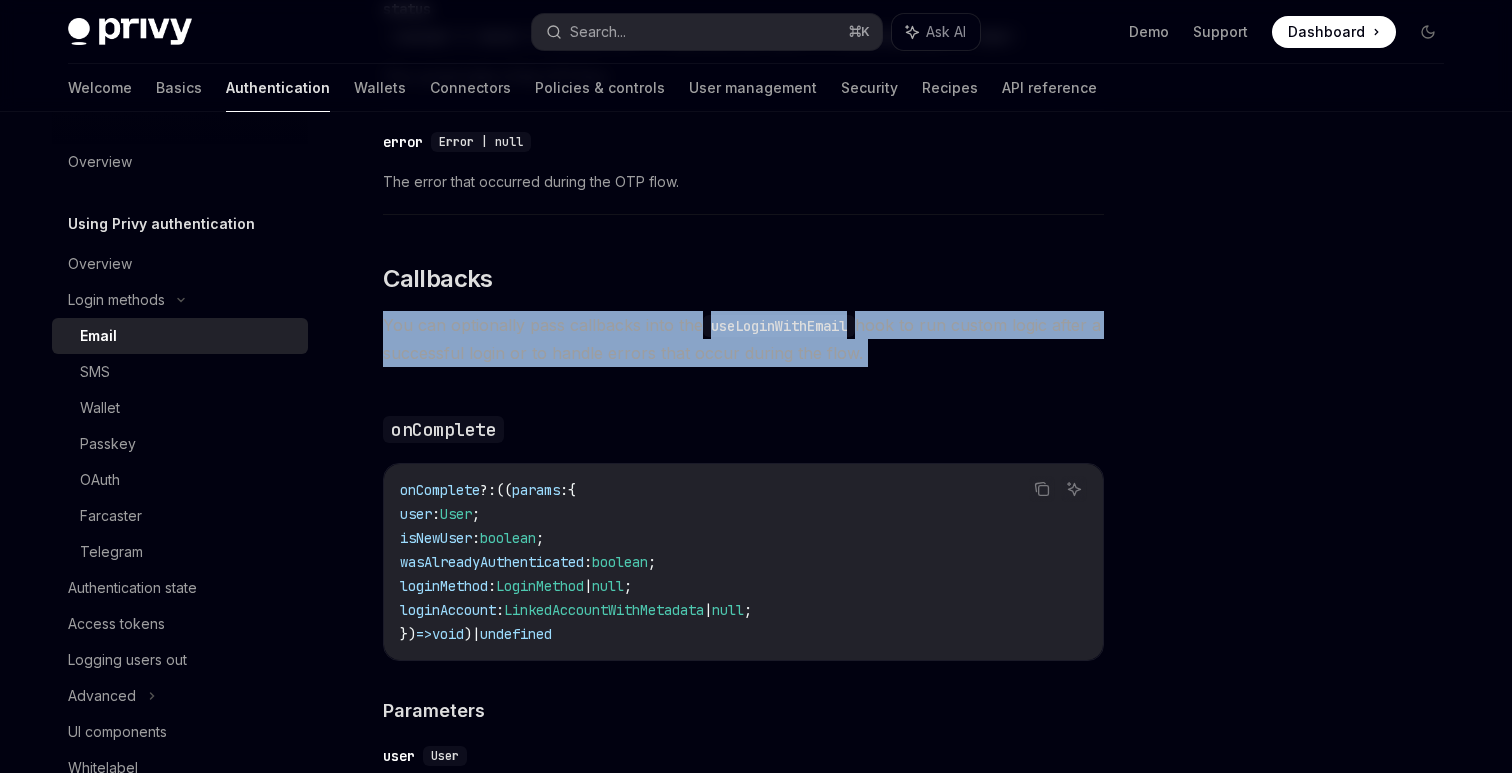 click on "You can optionally pass callbacks into the  useLoginWithEmail  hook to run custom logic after a successful login or to handle errors that occur during the flow." at bounding box center [743, 339] 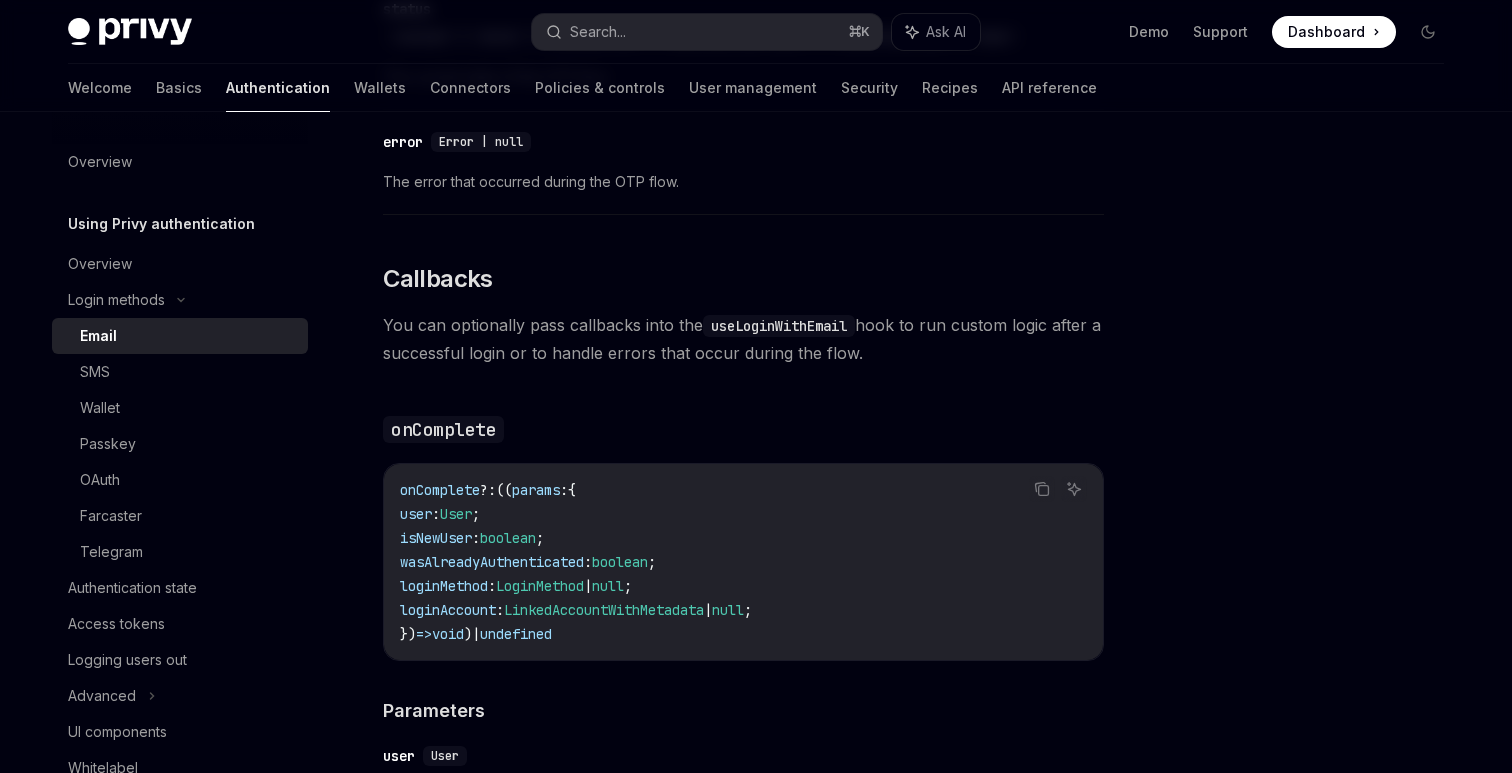 click on "You can optionally pass callbacks into the  useLoginWithEmail  hook to run custom logic after a successful login or to handle errors that occur during the flow." at bounding box center (743, 339) 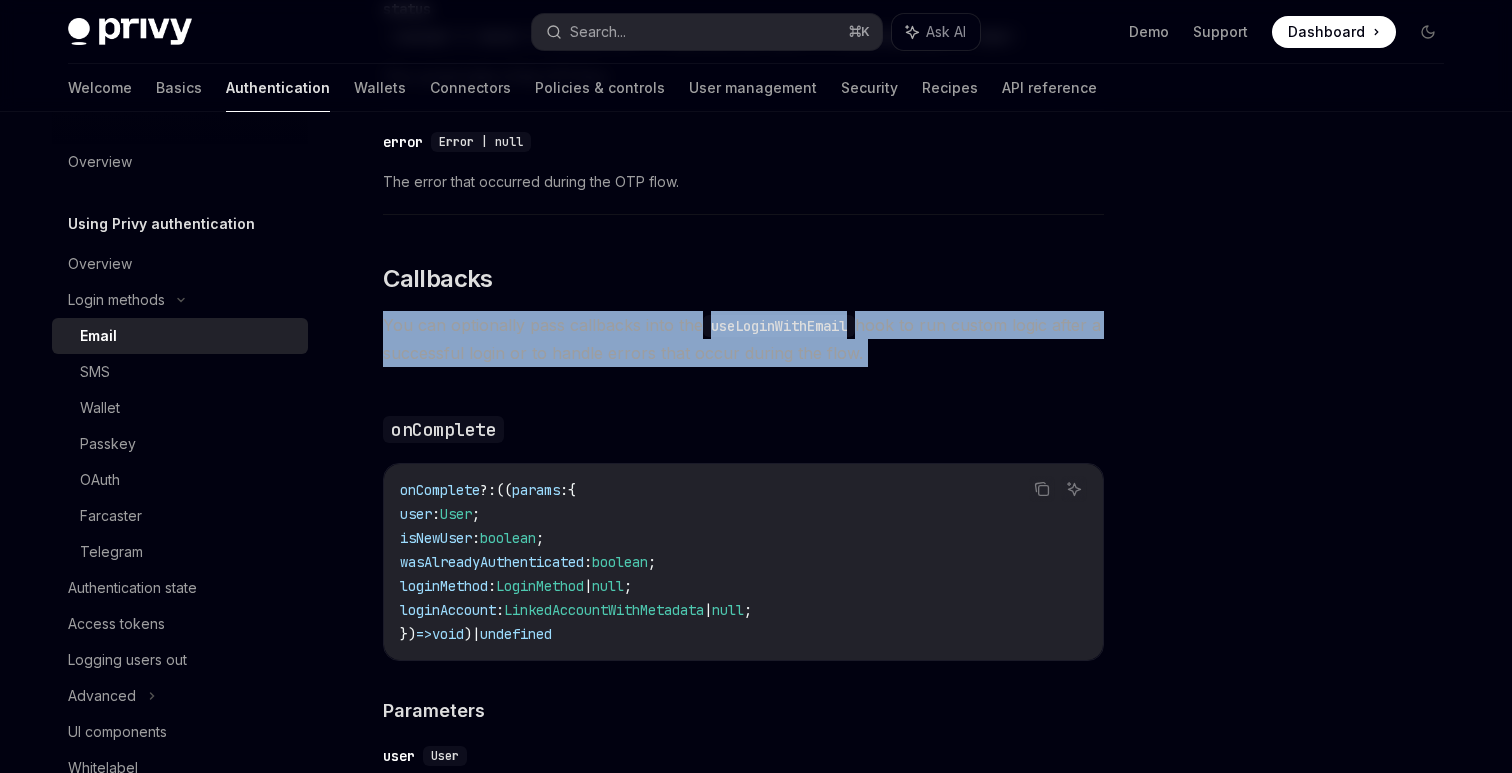 click on "You can optionally pass callbacks into the  useLoginWithEmail  hook to run custom logic after a successful login or to handle errors that occur during the flow." at bounding box center (743, 339) 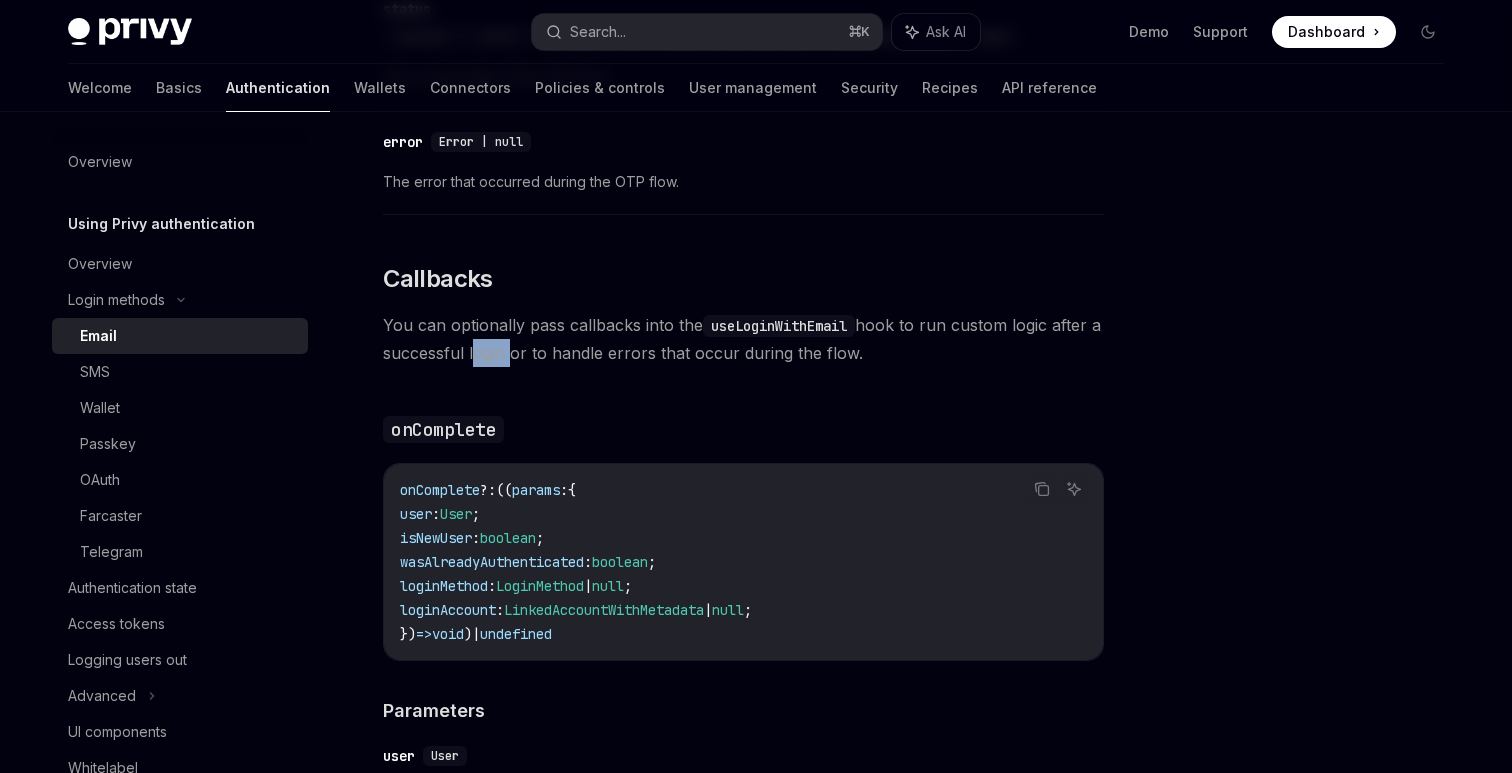 click on "You can optionally pass callbacks into the  useLoginWithEmail  hook to run custom logic after a successful login or to handle errors that occur during the flow." at bounding box center [743, 339] 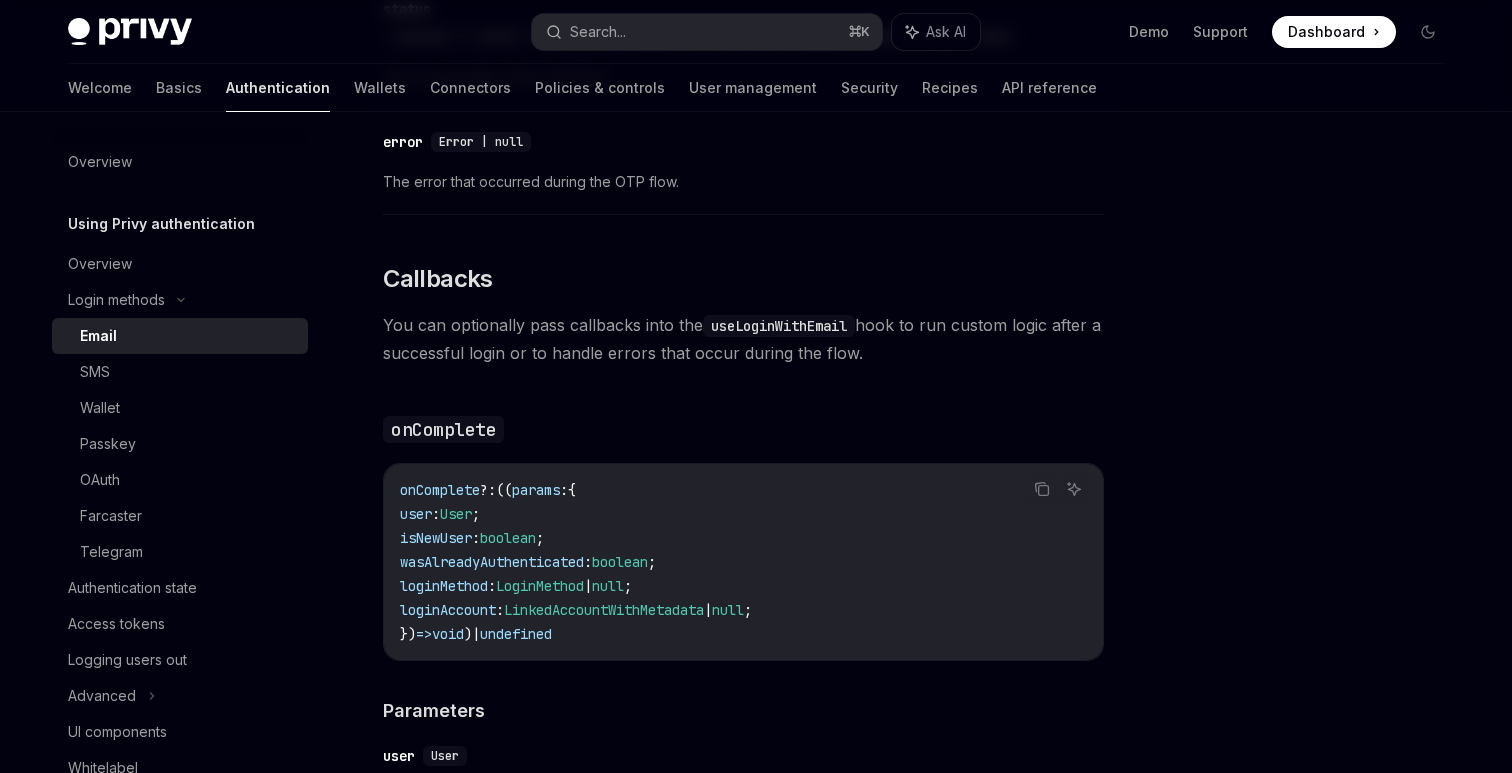 click on "You can optionally pass callbacks into the  useLoginWithEmail  hook to run custom logic after a successful login or to handle errors that occur during the flow." at bounding box center (743, 339) 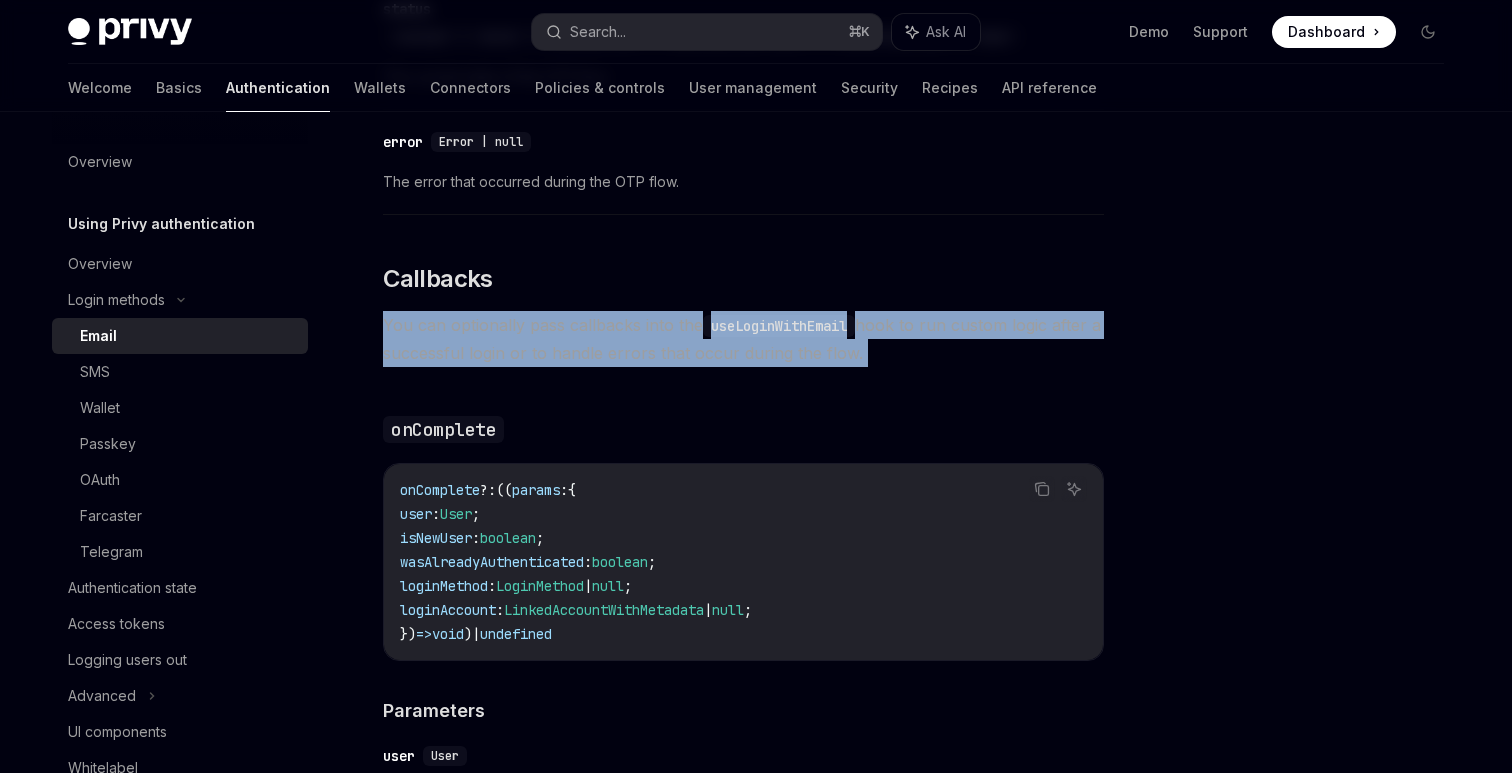 click on "You can optionally pass callbacks into the  useLoginWithEmail  hook to run custom logic after a successful login or to handle errors that occur during the flow." at bounding box center [743, 339] 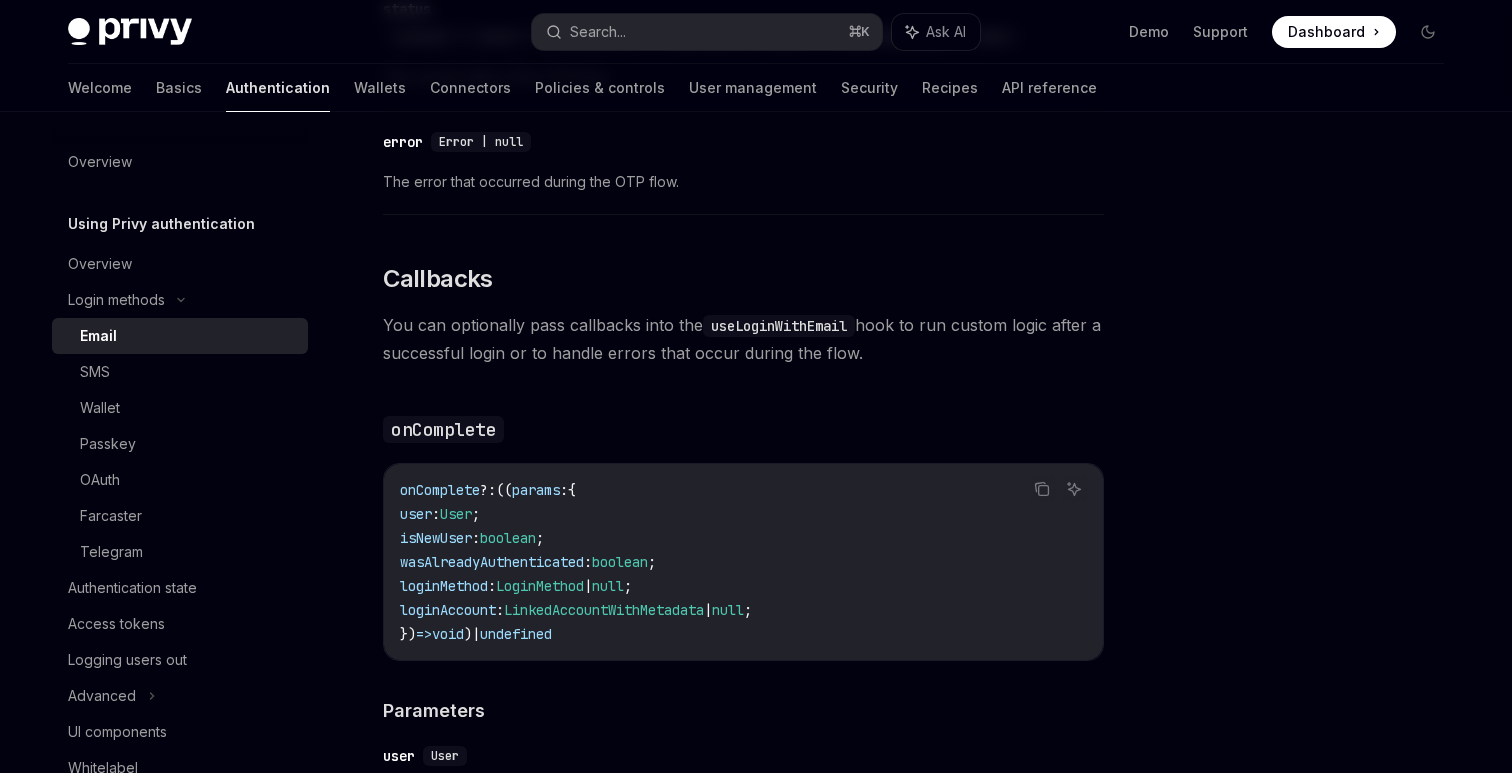 click on "You can optionally pass callbacks into the  useLoginWithEmail  hook to run custom logic after a successful login or to handle errors that occur during the flow." at bounding box center [743, 339] 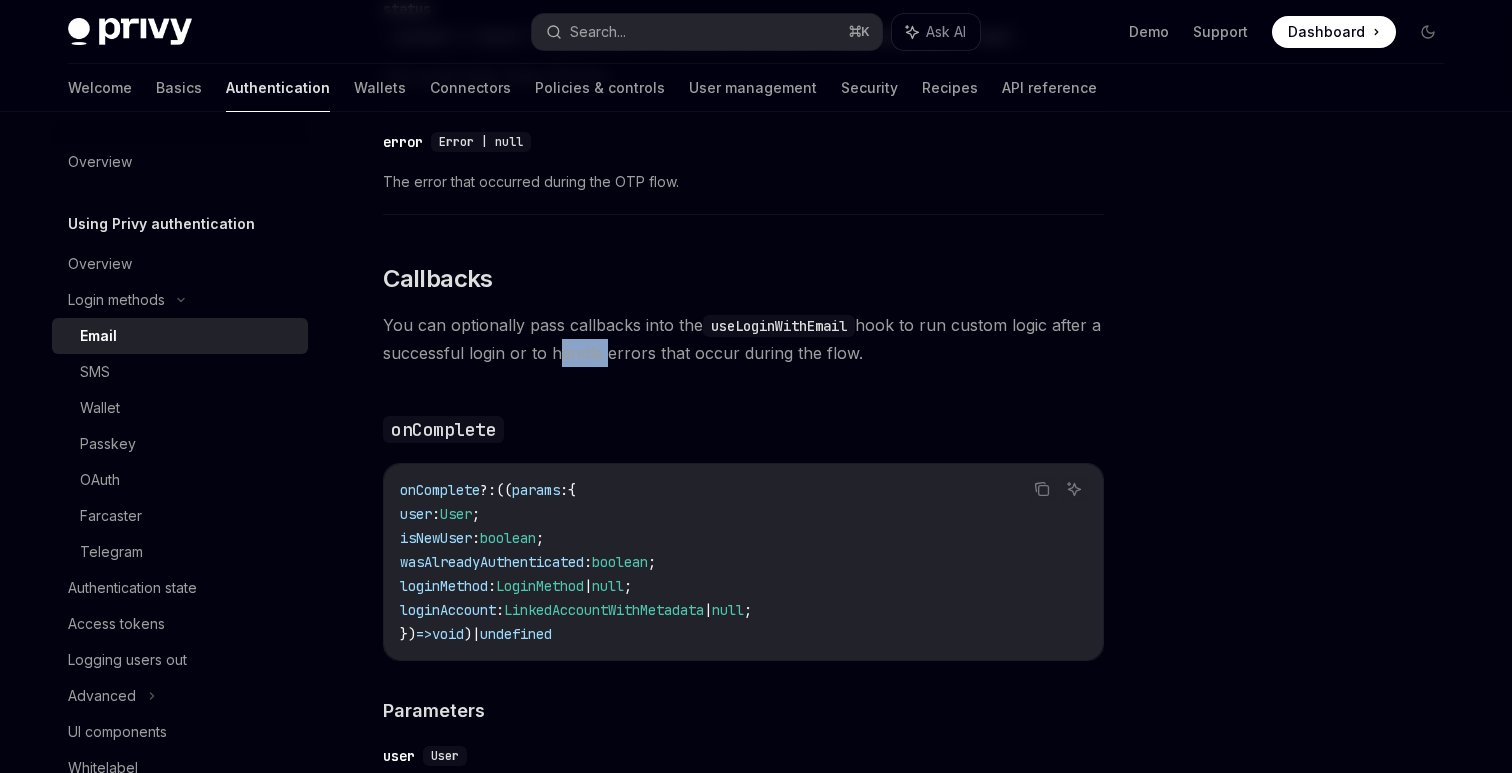 click on "You can optionally pass callbacks into the  useLoginWithEmail  hook to run custom logic after a successful login or to handle errors that occur during the flow." at bounding box center [743, 339] 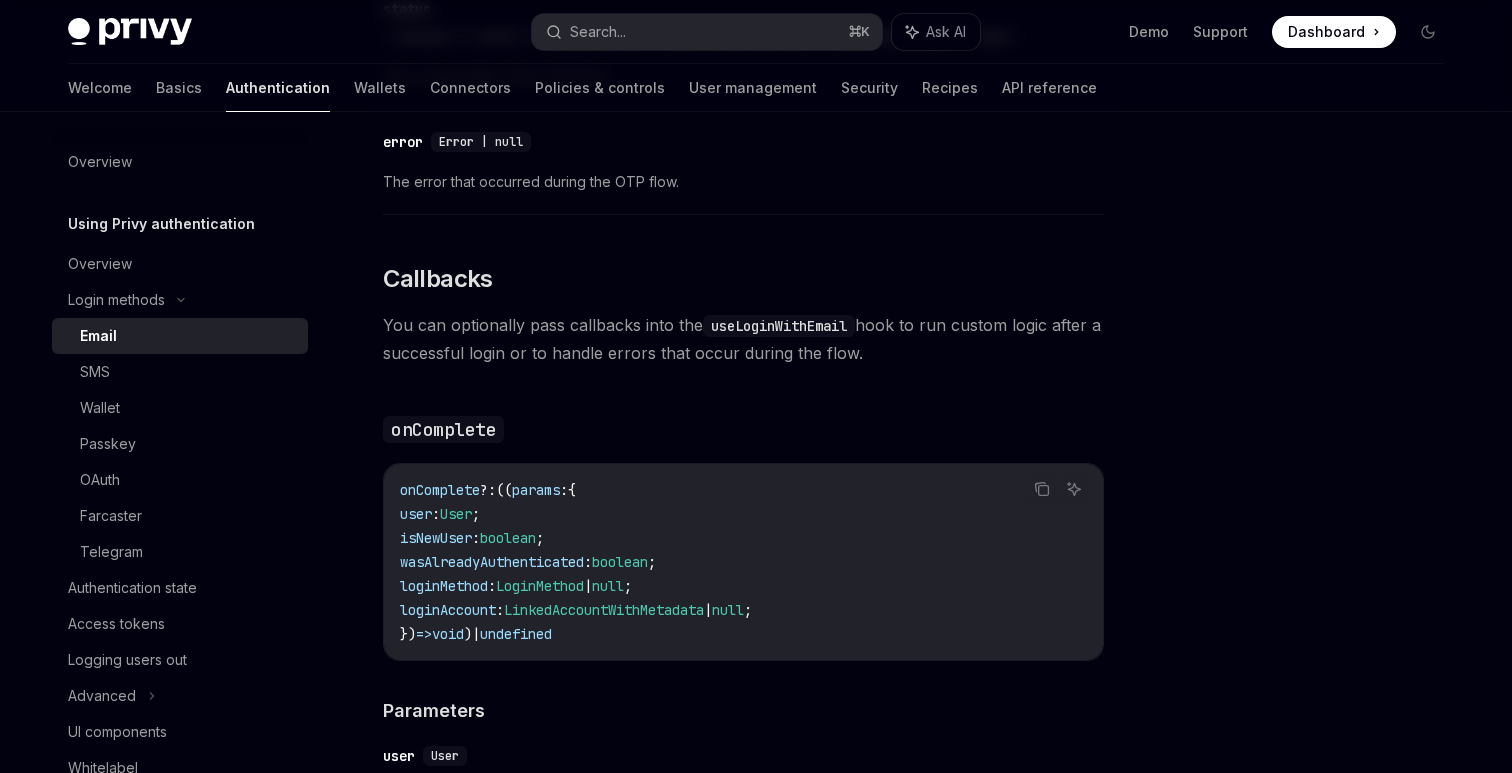 click on "You can optionally pass callbacks into the  useLoginWithEmail  hook to run custom logic after a successful login or to handle errors that occur during the flow." at bounding box center [743, 339] 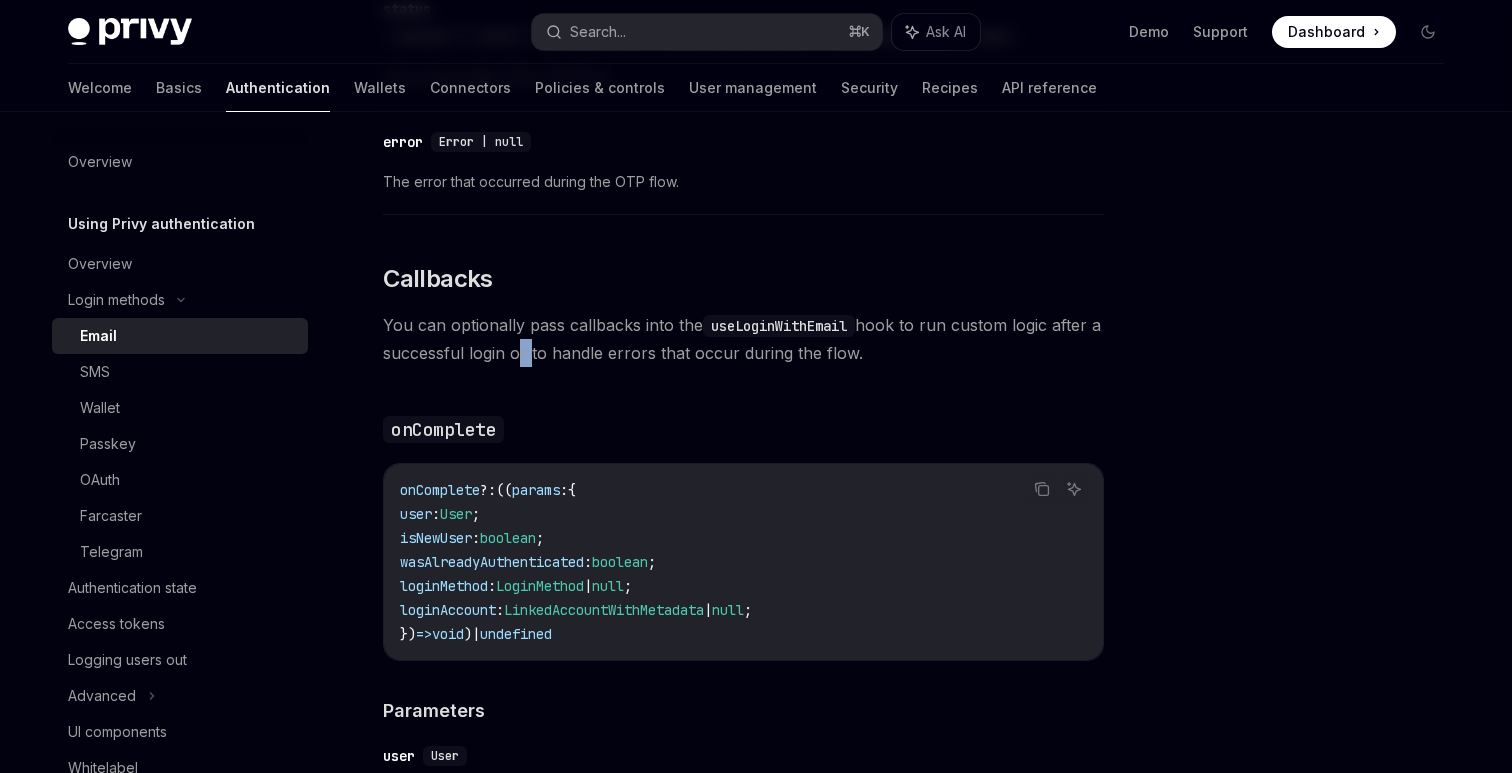 click on "You can optionally pass callbacks into the  useLoginWithEmail  hook to run custom logic after a successful login or to handle errors that occur during the flow." at bounding box center (743, 339) 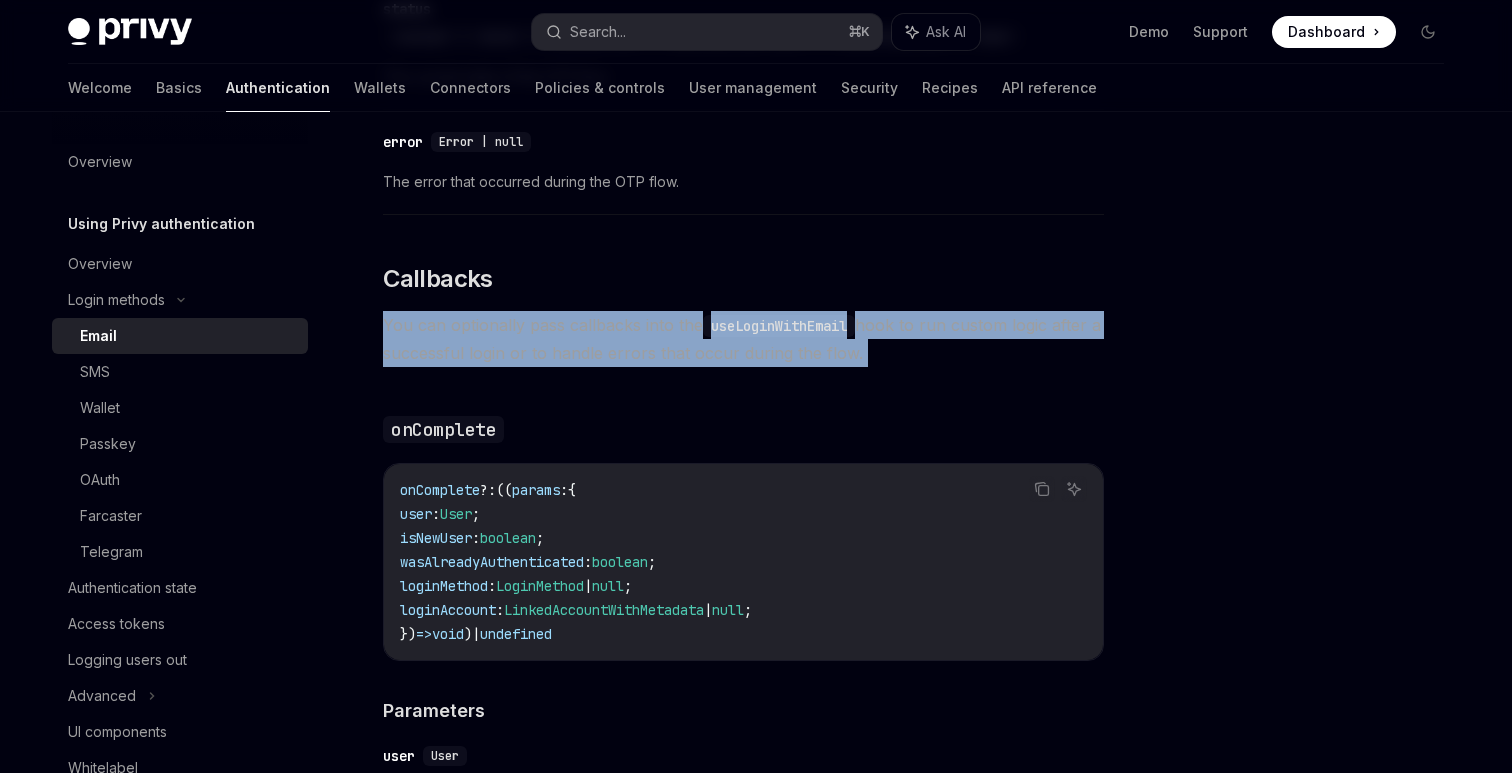 click on "You can optionally pass callbacks into the  useLoginWithEmail  hook to run custom logic after a successful login or to handle errors that occur during the flow." at bounding box center [743, 339] 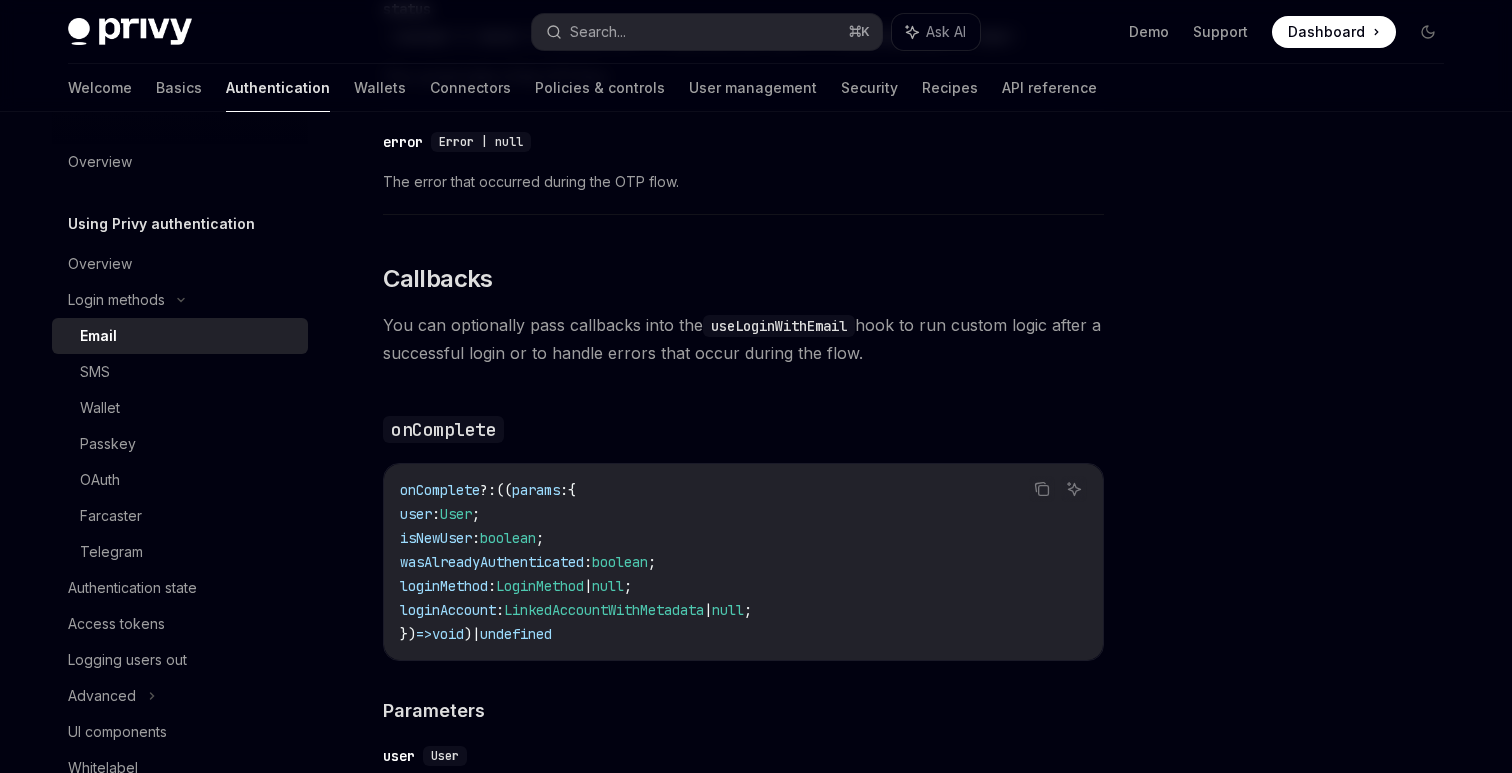 click on "user" at bounding box center (416, 514) 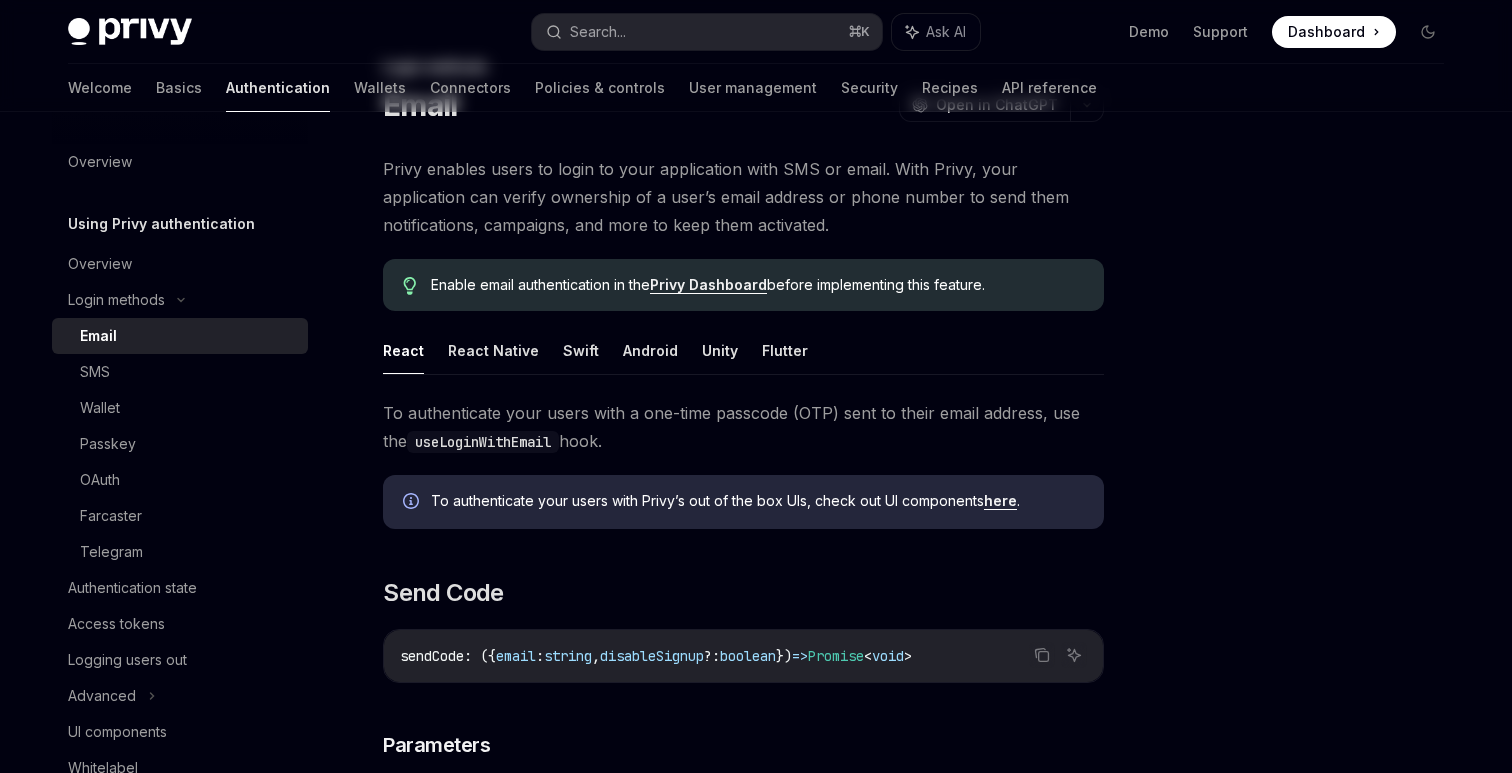 scroll, scrollTop: 0, scrollLeft: 0, axis: both 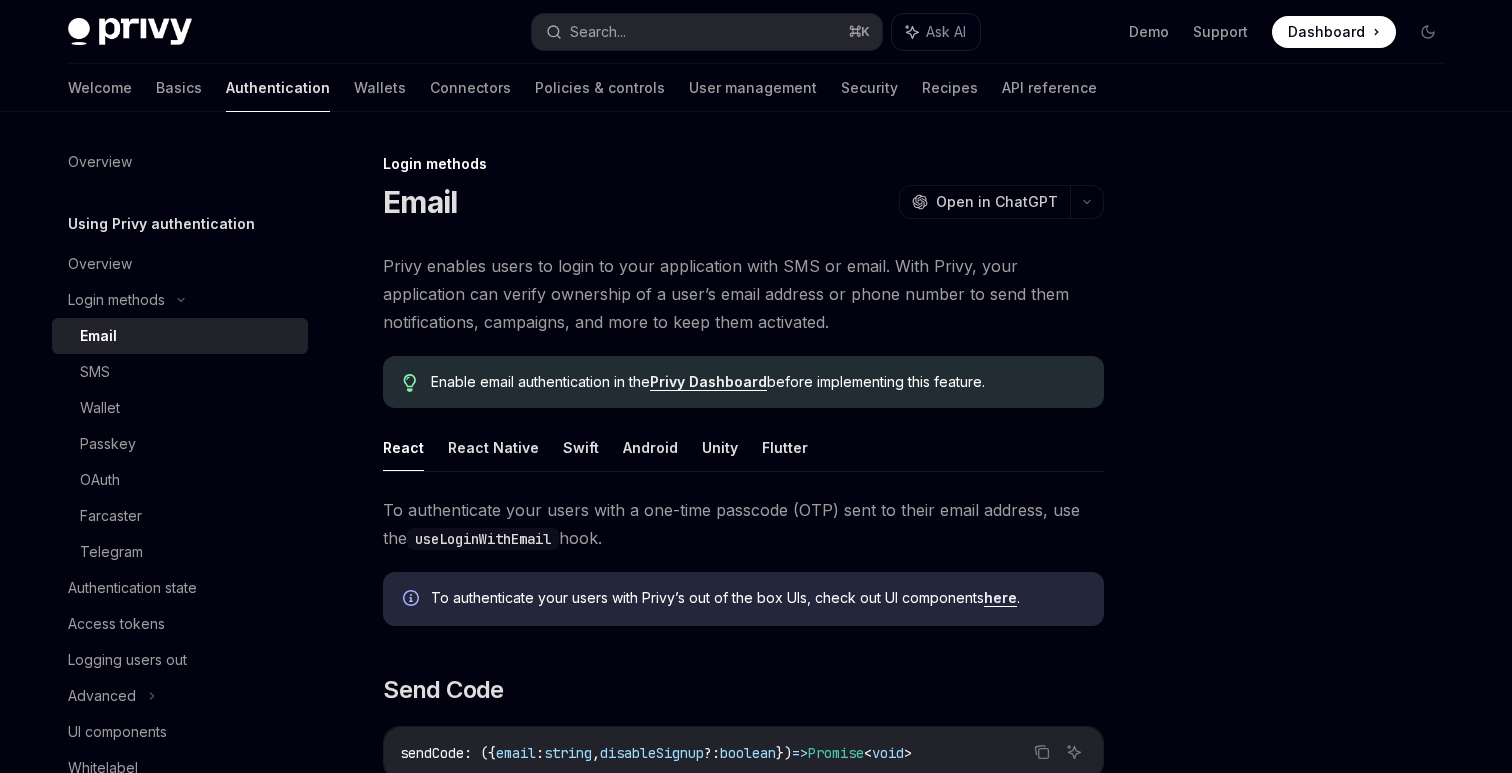 click on "Login methods" at bounding box center [743, 164] 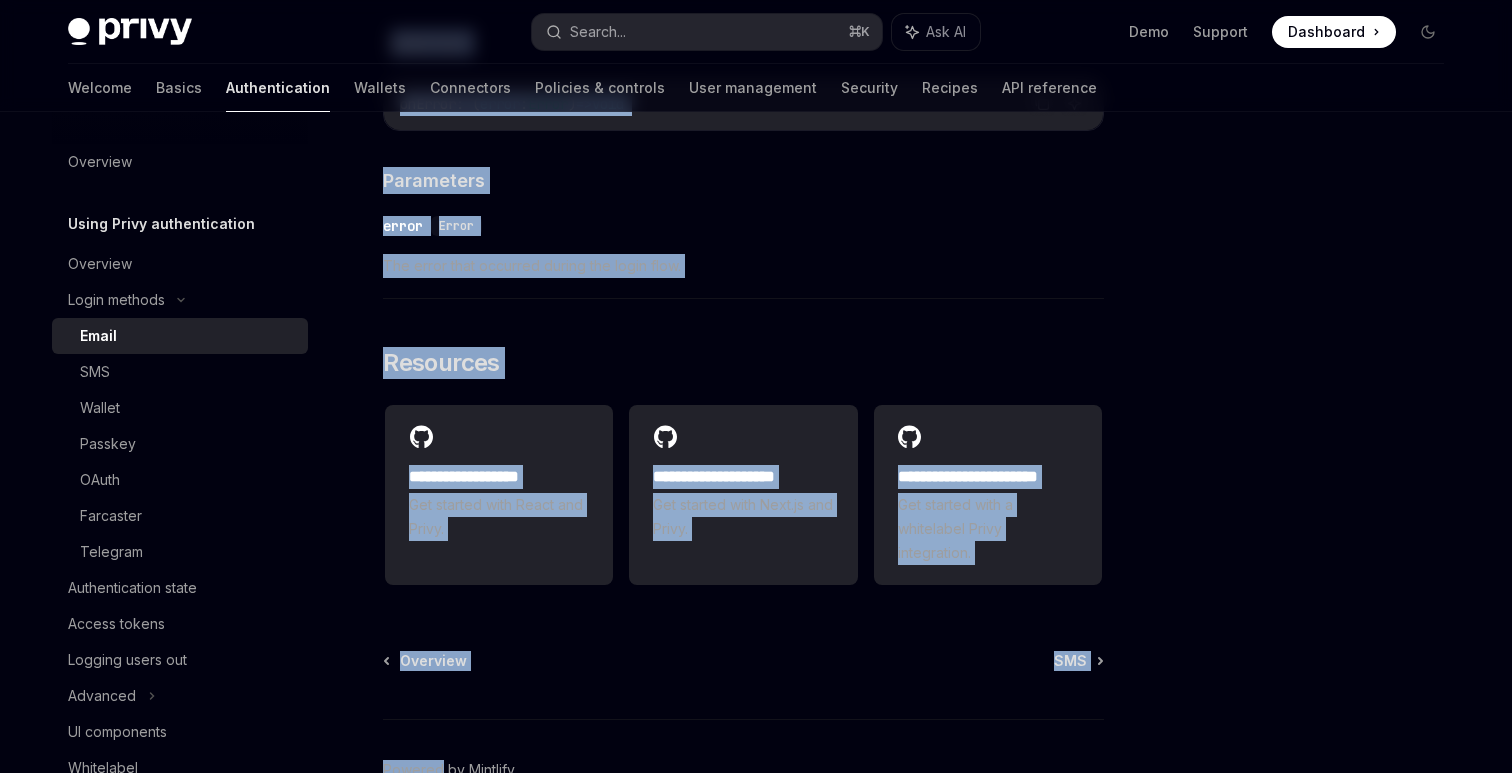scroll, scrollTop: 4032, scrollLeft: 0, axis: vertical 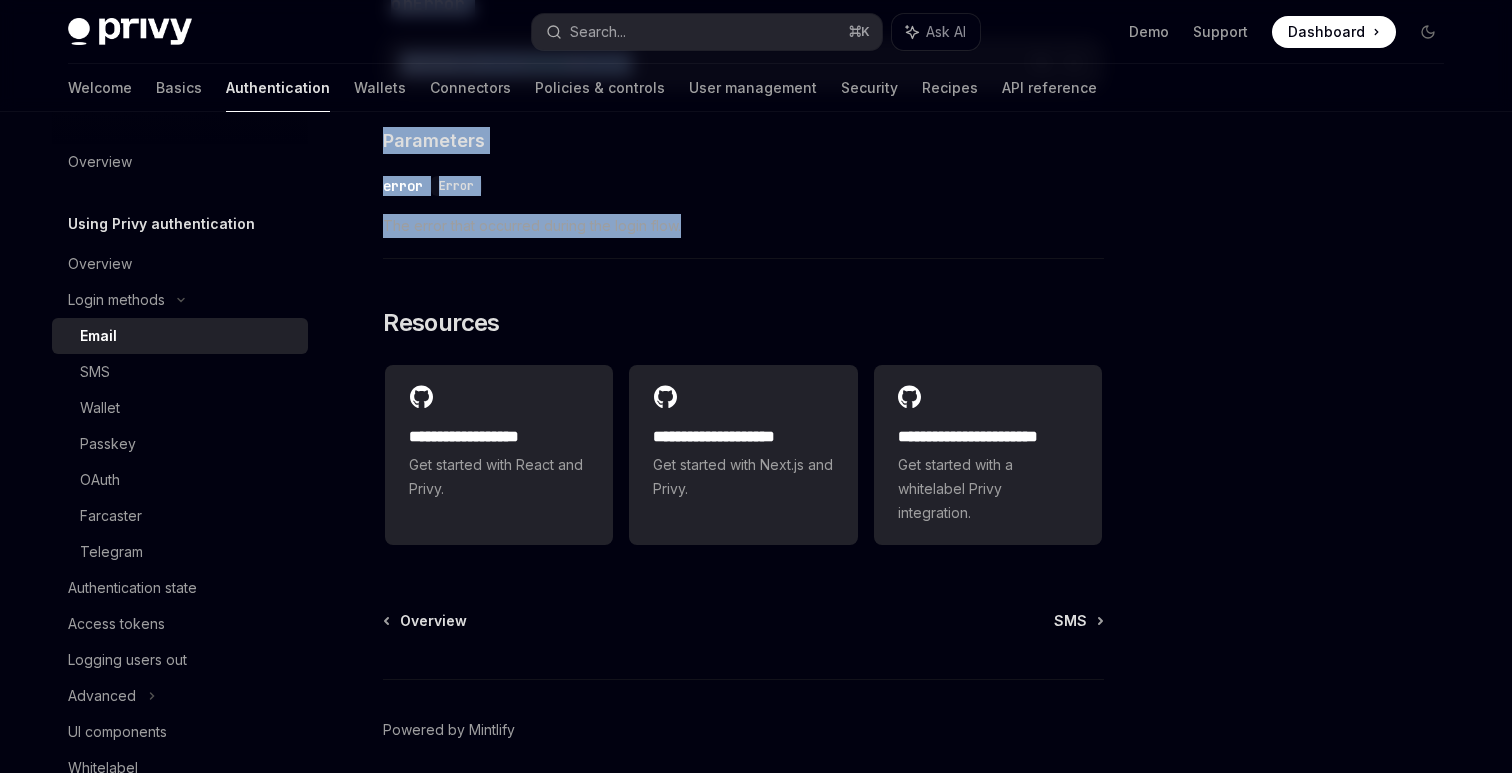 drag, startPoint x: 394, startPoint y: 161, endPoint x: 678, endPoint y: 233, distance: 292.98465 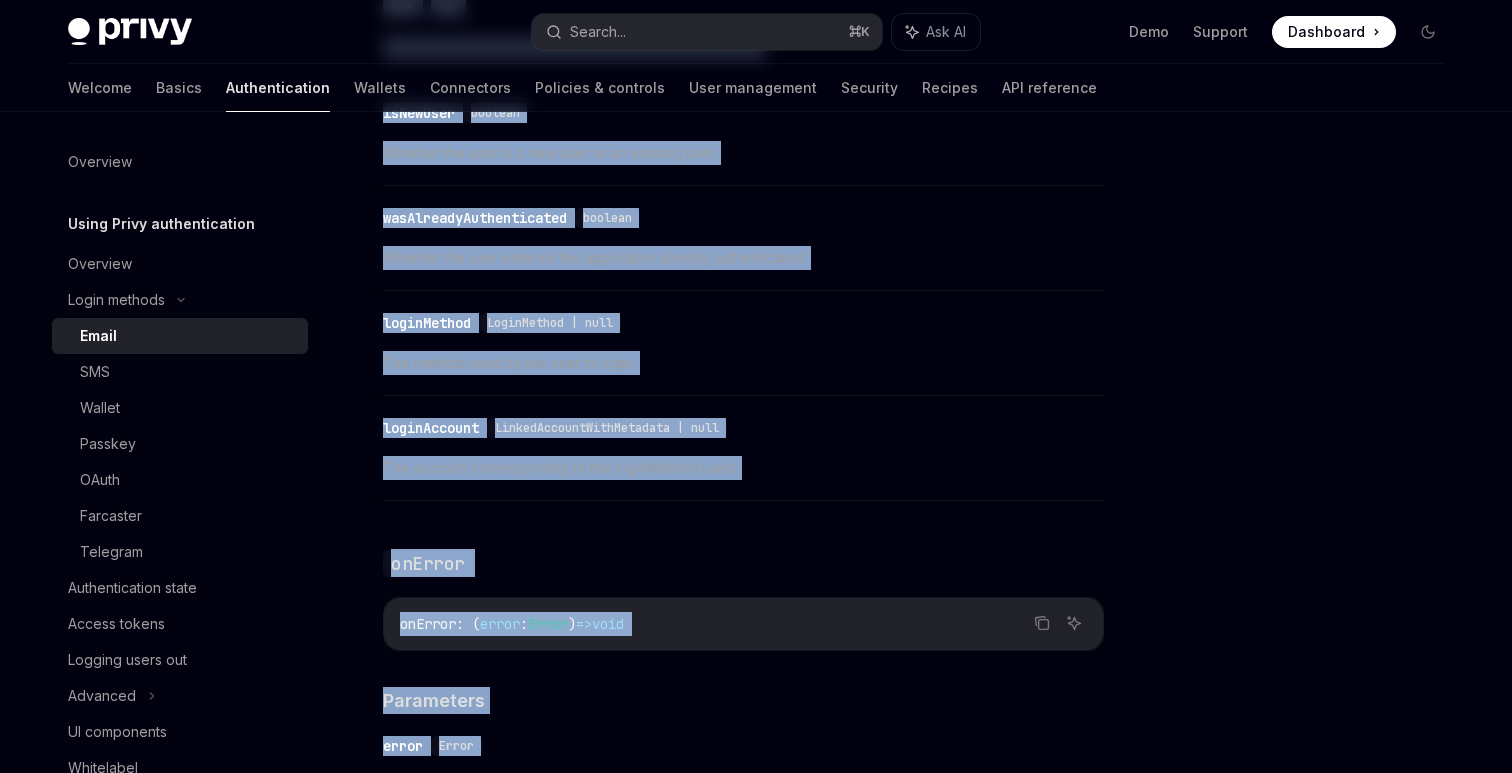 click on "Whether the user entered the application already authenticated." at bounding box center (743, 258) 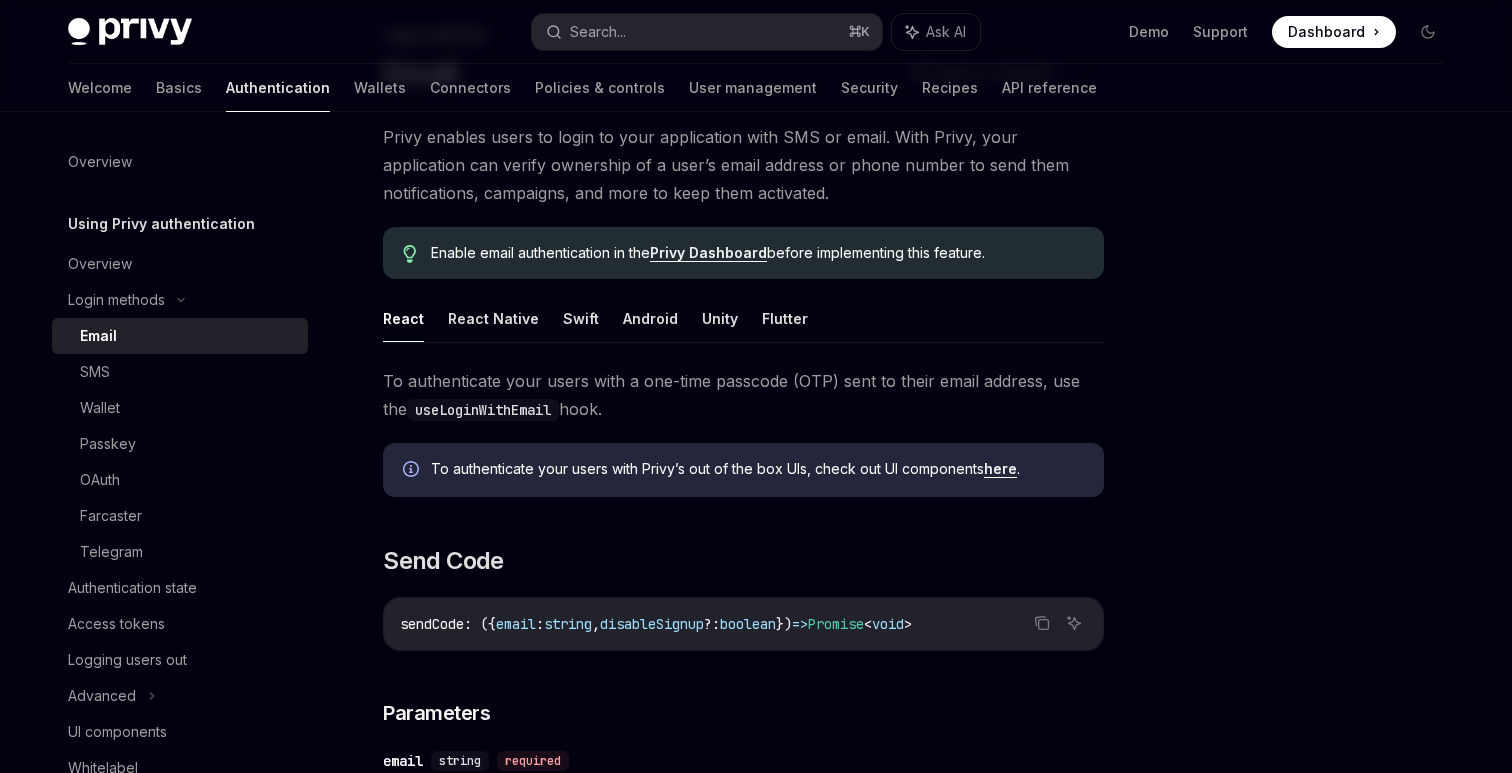 scroll, scrollTop: 128, scrollLeft: 0, axis: vertical 